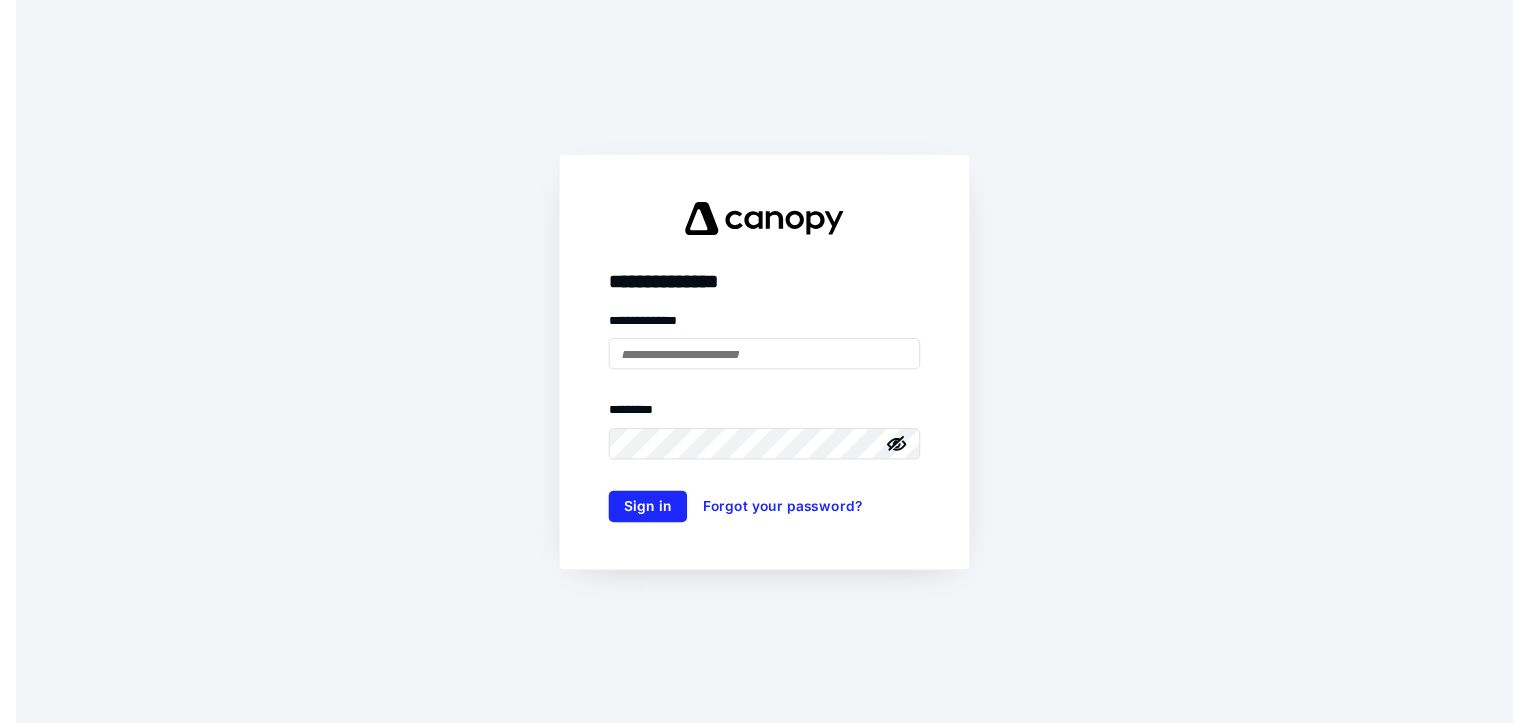 scroll, scrollTop: 0, scrollLeft: 0, axis: both 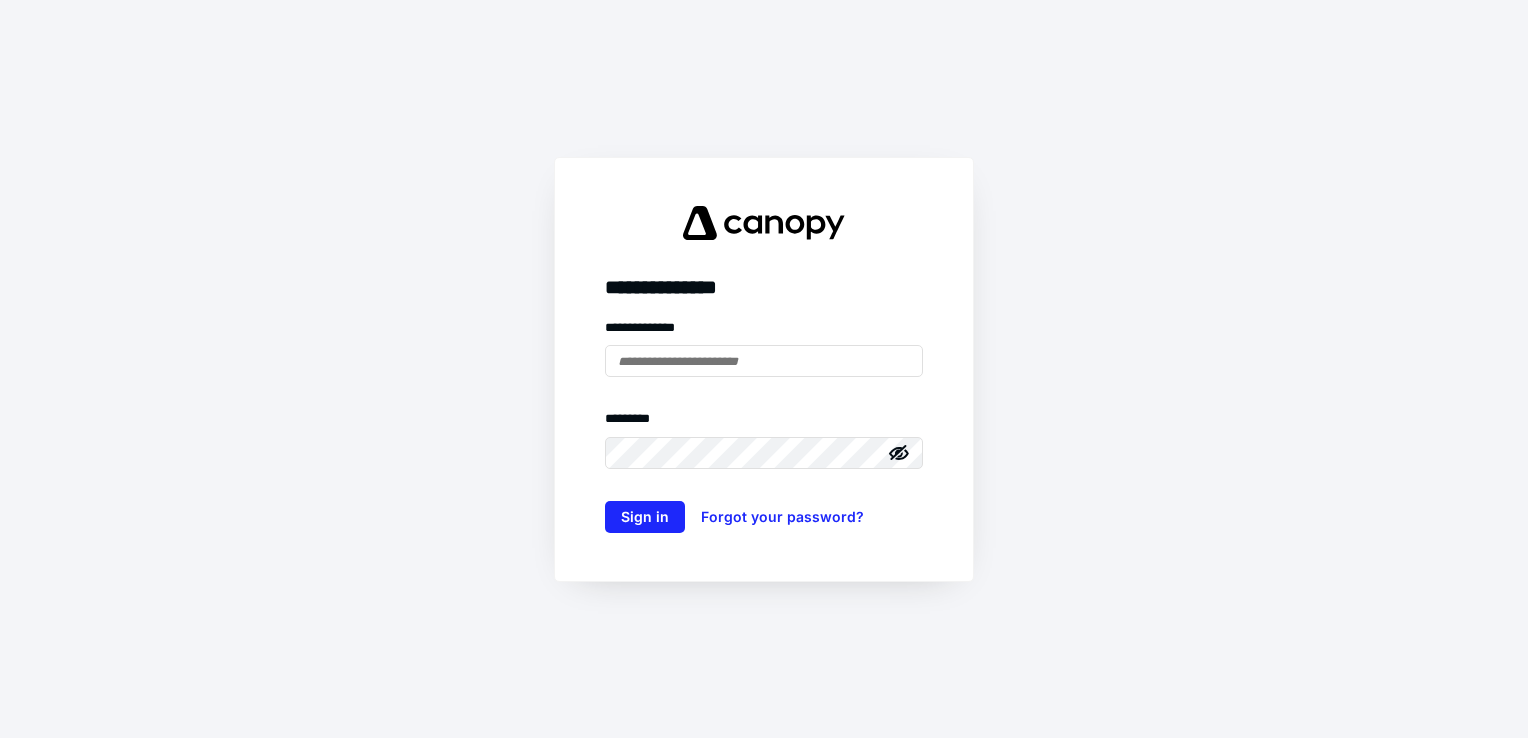 type on "**********" 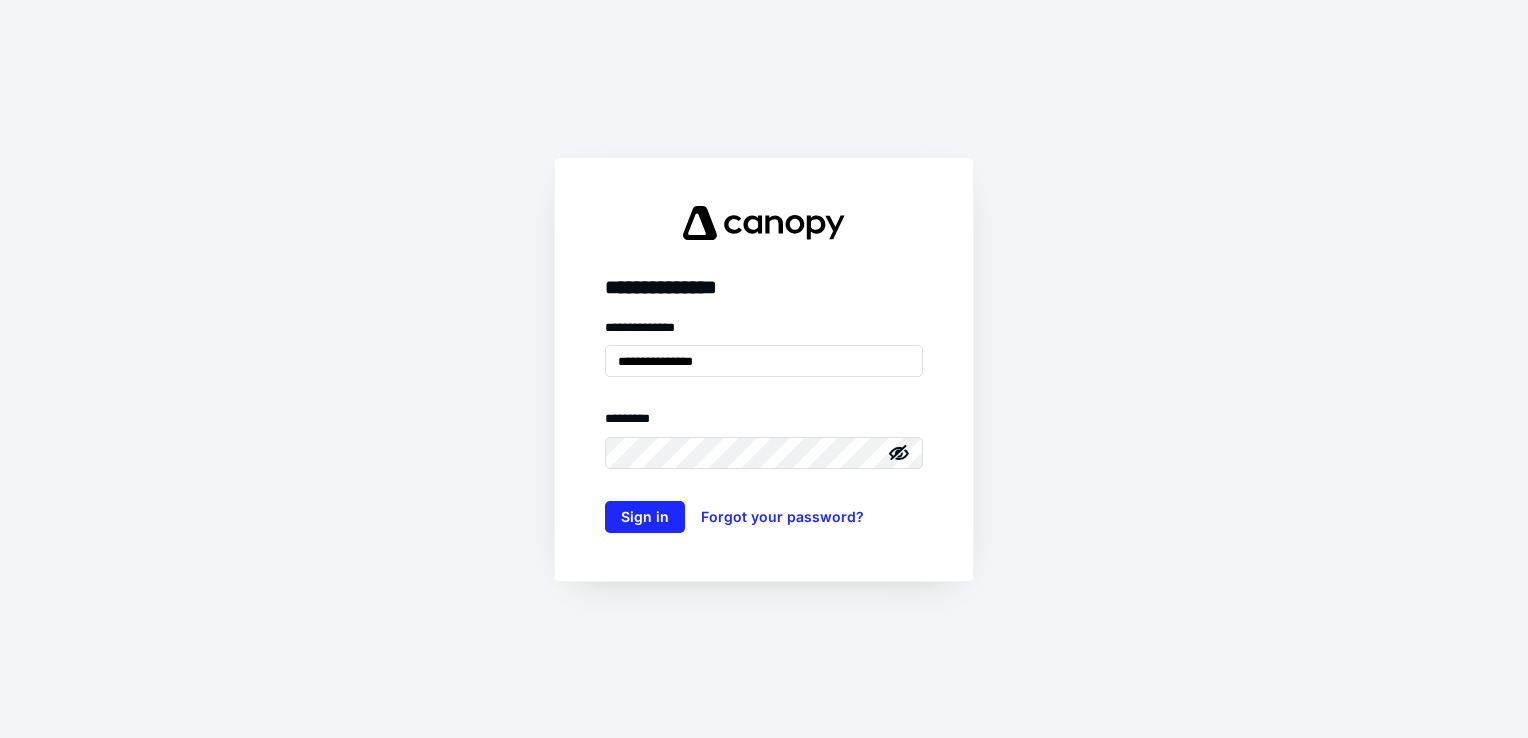 click on "**********" at bounding box center (764, 425) 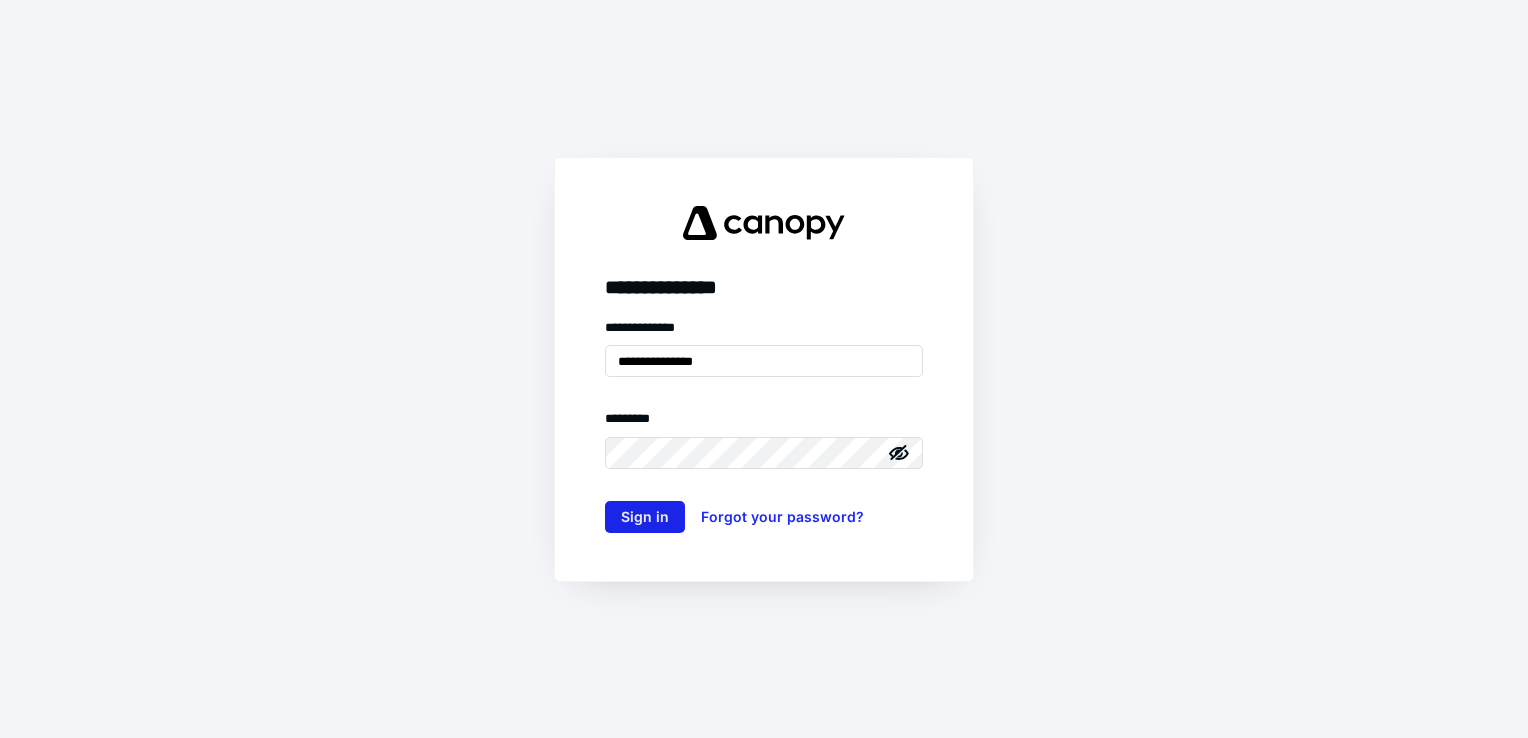 click on "Sign in" at bounding box center (645, 517) 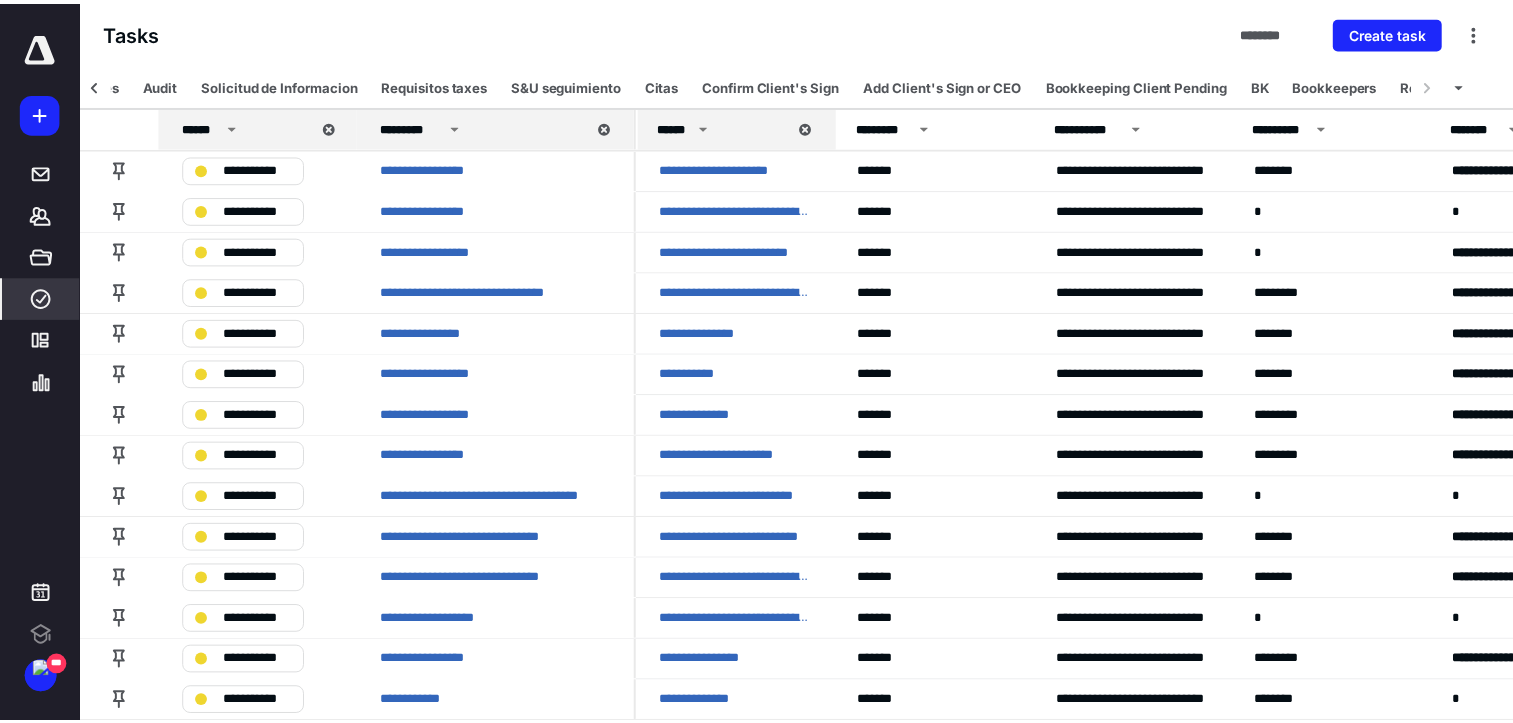 scroll, scrollTop: 0, scrollLeft: 1943, axis: horizontal 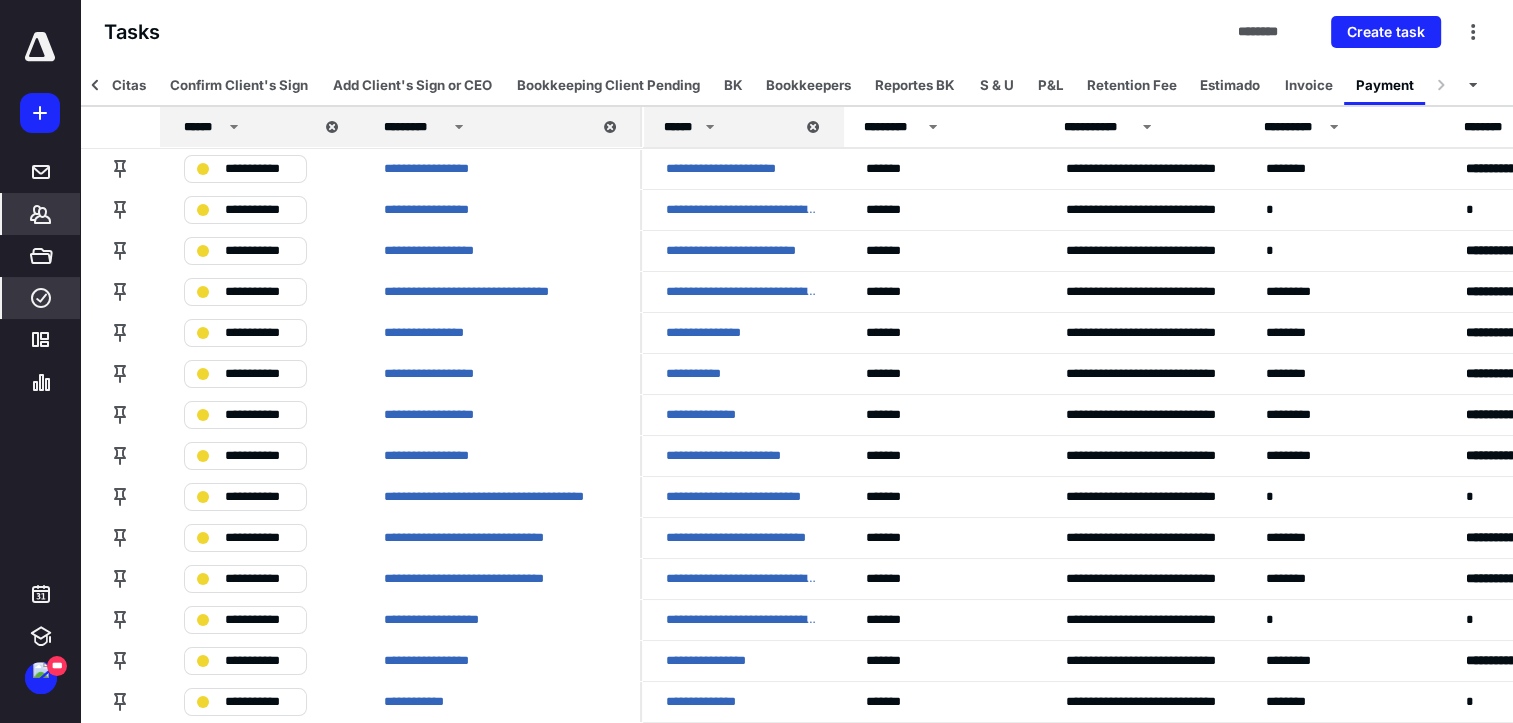 click on "*******" at bounding box center (41, 214) 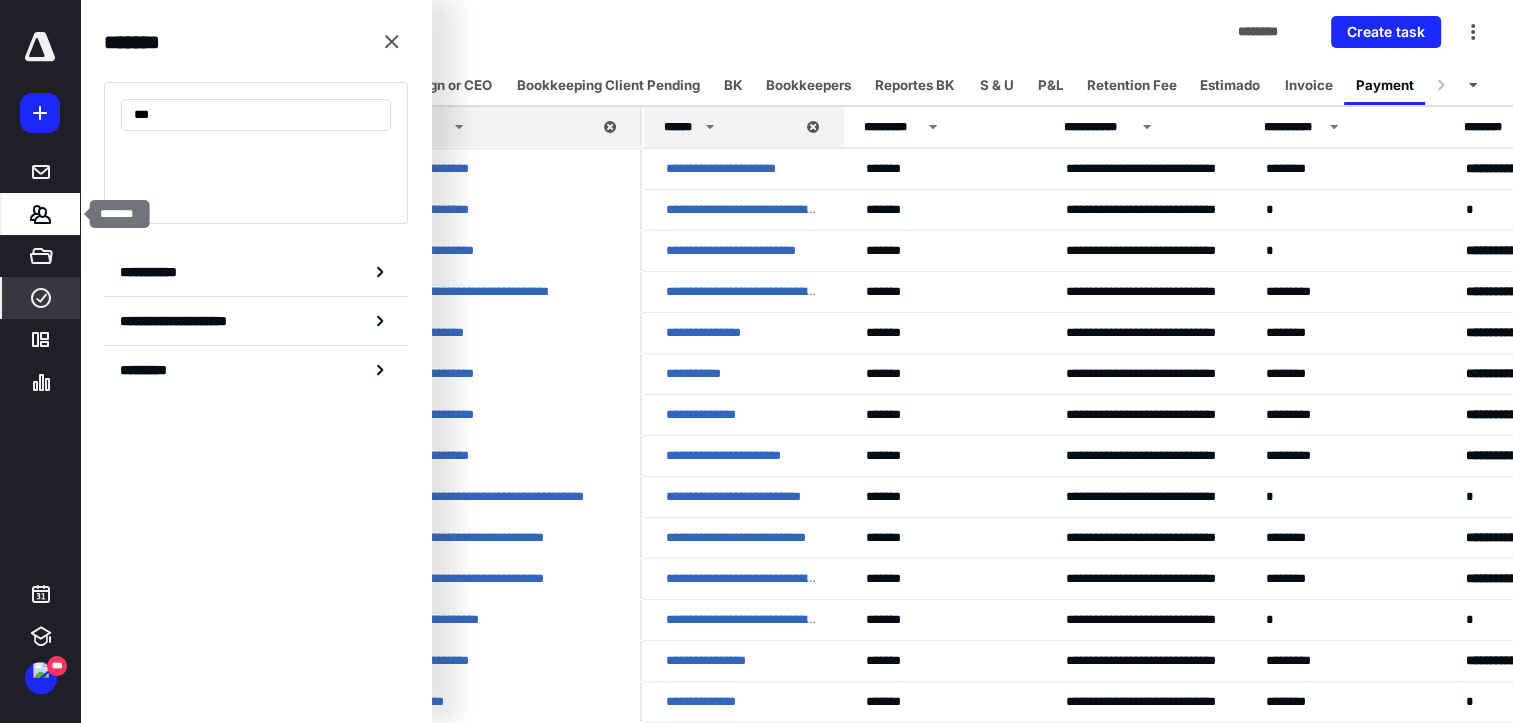 type on "****" 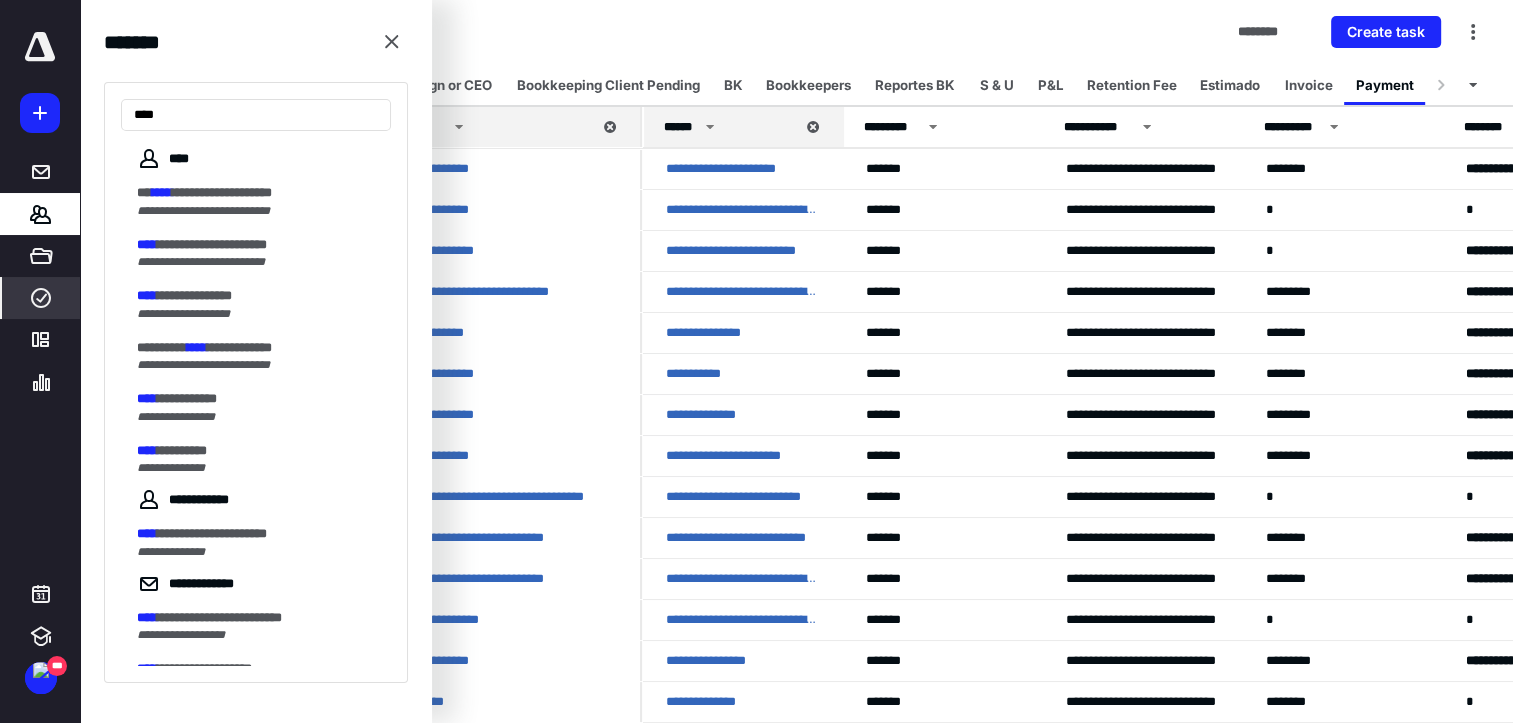 click on "****" at bounding box center (41, 298) 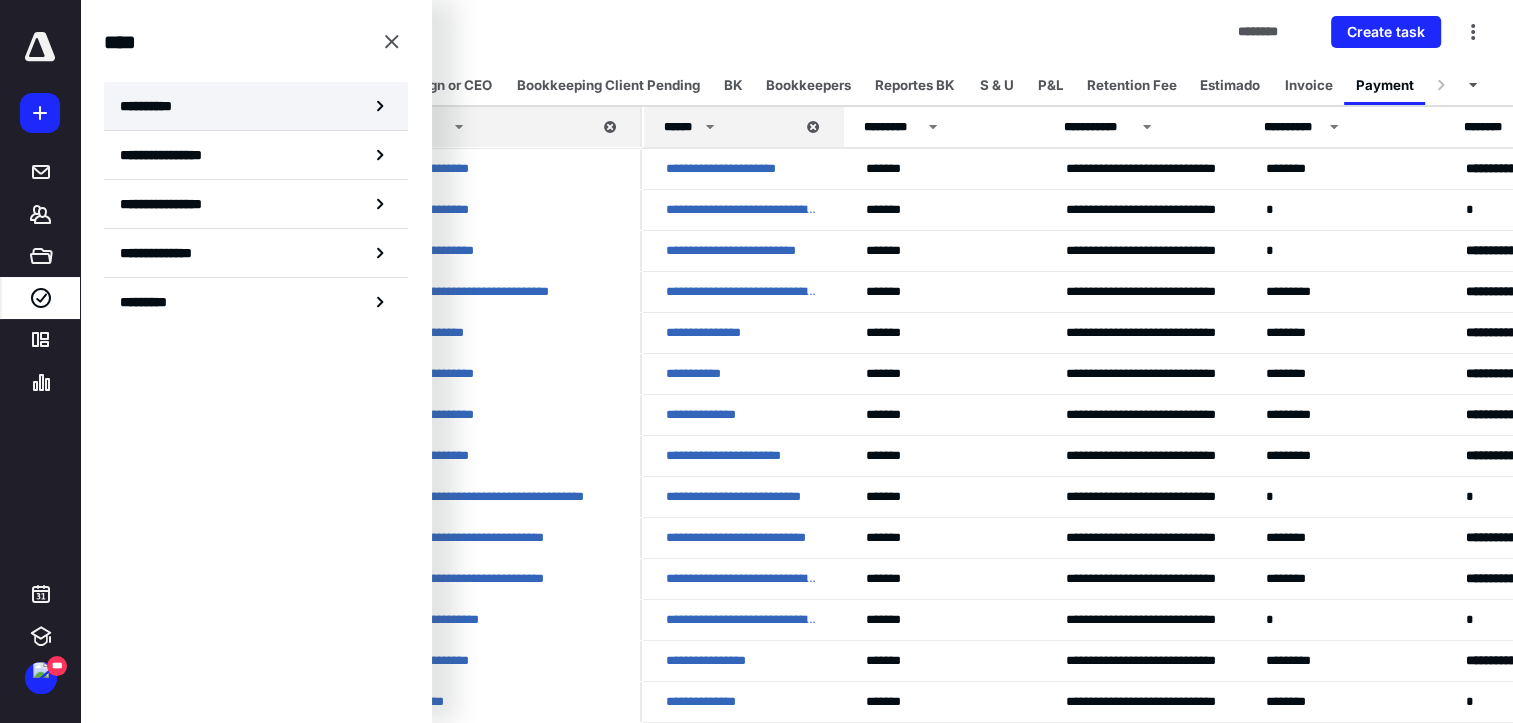 click on "**********" at bounding box center [256, 106] 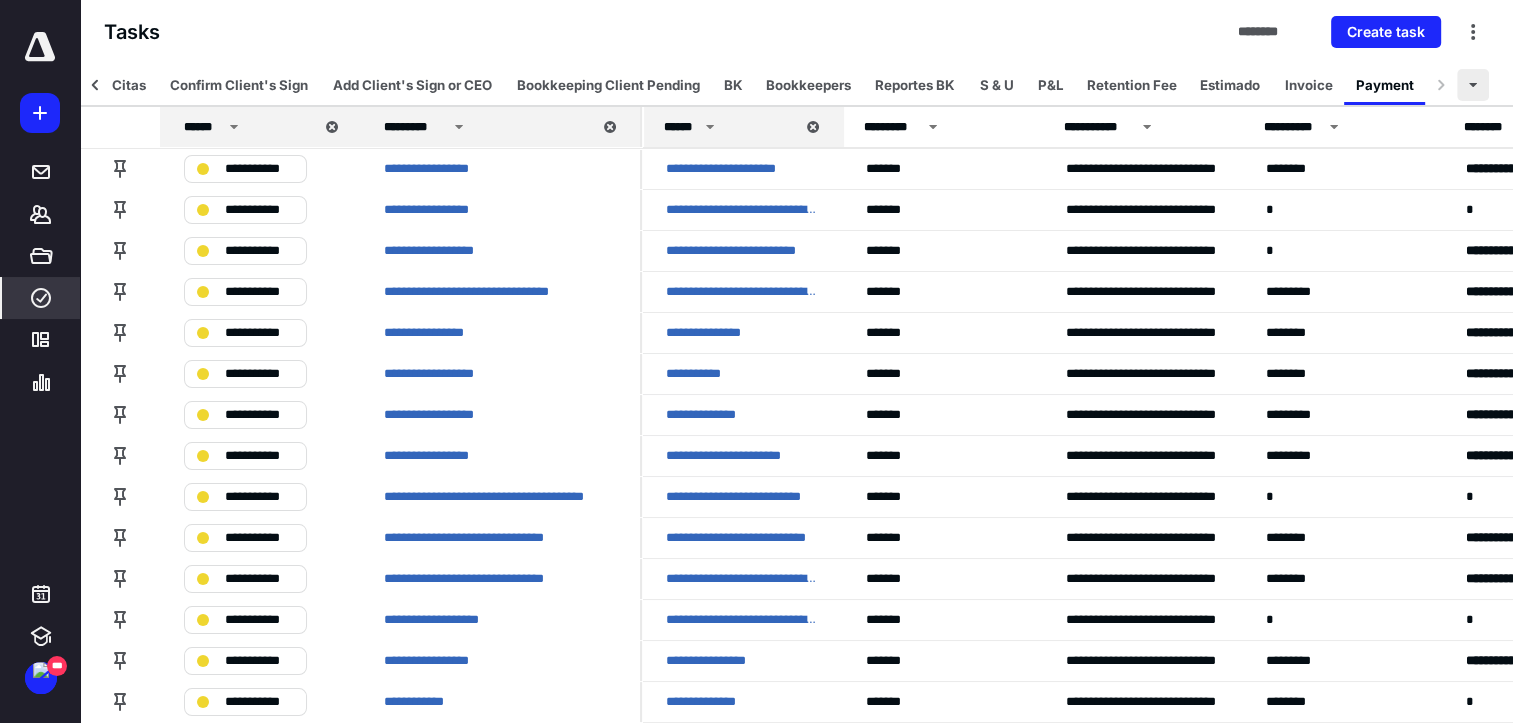click at bounding box center (1473, 85) 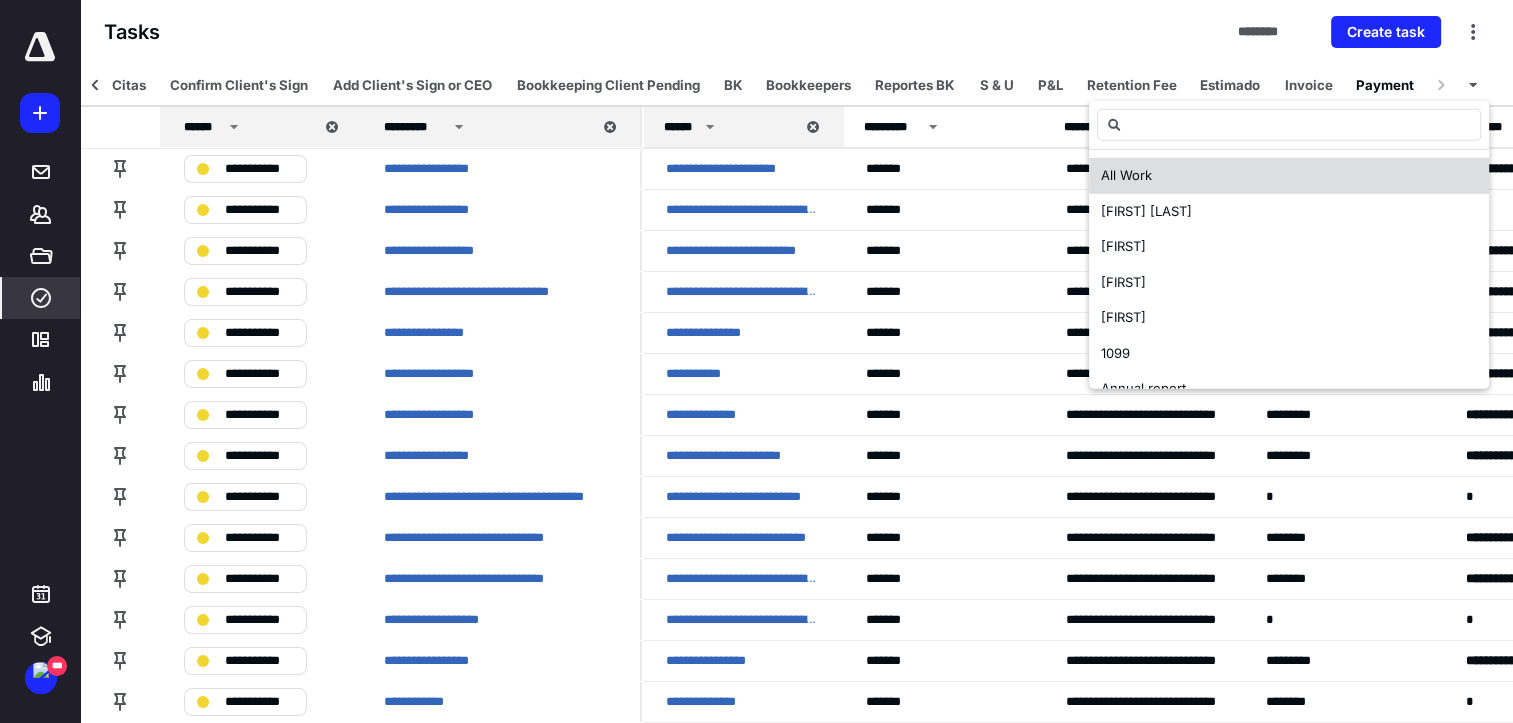 click on "All Work" at bounding box center (1126, 175) 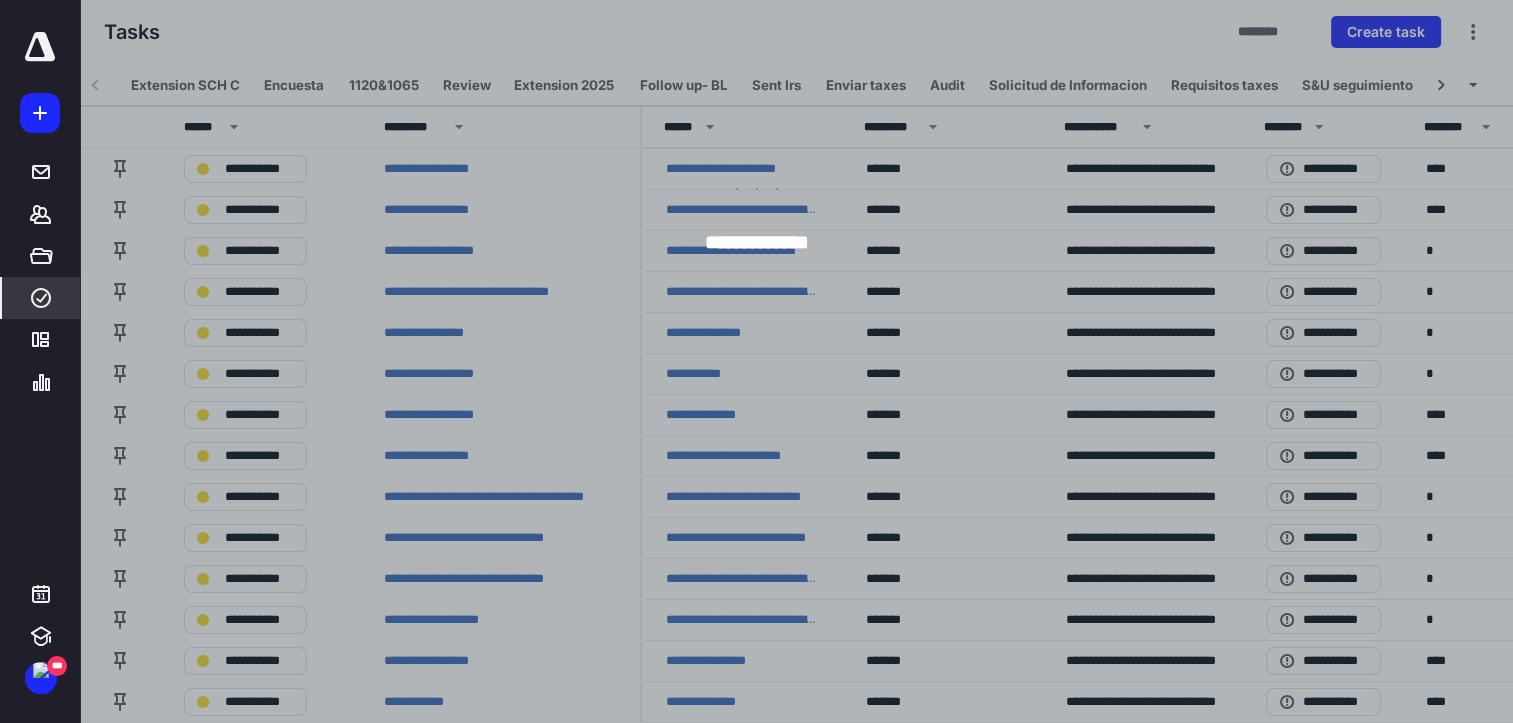 scroll, scrollTop: 0, scrollLeft: 0, axis: both 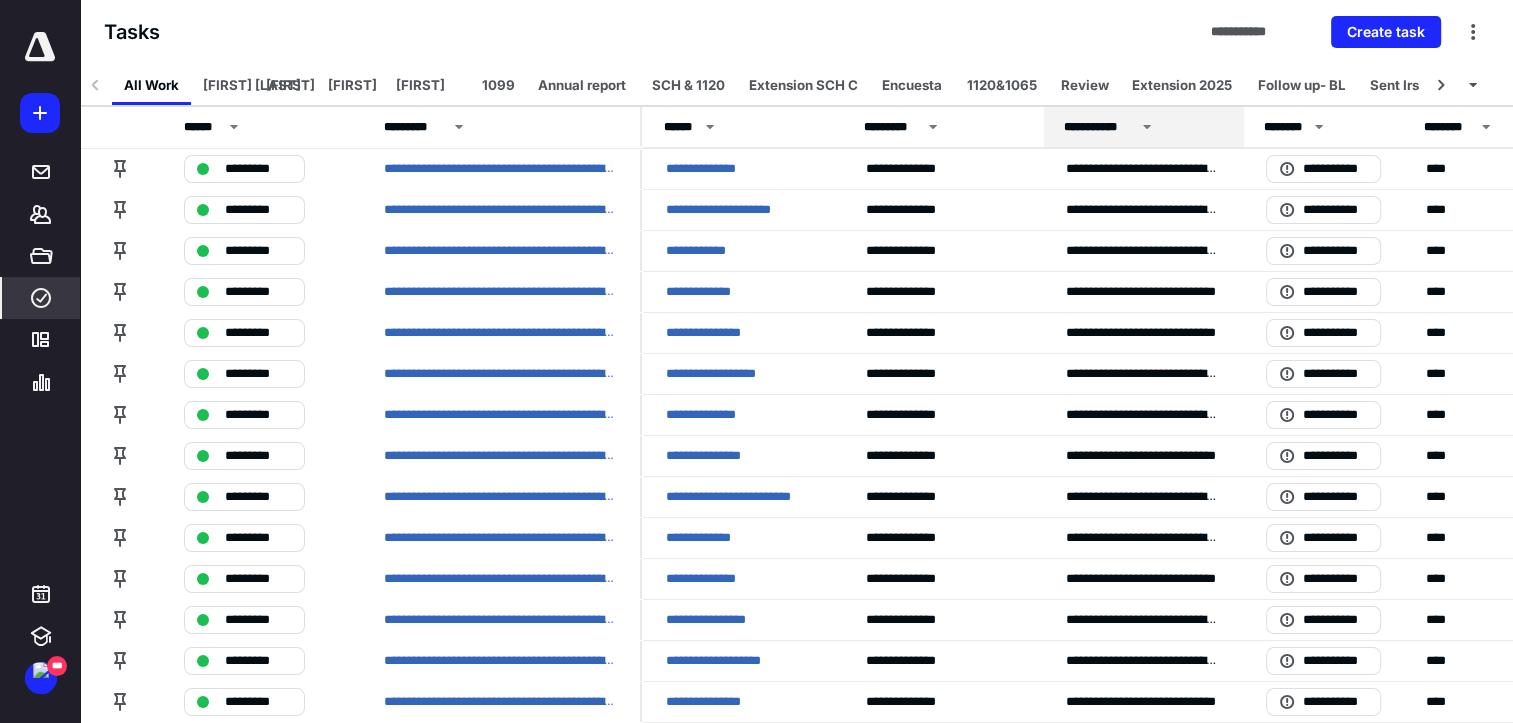 click 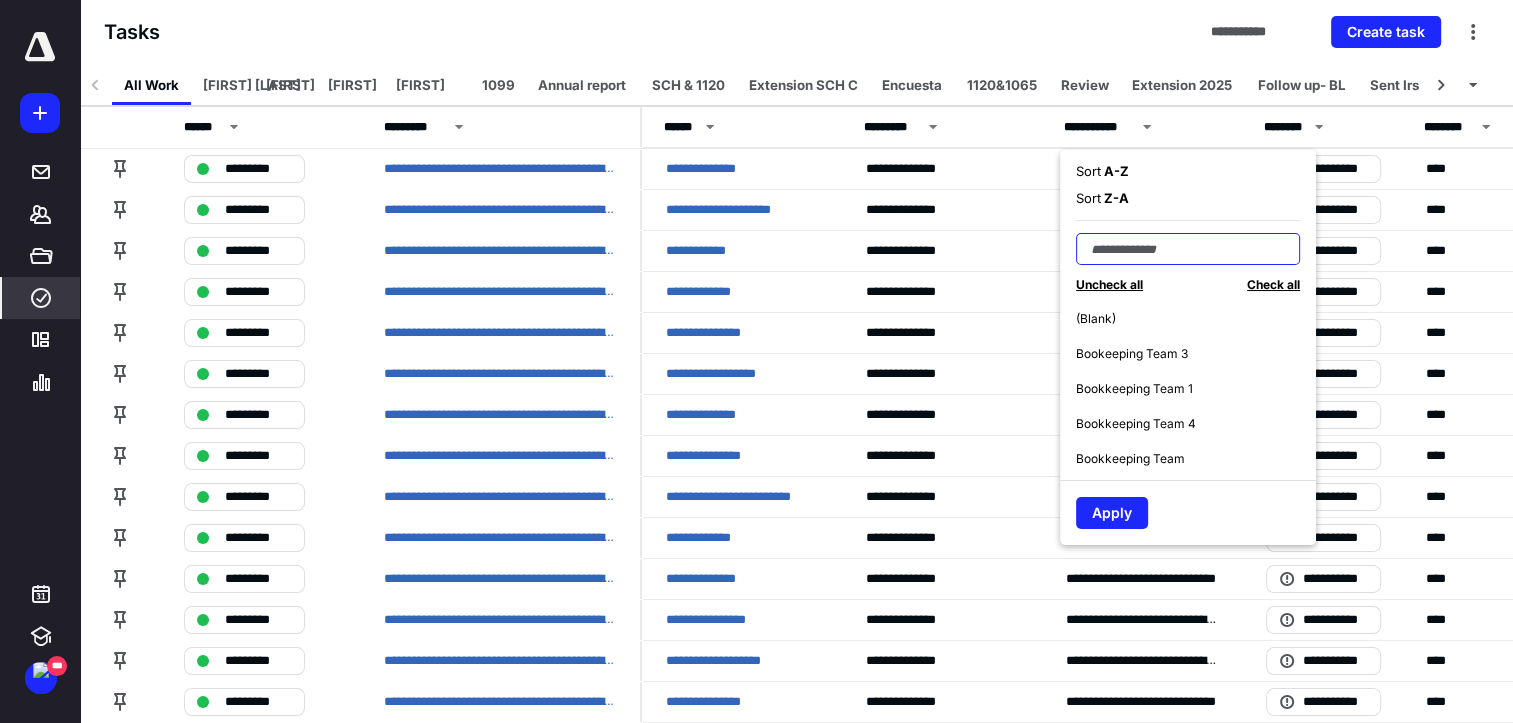 click at bounding box center [1188, 249] 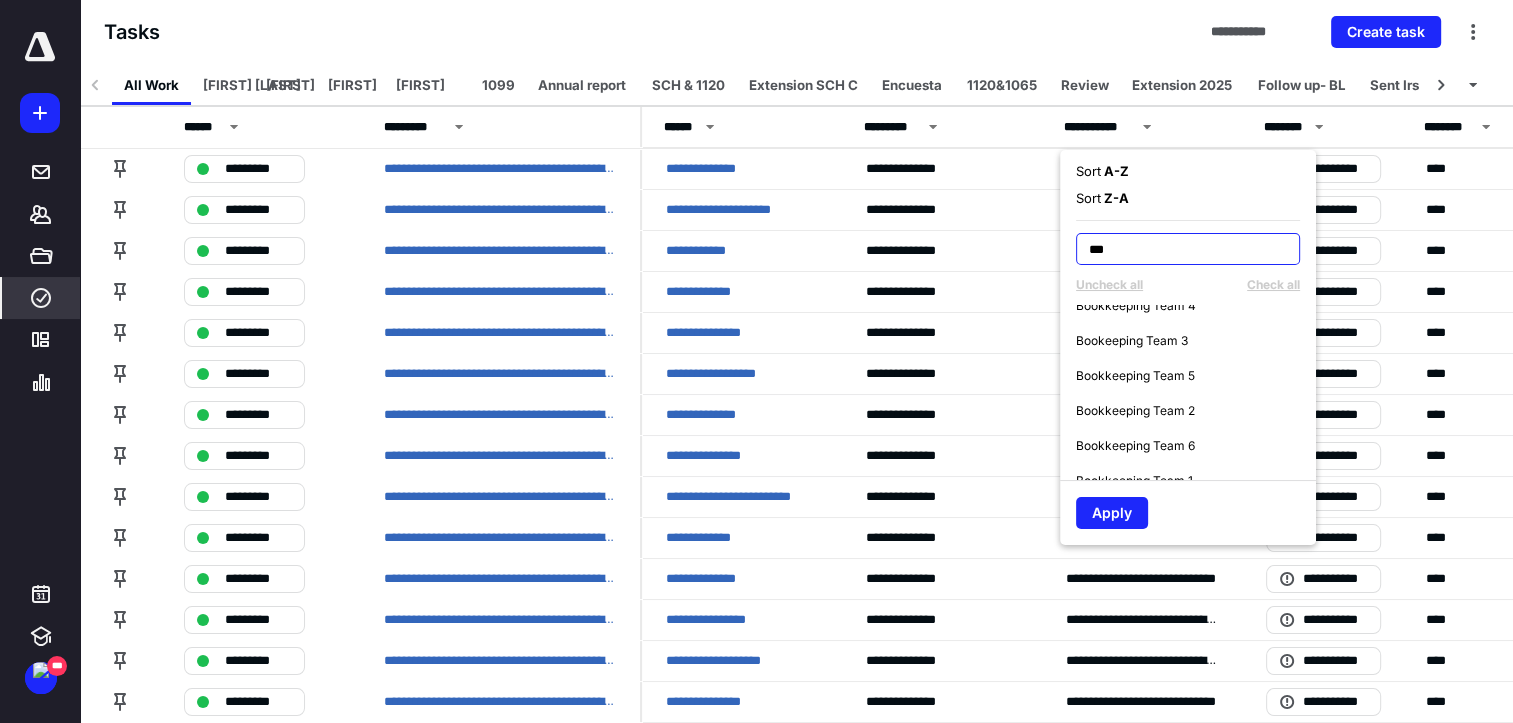 scroll, scrollTop: 69, scrollLeft: 0, axis: vertical 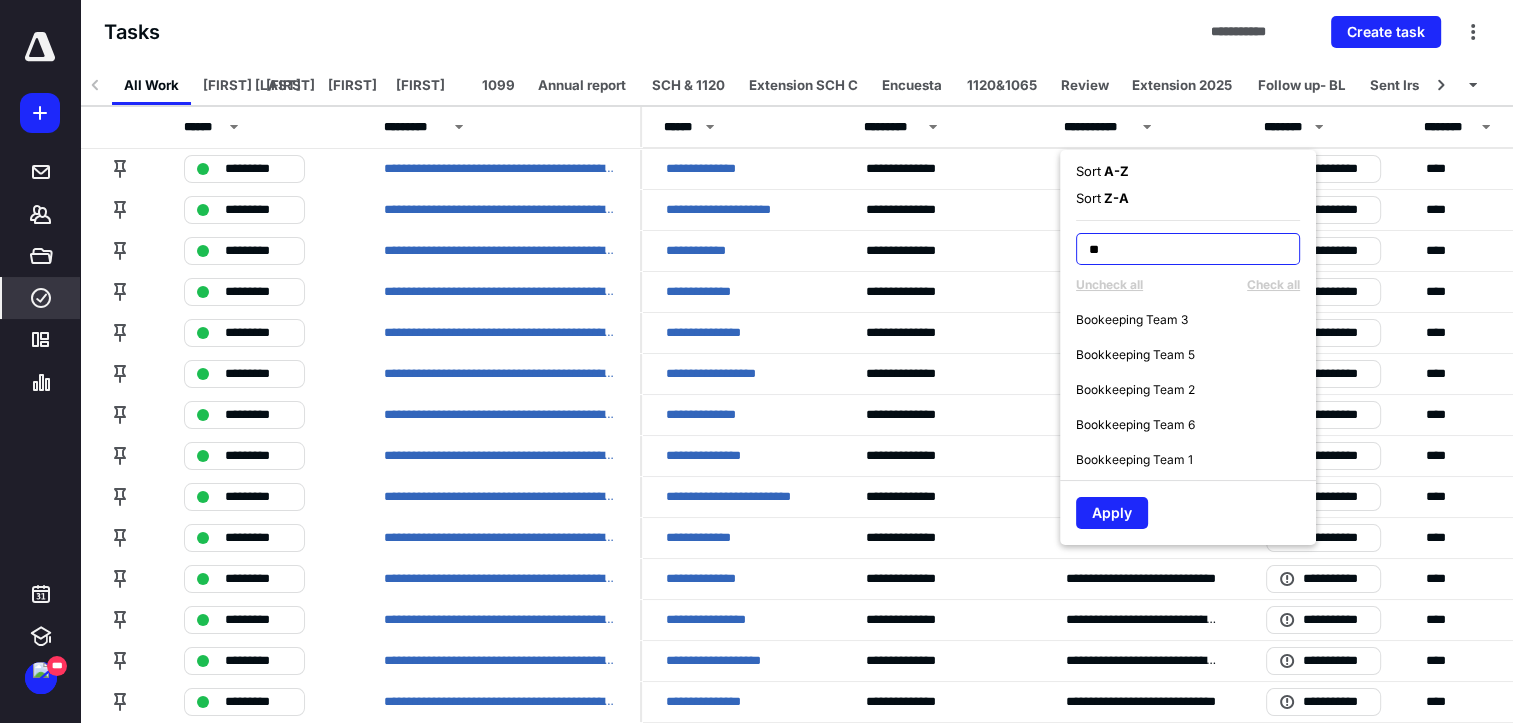 type on "*" 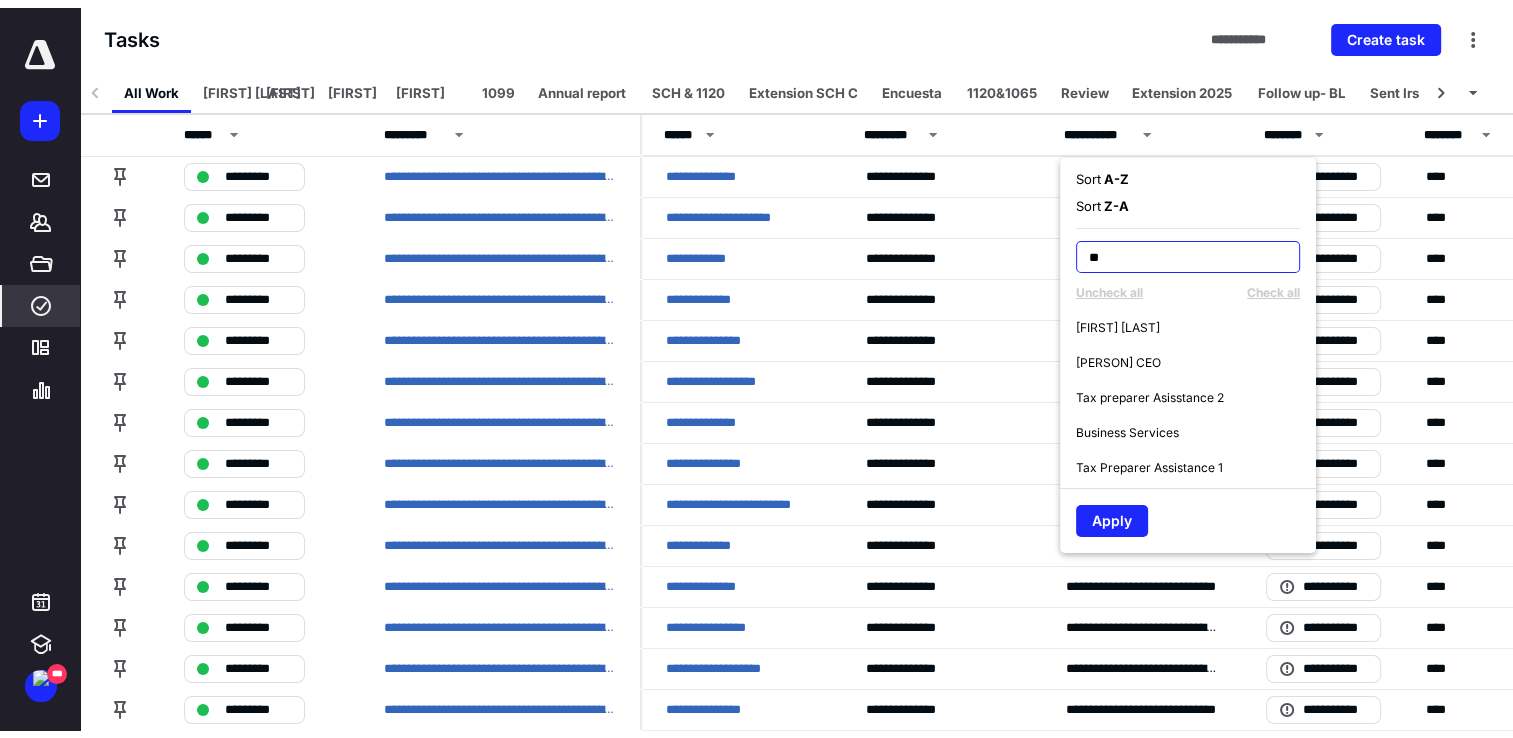 scroll, scrollTop: 0, scrollLeft: 0, axis: both 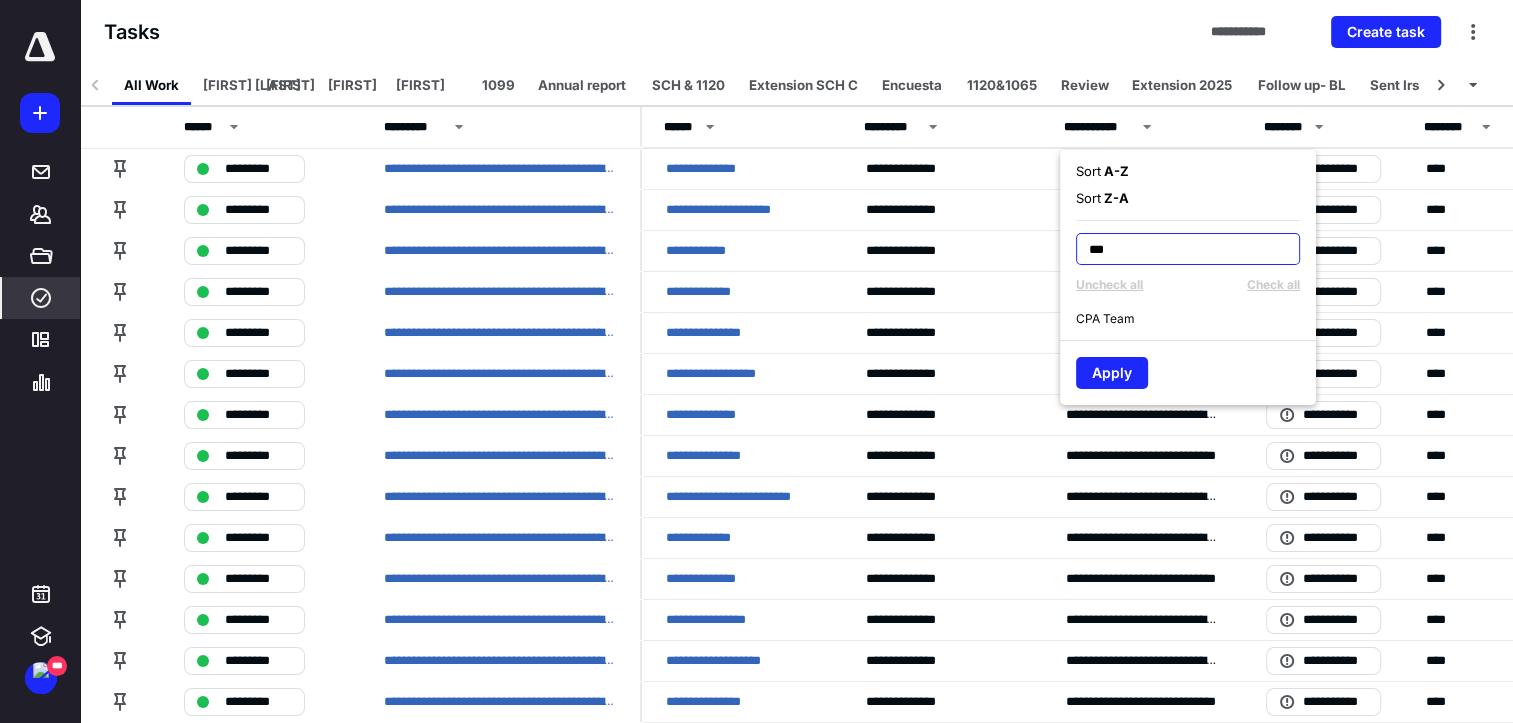 type on "***" 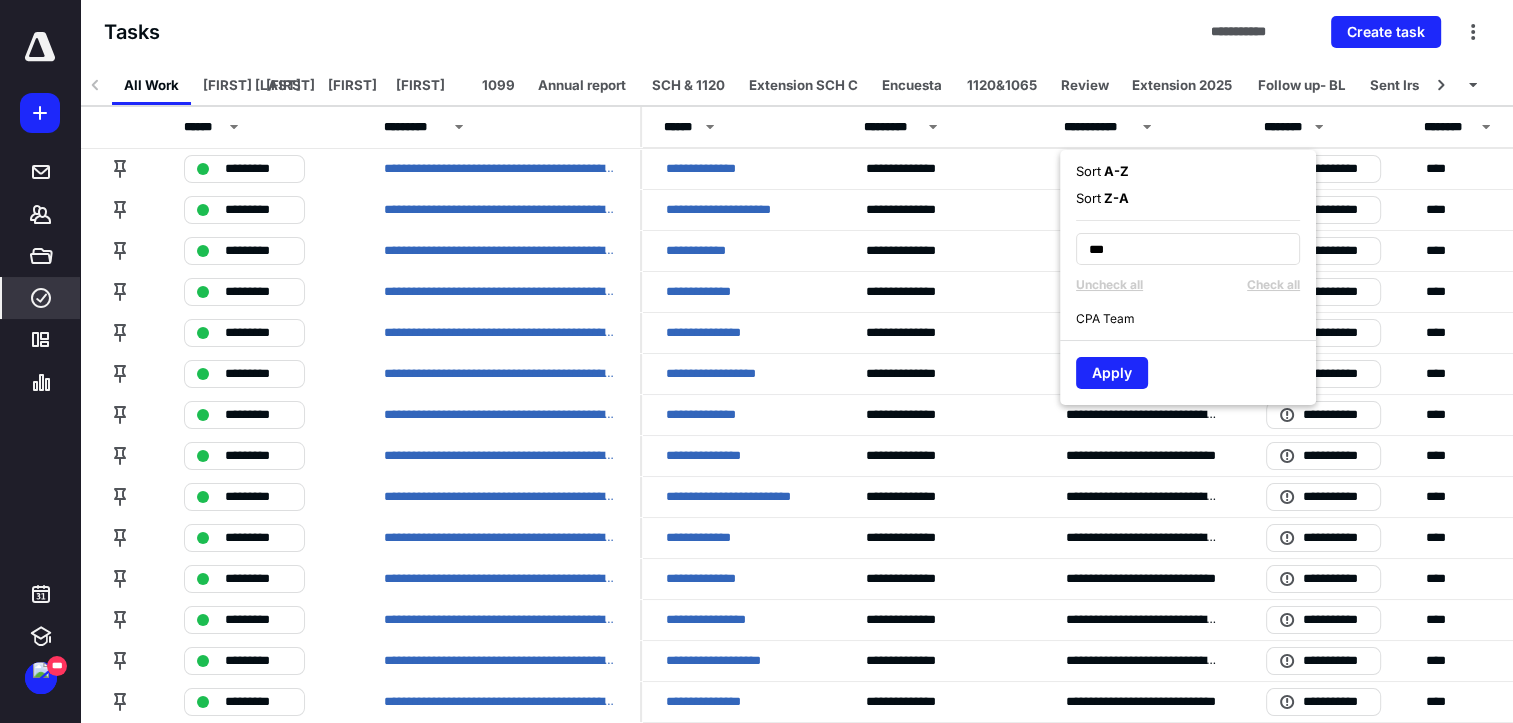 click on "Sort   A  -  Z Sort   Z  -  A *** Uncheck all Check all [PERSON] Team Apply" at bounding box center [1188, 277] 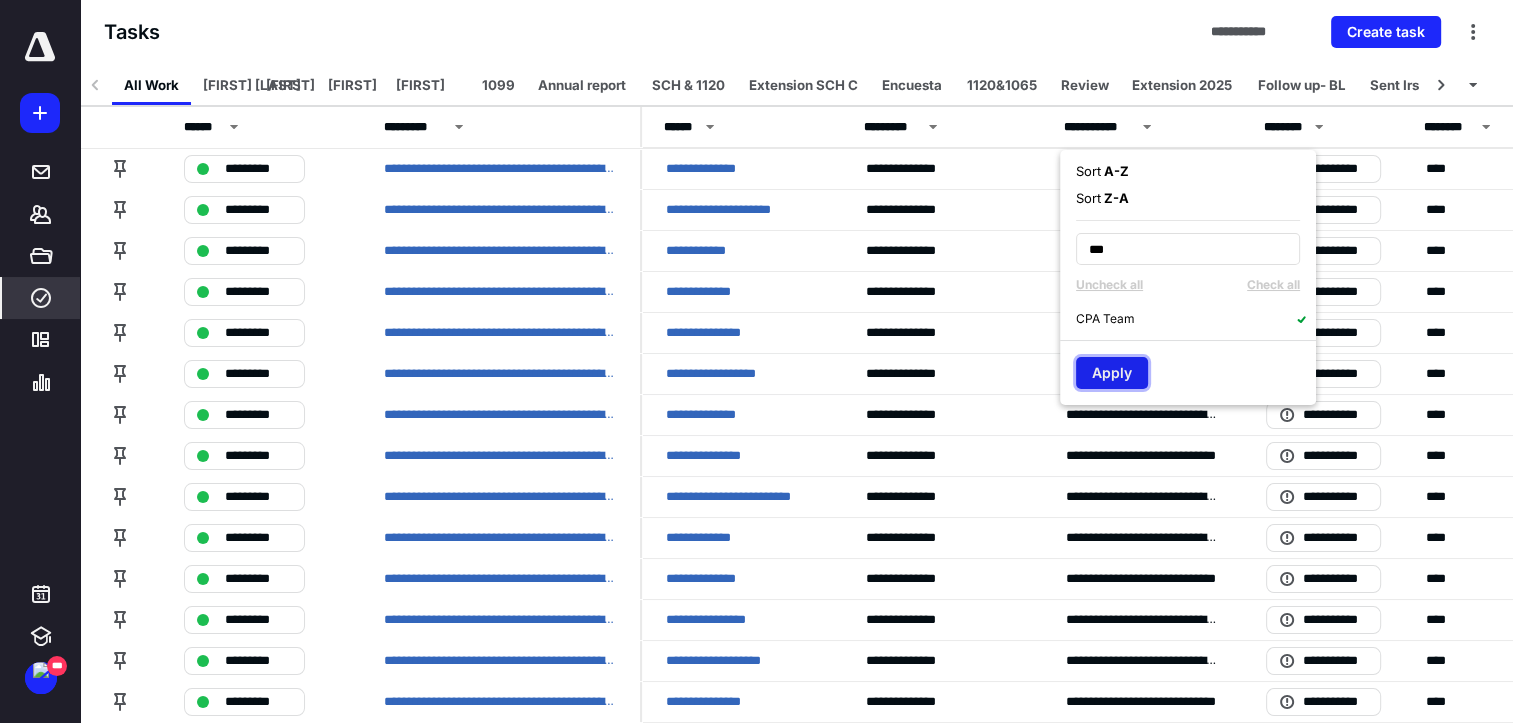 click on "Apply" at bounding box center [1112, 373] 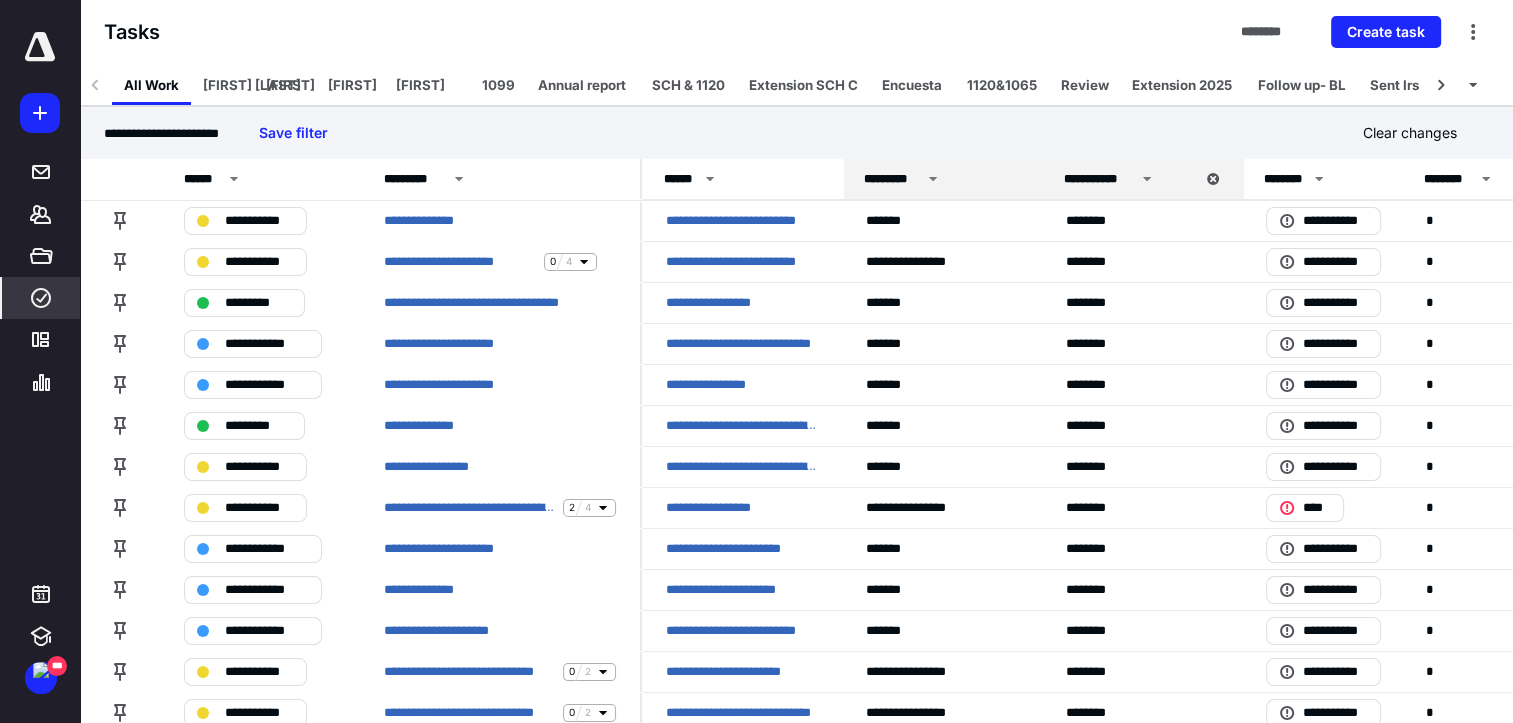 click 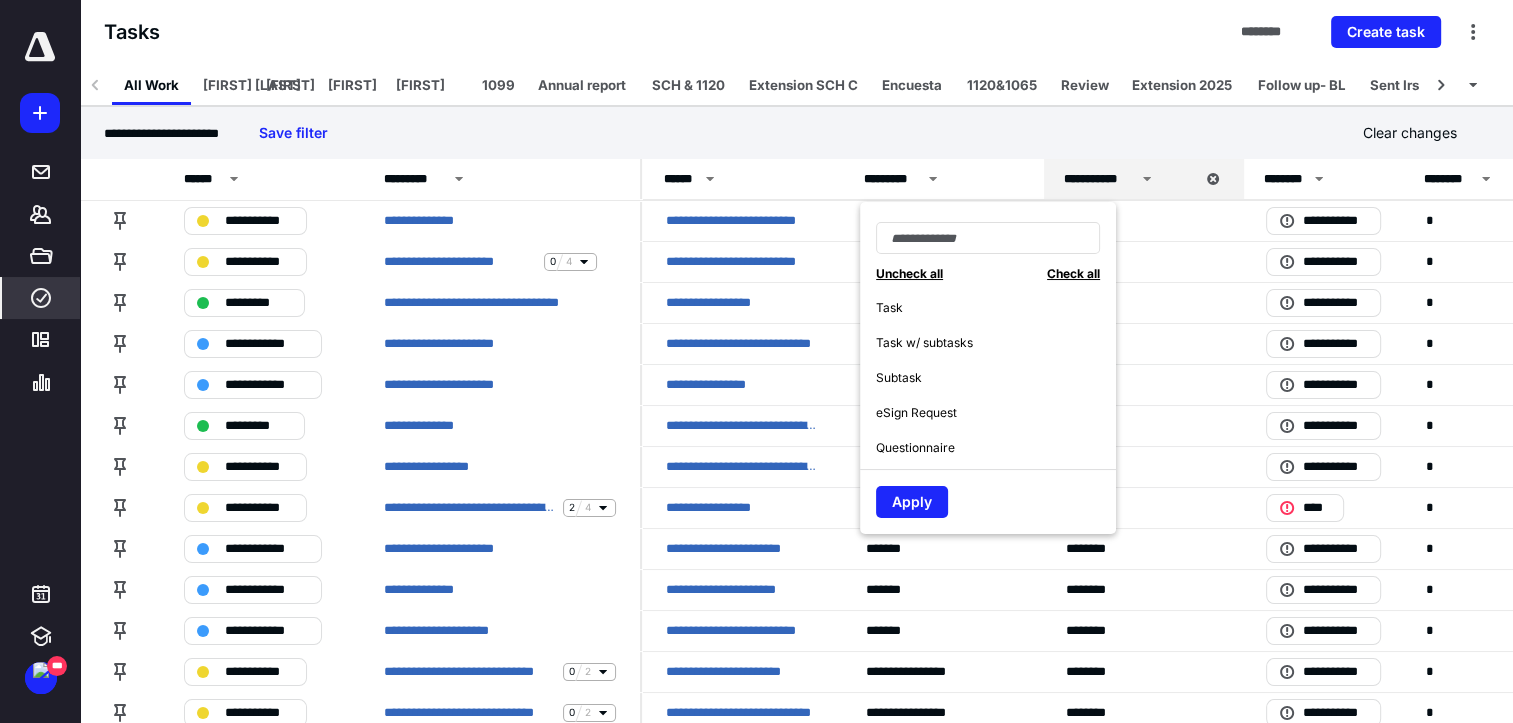 drag, startPoint x: 973, startPoint y: 328, endPoint x: 966, endPoint y: 348, distance: 21.189621 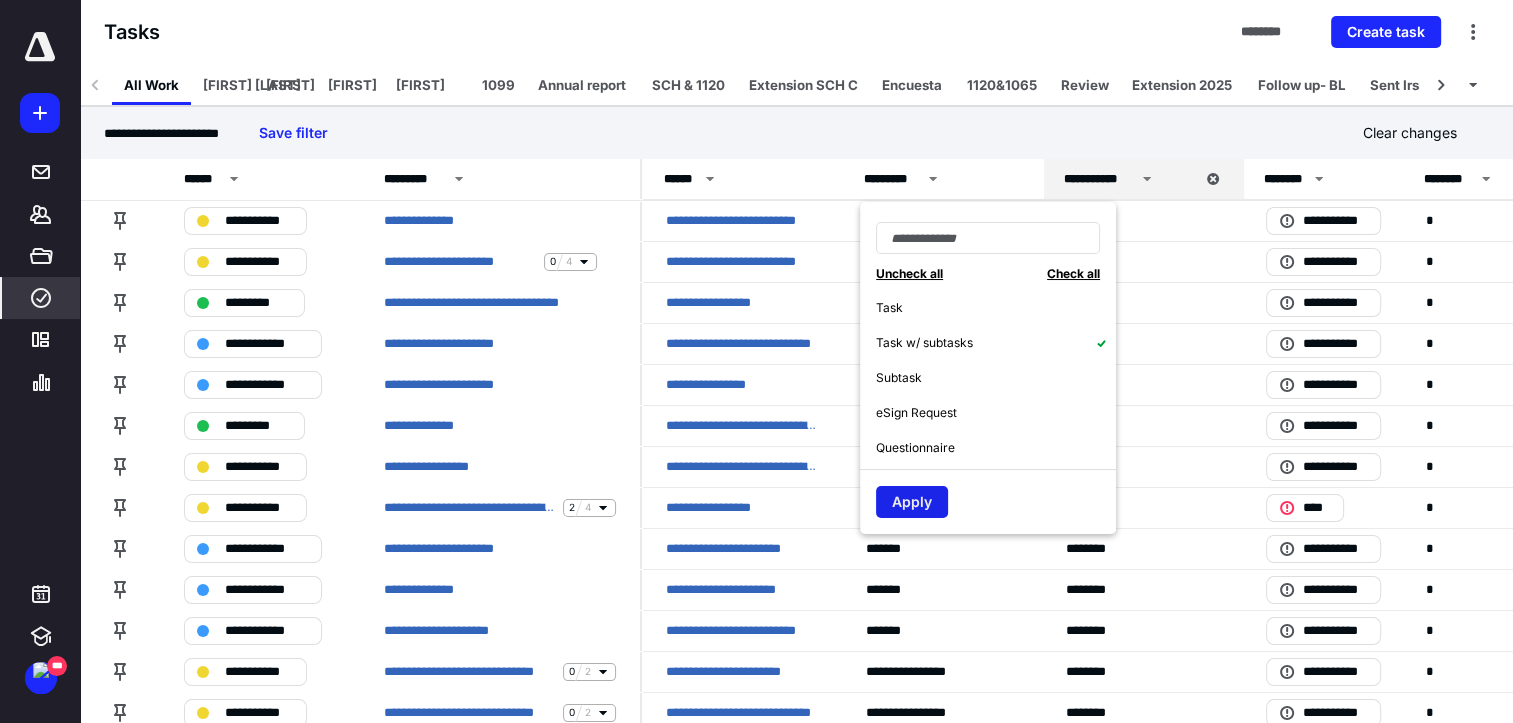 click on "Apply" at bounding box center (912, 502) 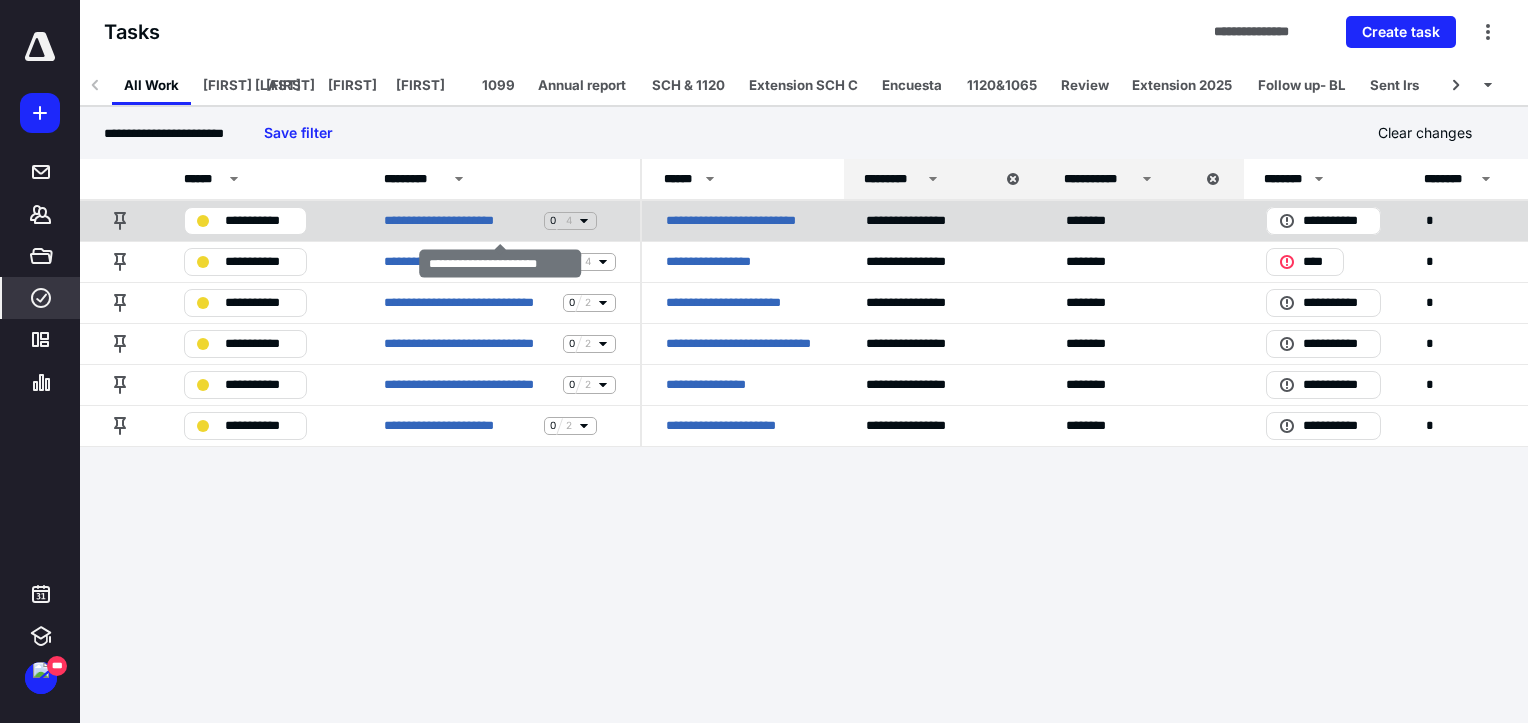 click 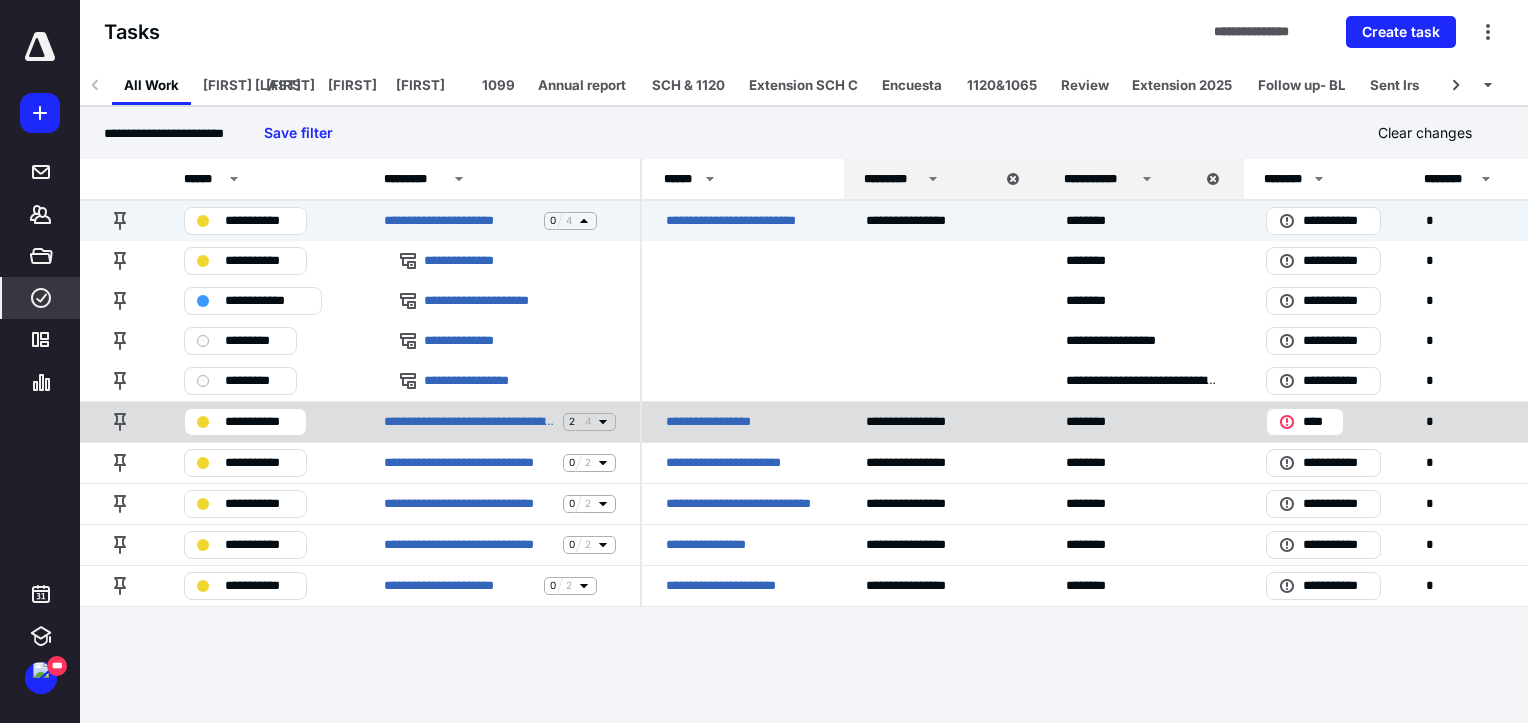 click 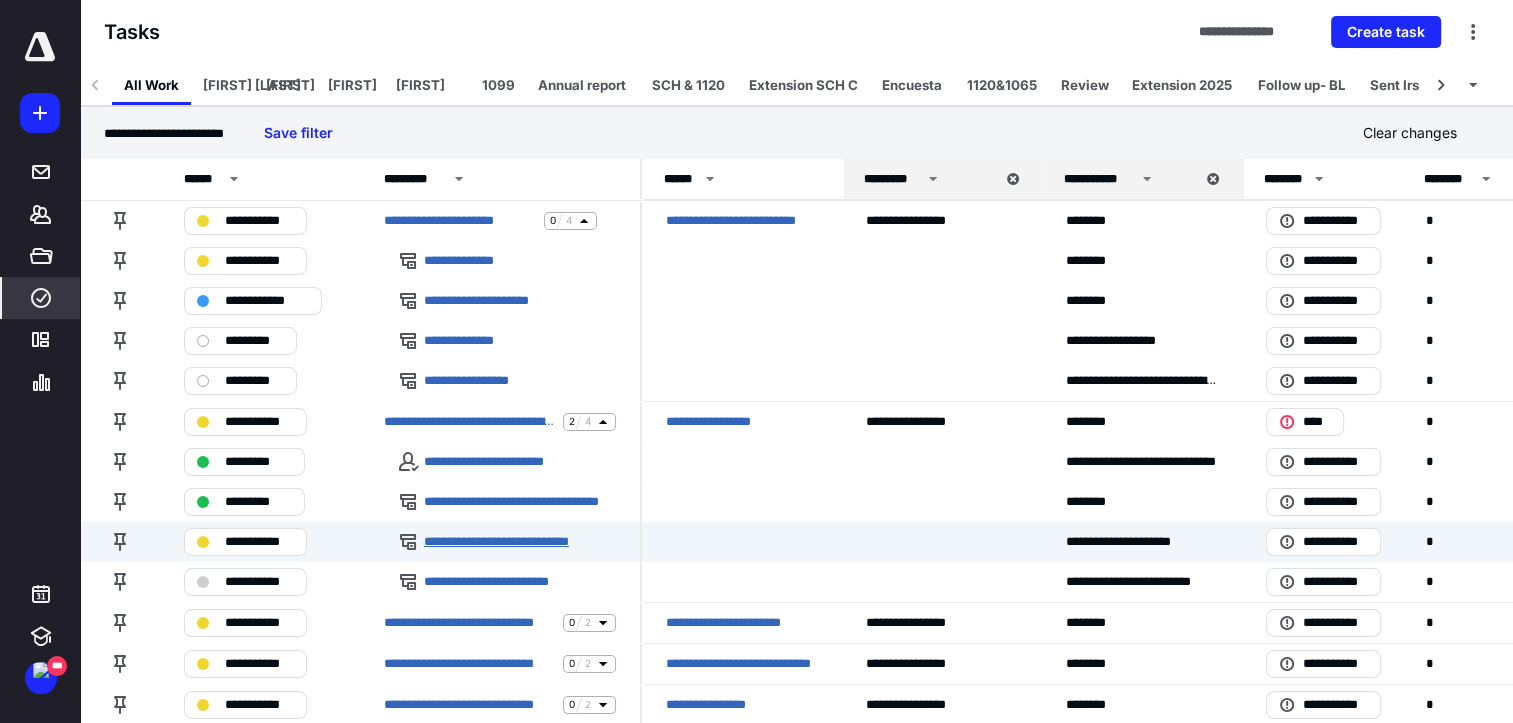 click on "**********" at bounding box center (509, 542) 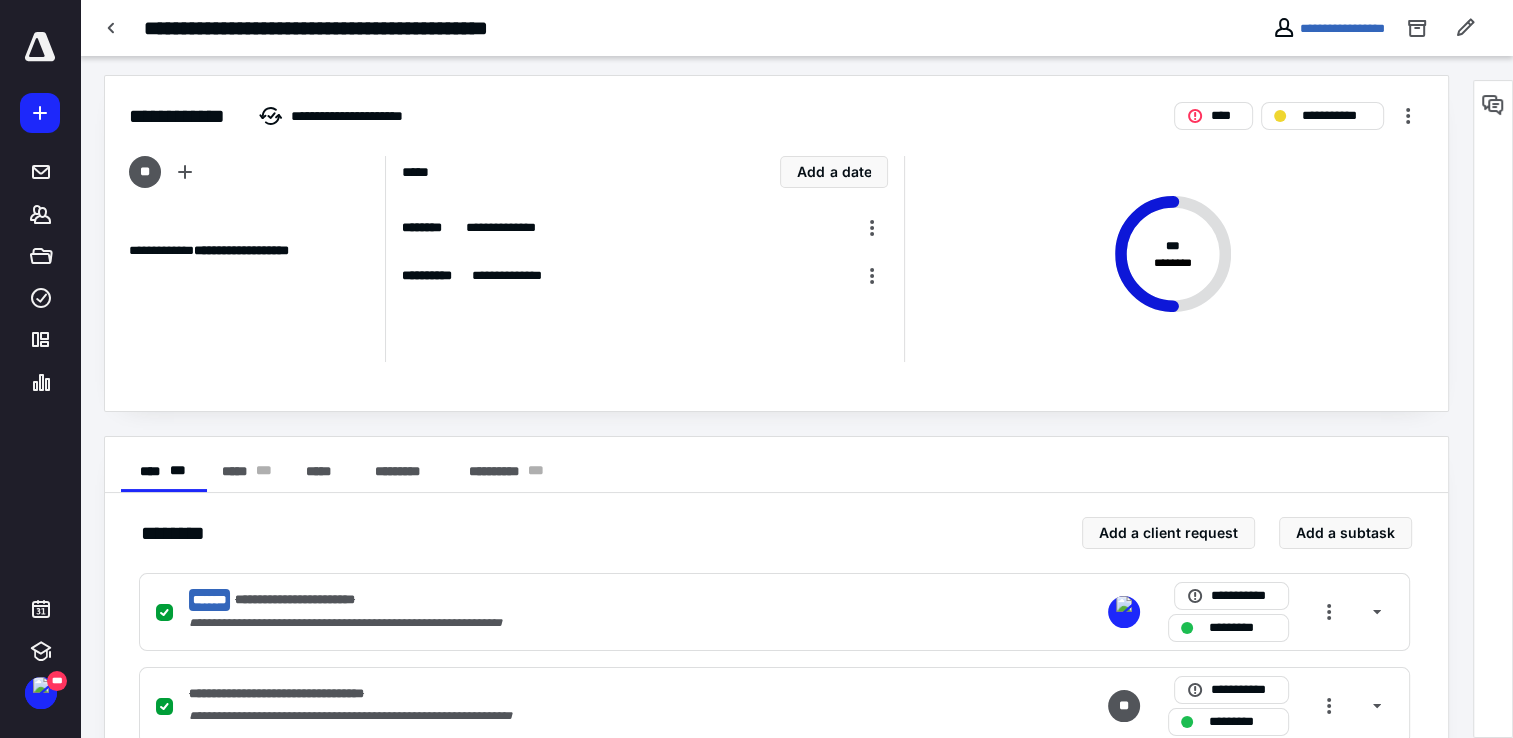scroll, scrollTop: 300, scrollLeft: 0, axis: vertical 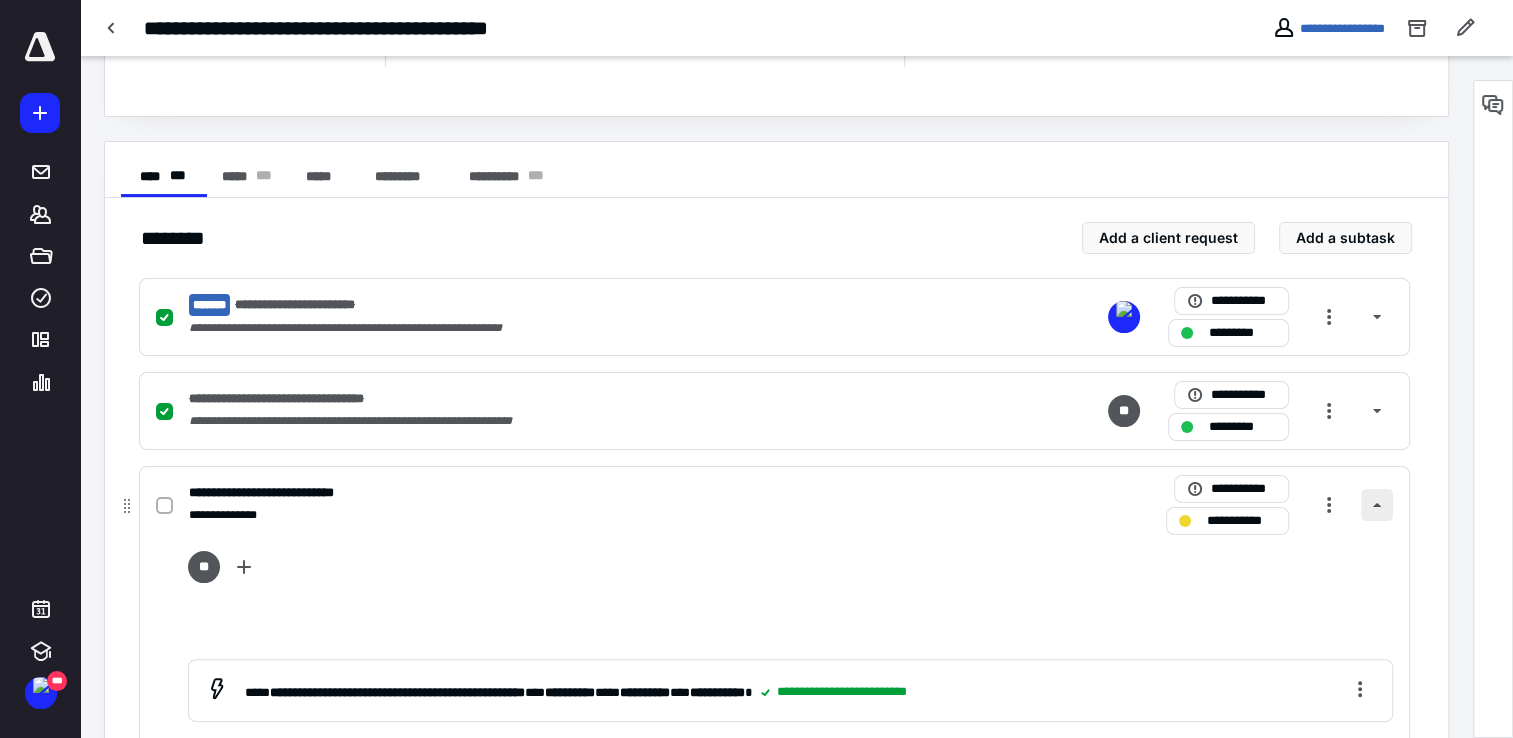 click at bounding box center (1377, 505) 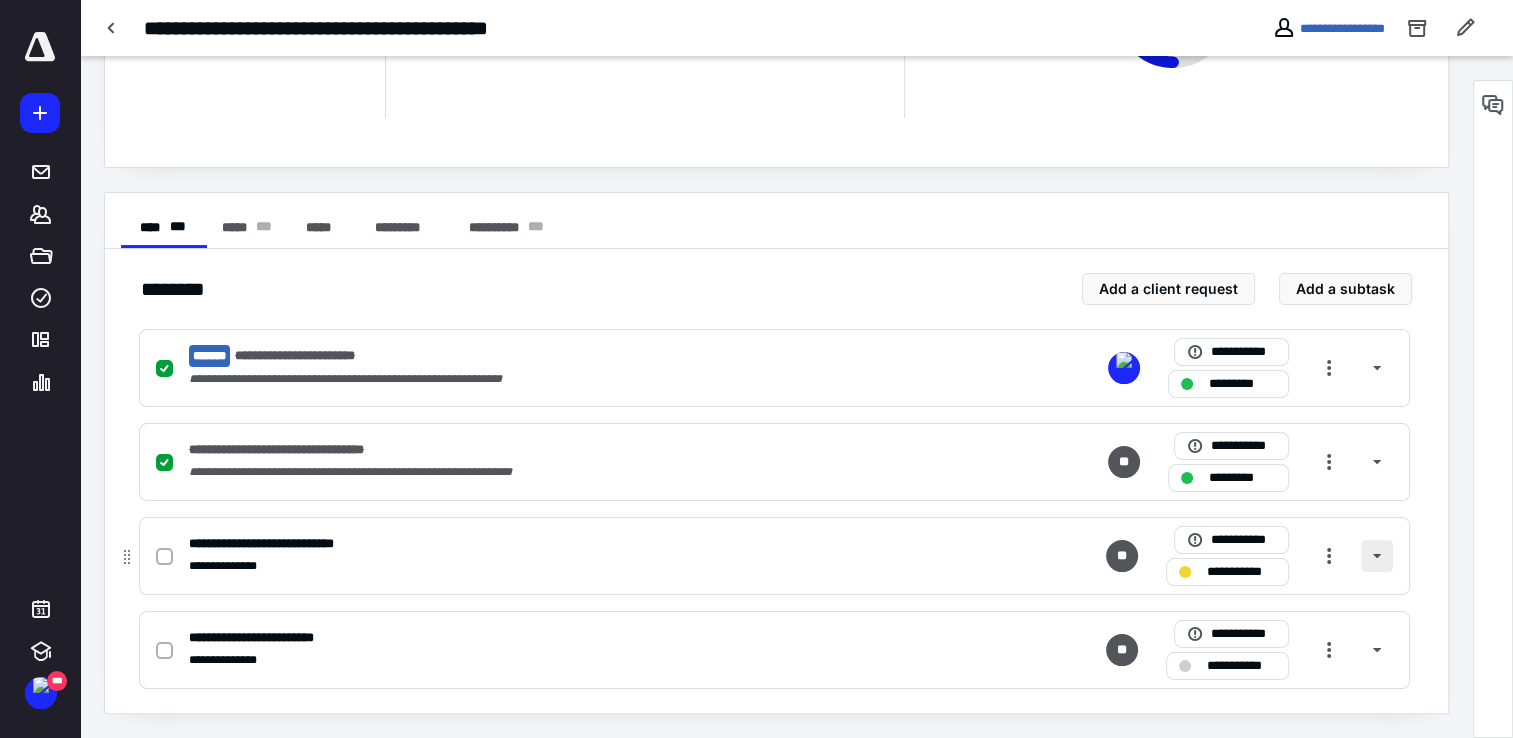 scroll, scrollTop: 248, scrollLeft: 0, axis: vertical 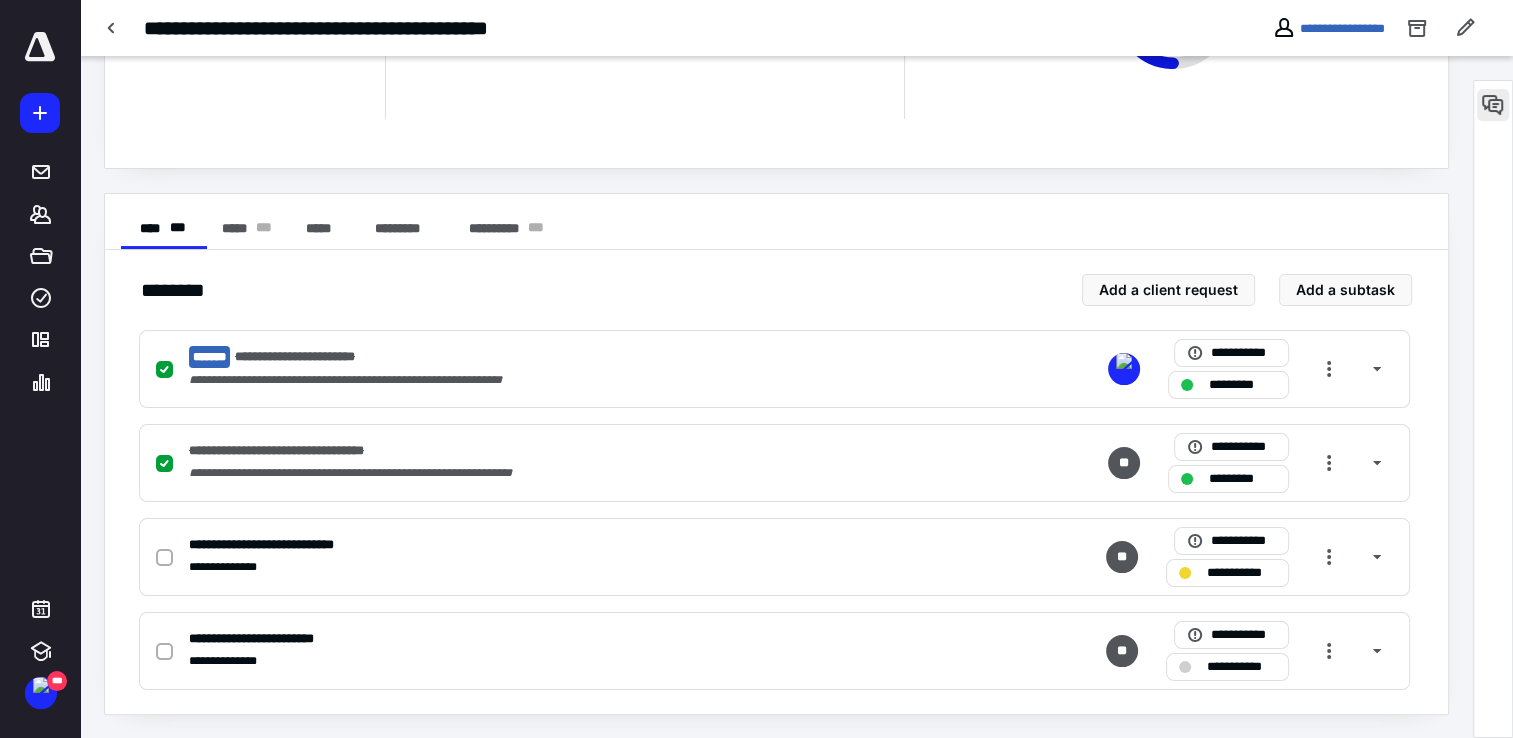 click at bounding box center [1493, 105] 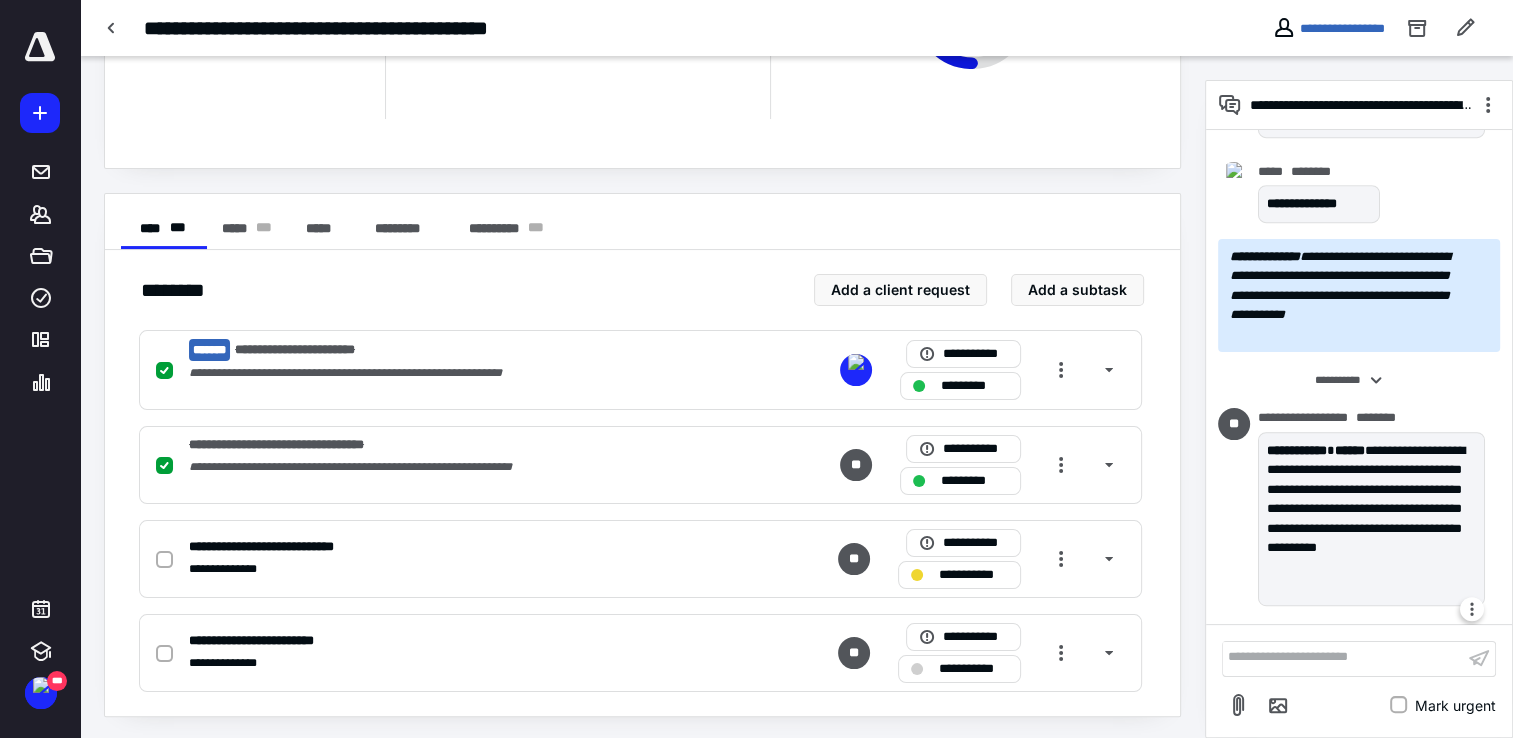 scroll, scrollTop: 1165, scrollLeft: 0, axis: vertical 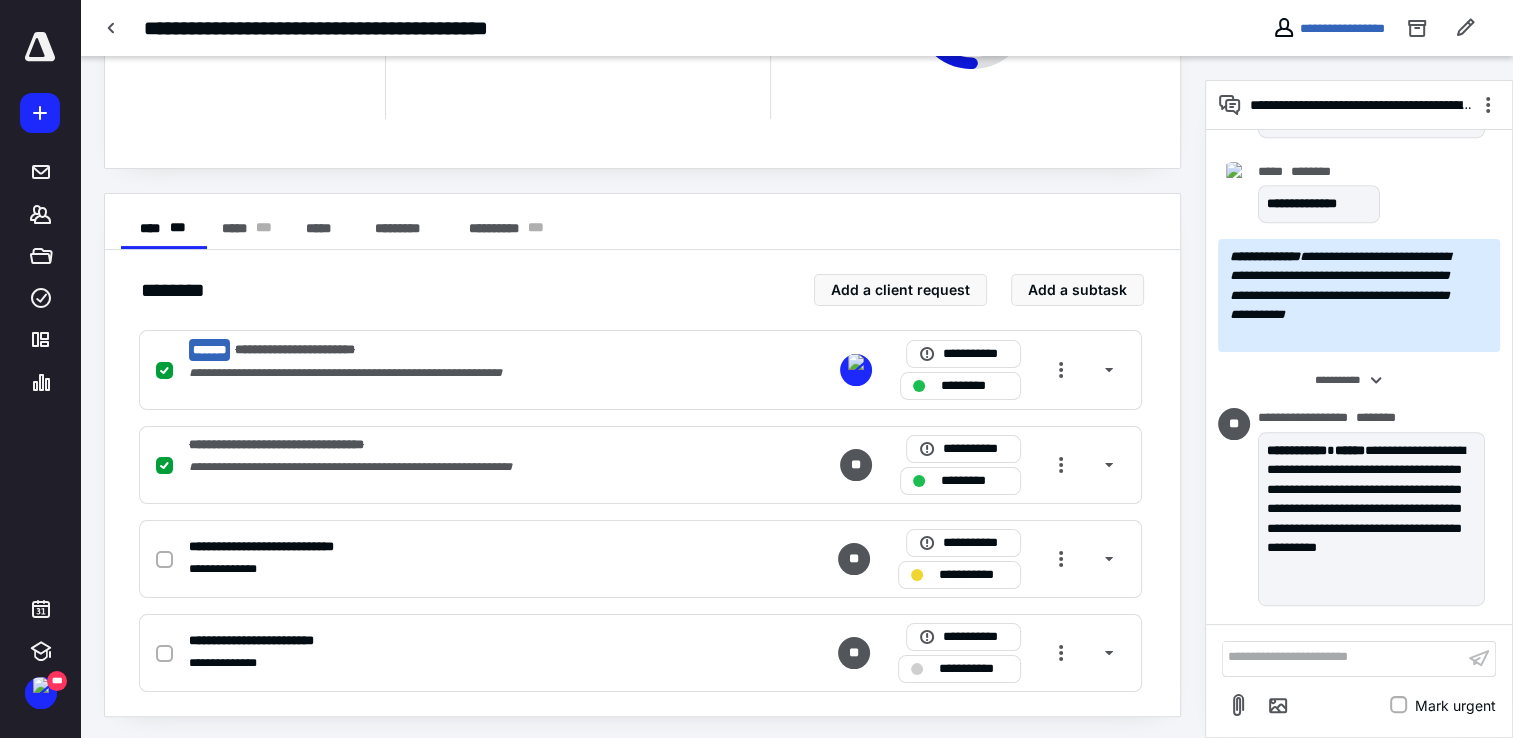 click at bounding box center [1343, 658] 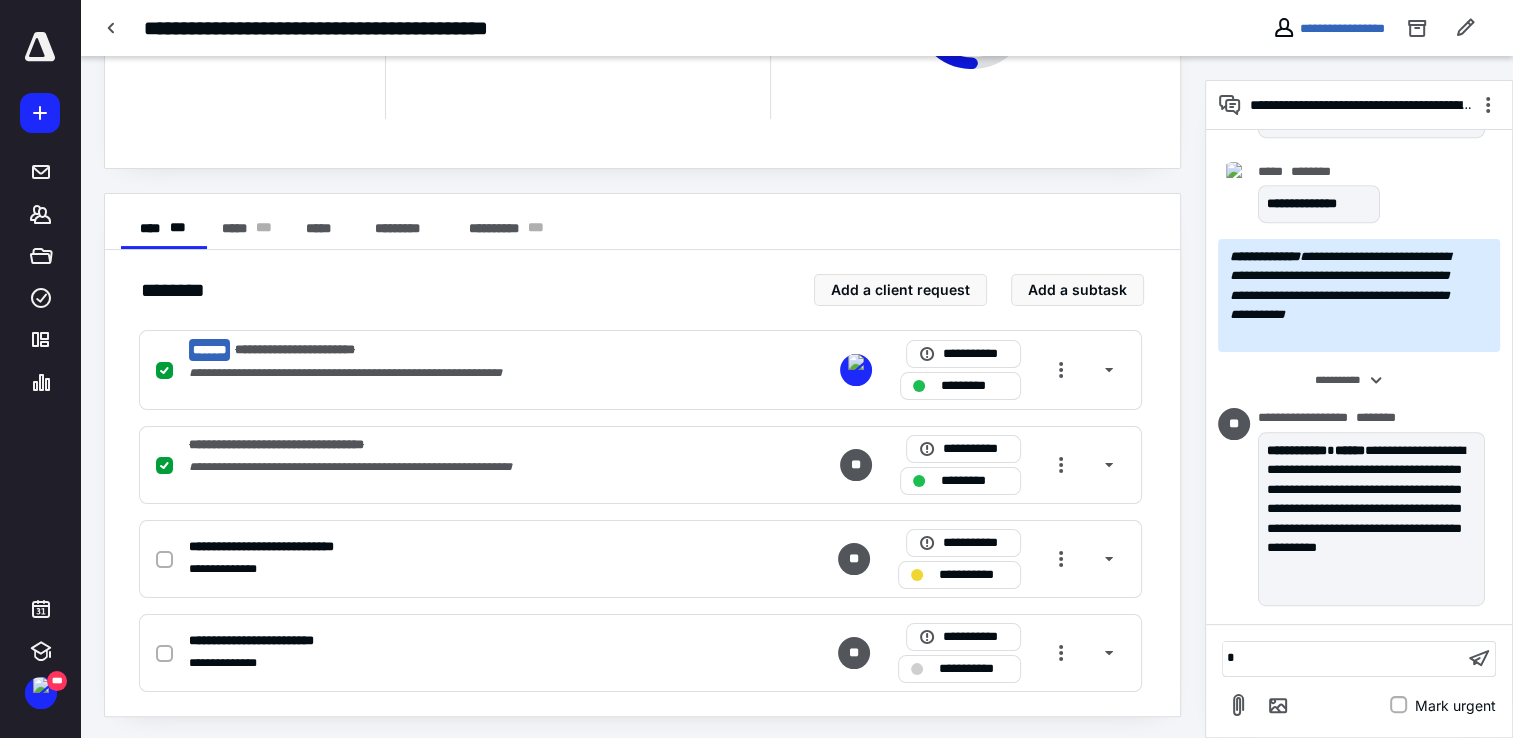 type 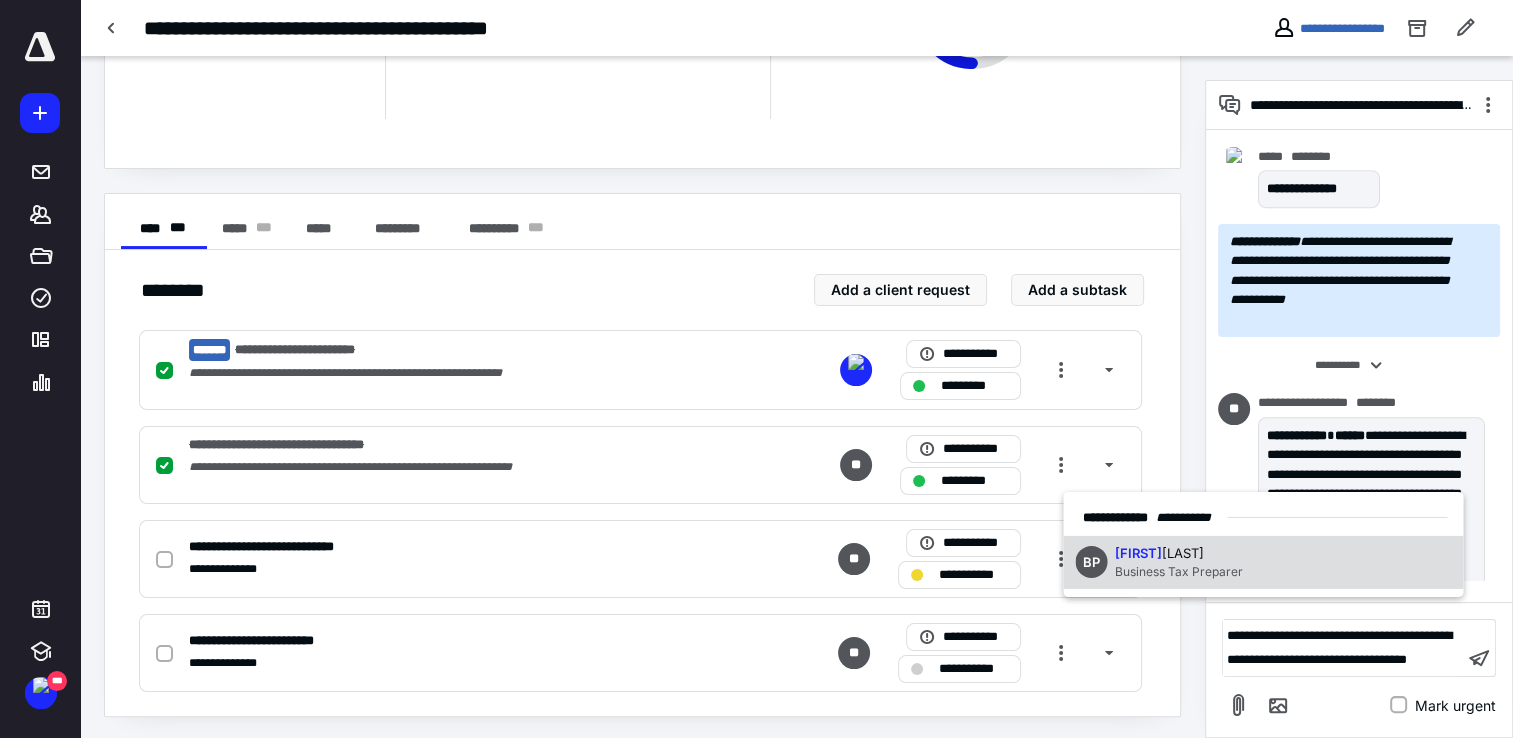 click on "BP [PERSON] Business Tax Preparer" at bounding box center [1263, 562] 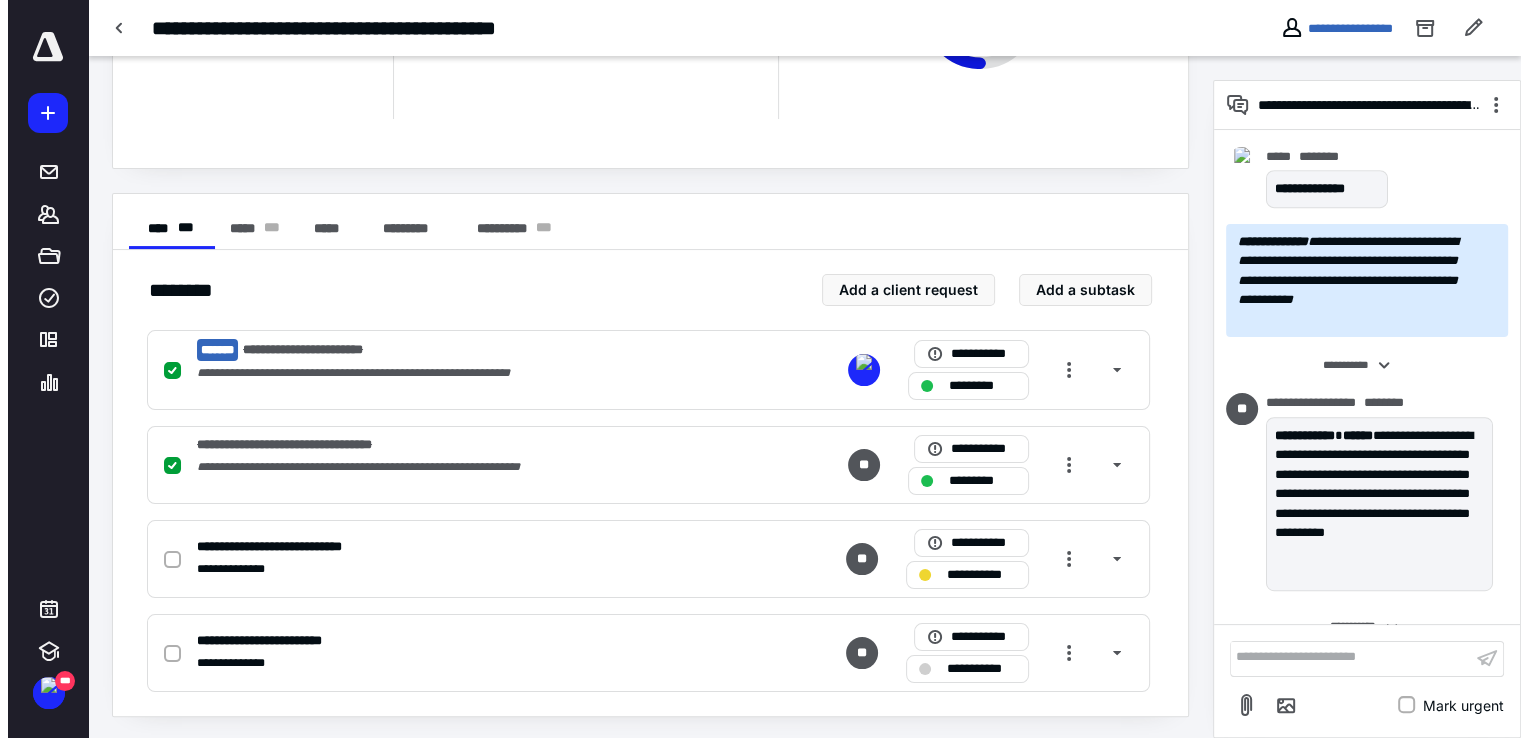 scroll, scrollTop: 1368, scrollLeft: 0, axis: vertical 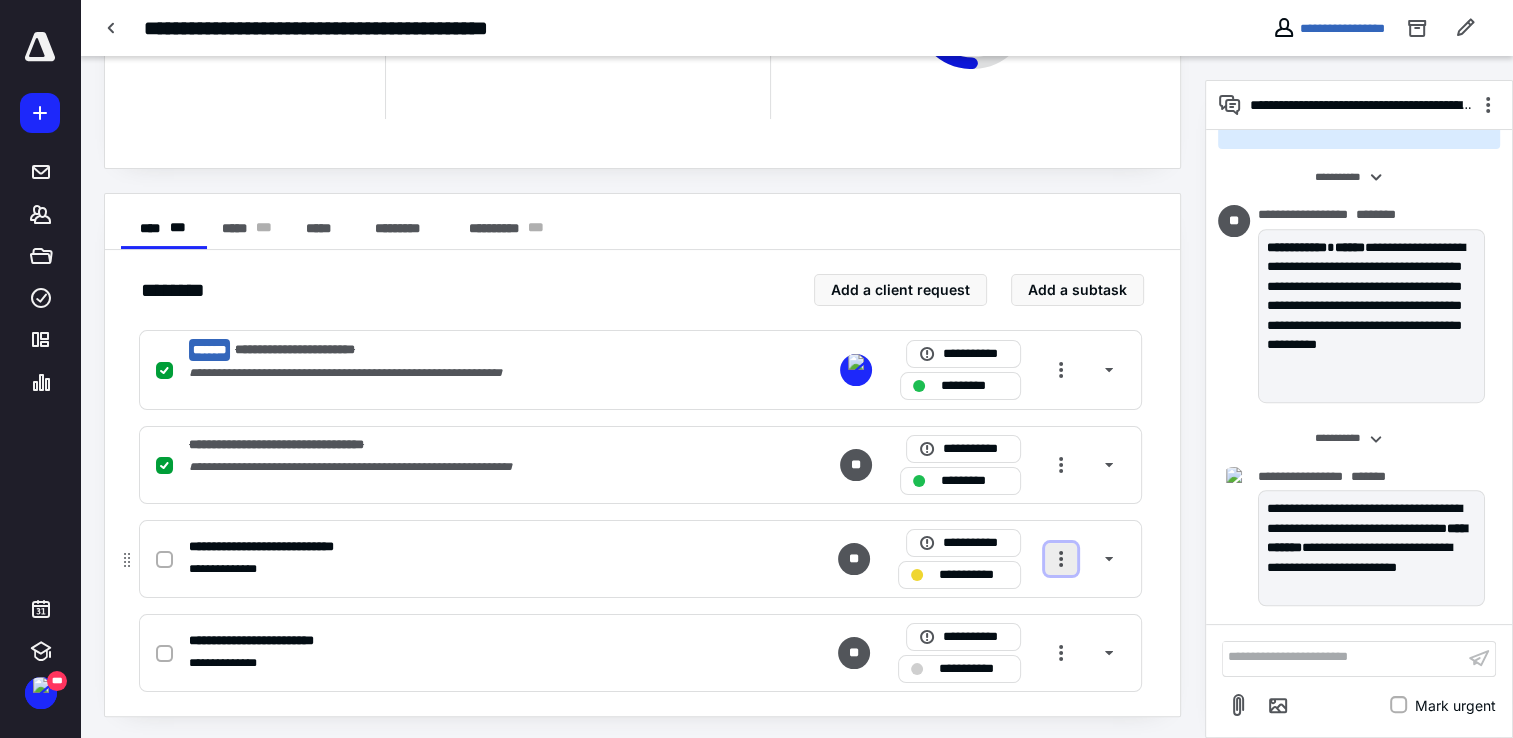 click at bounding box center [1061, 559] 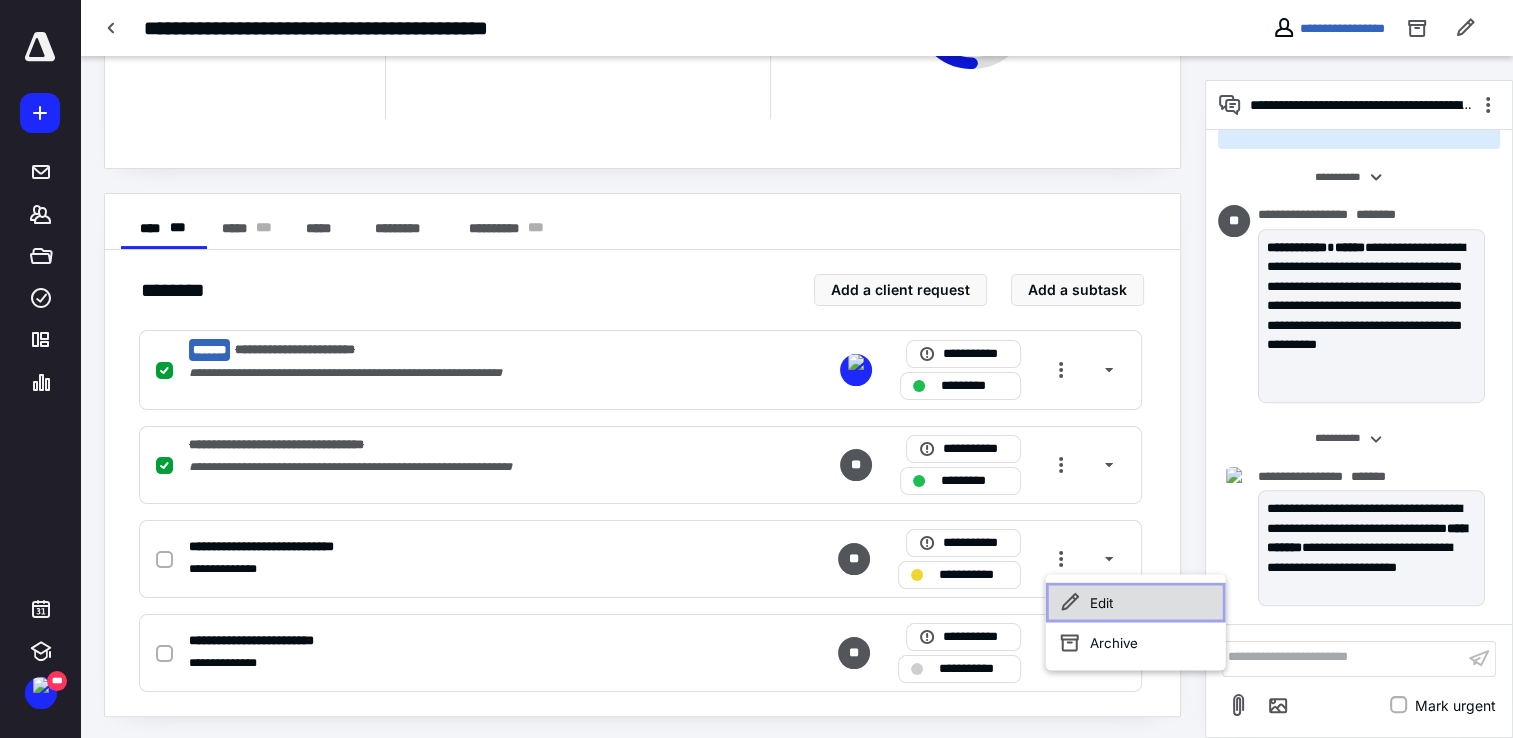click on "Edit" at bounding box center (1136, 602) 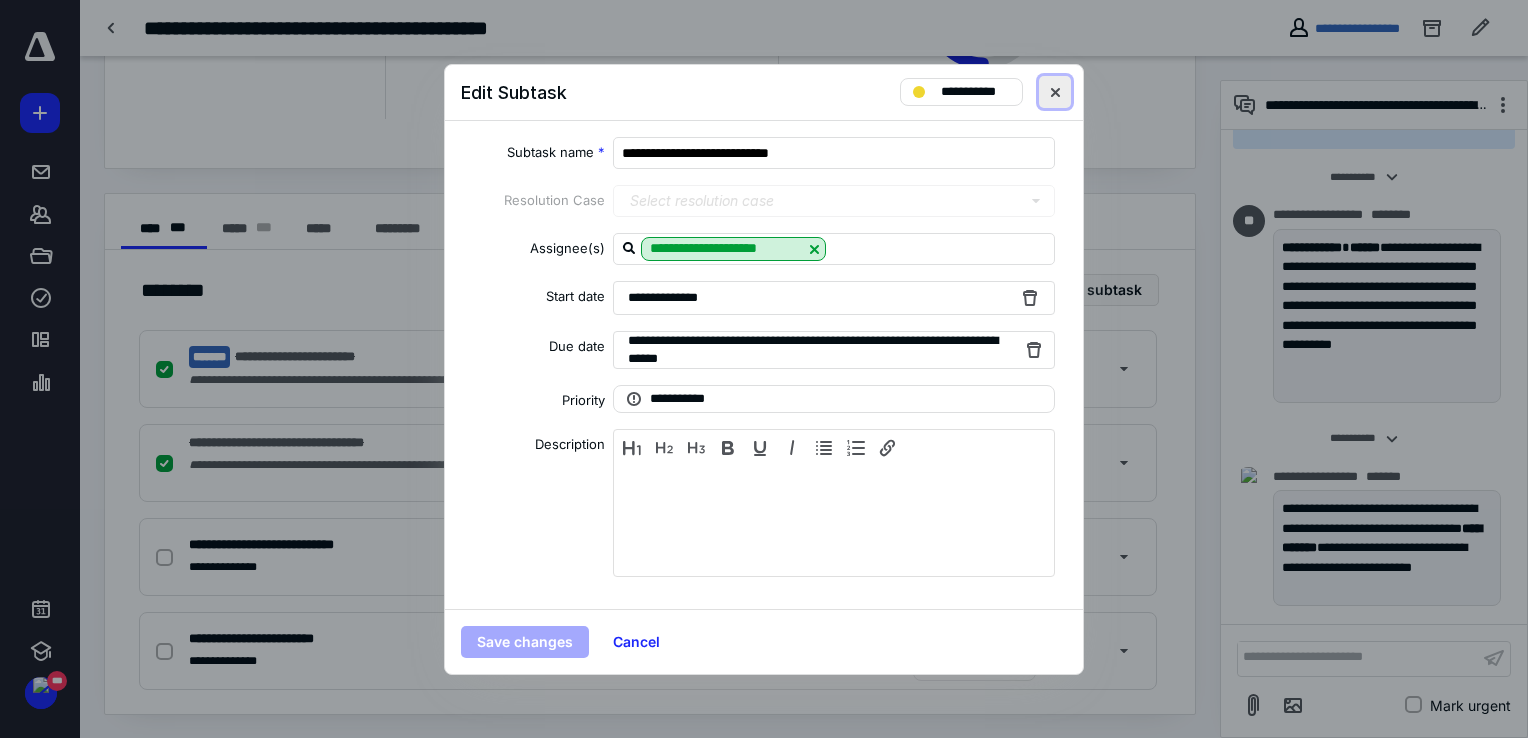 click at bounding box center [1055, 92] 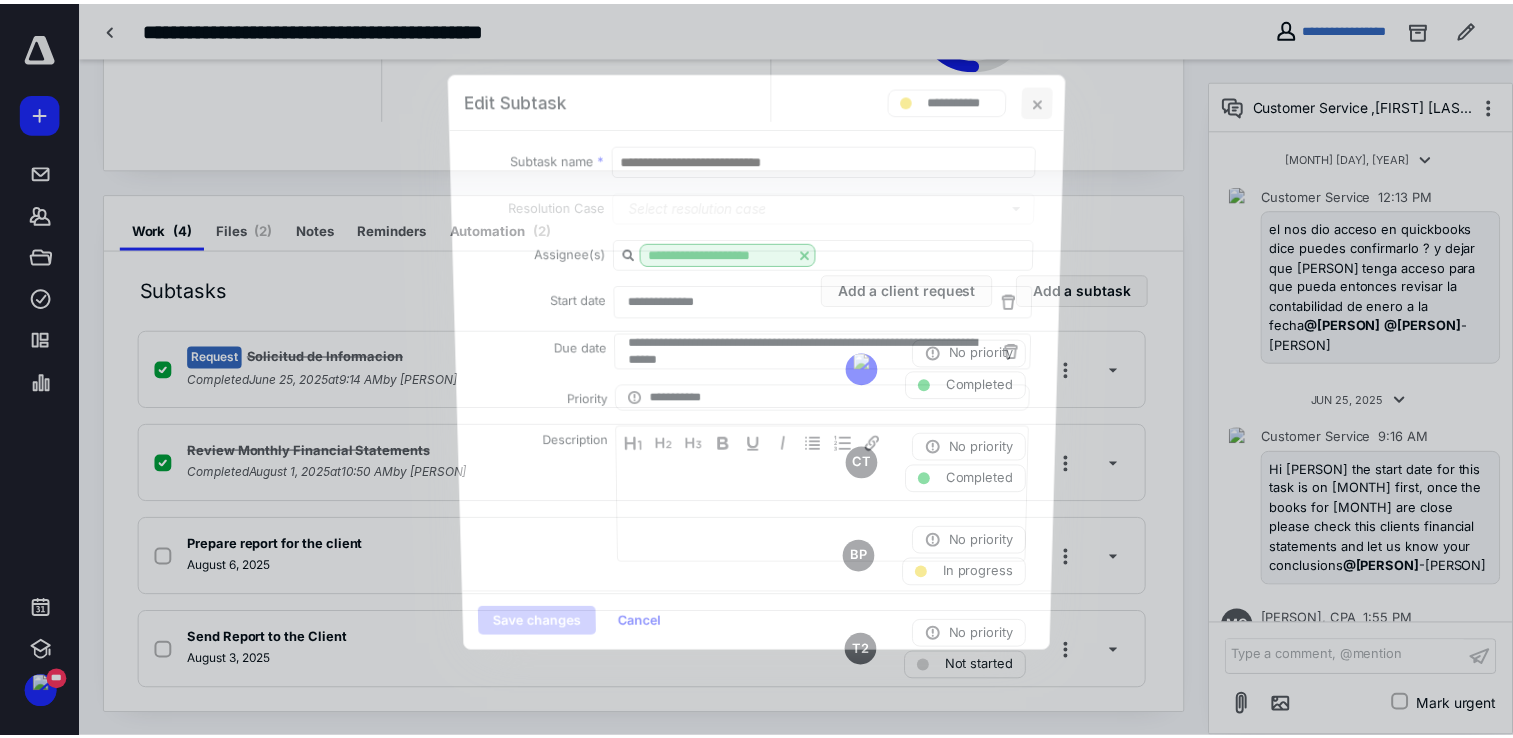 scroll, scrollTop: 1368, scrollLeft: 0, axis: vertical 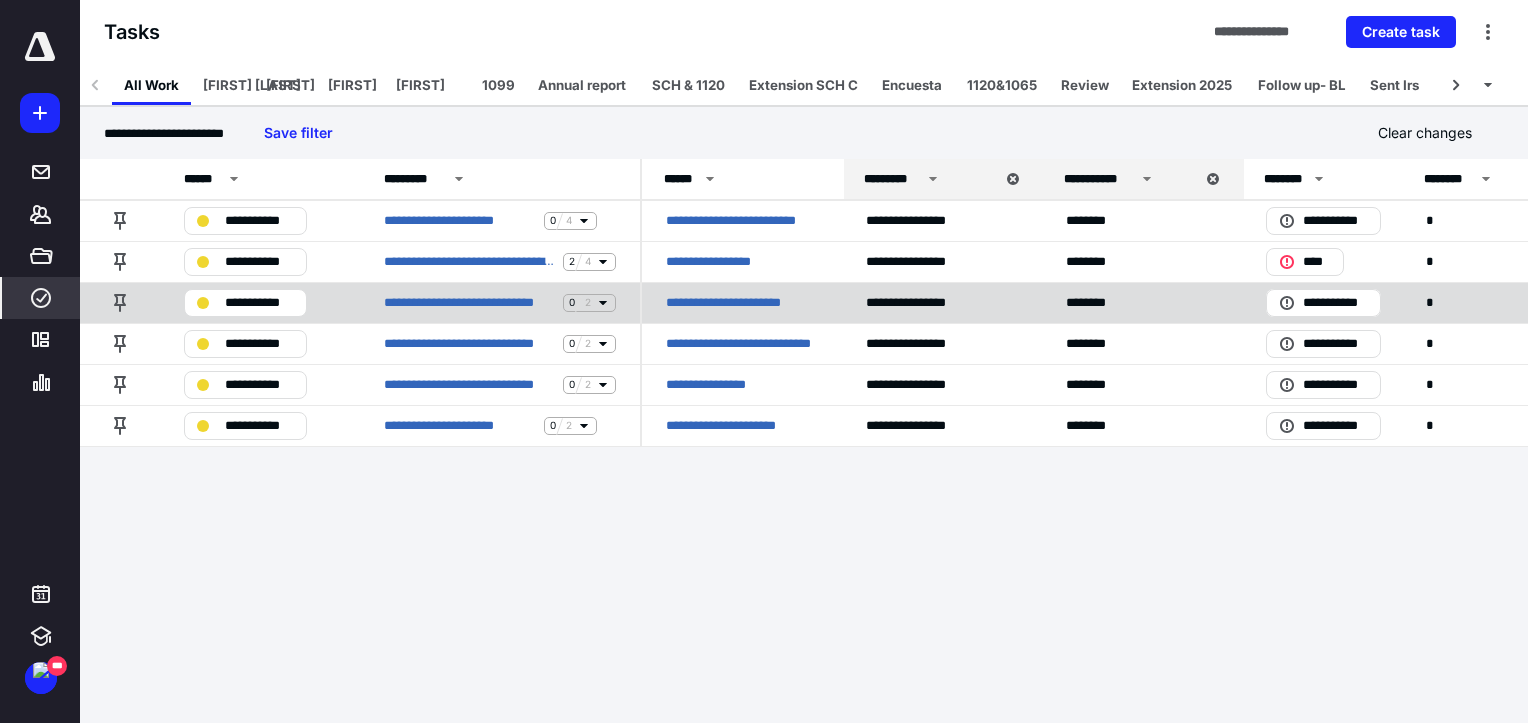 click 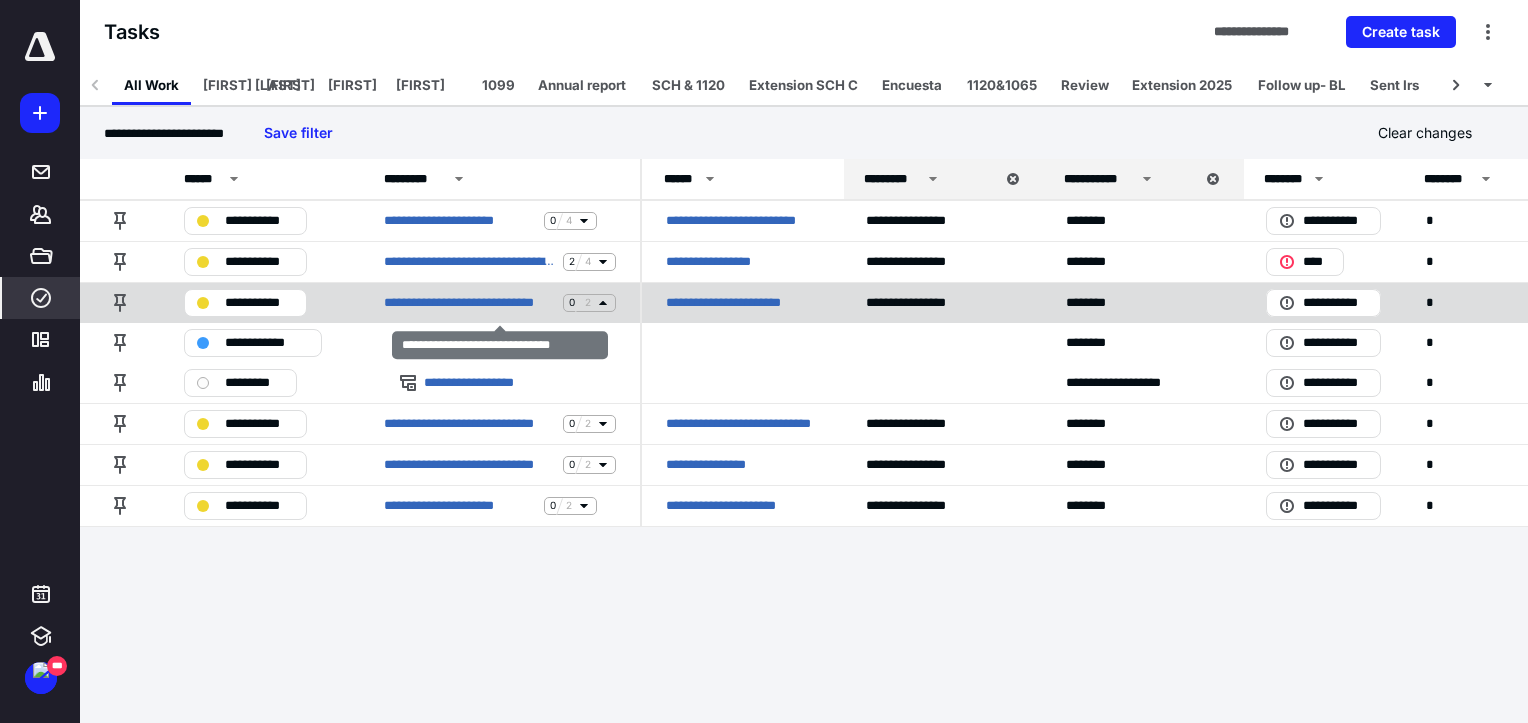 click 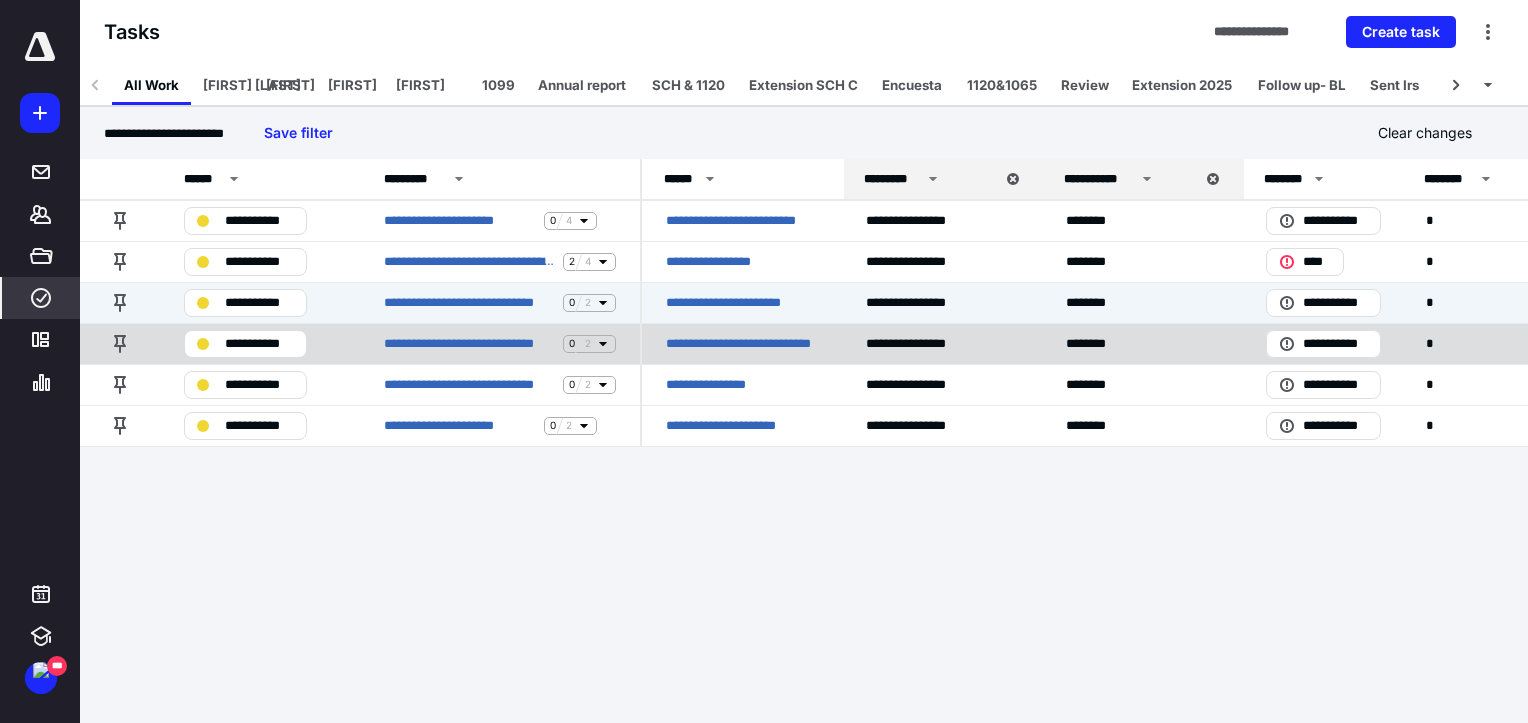click 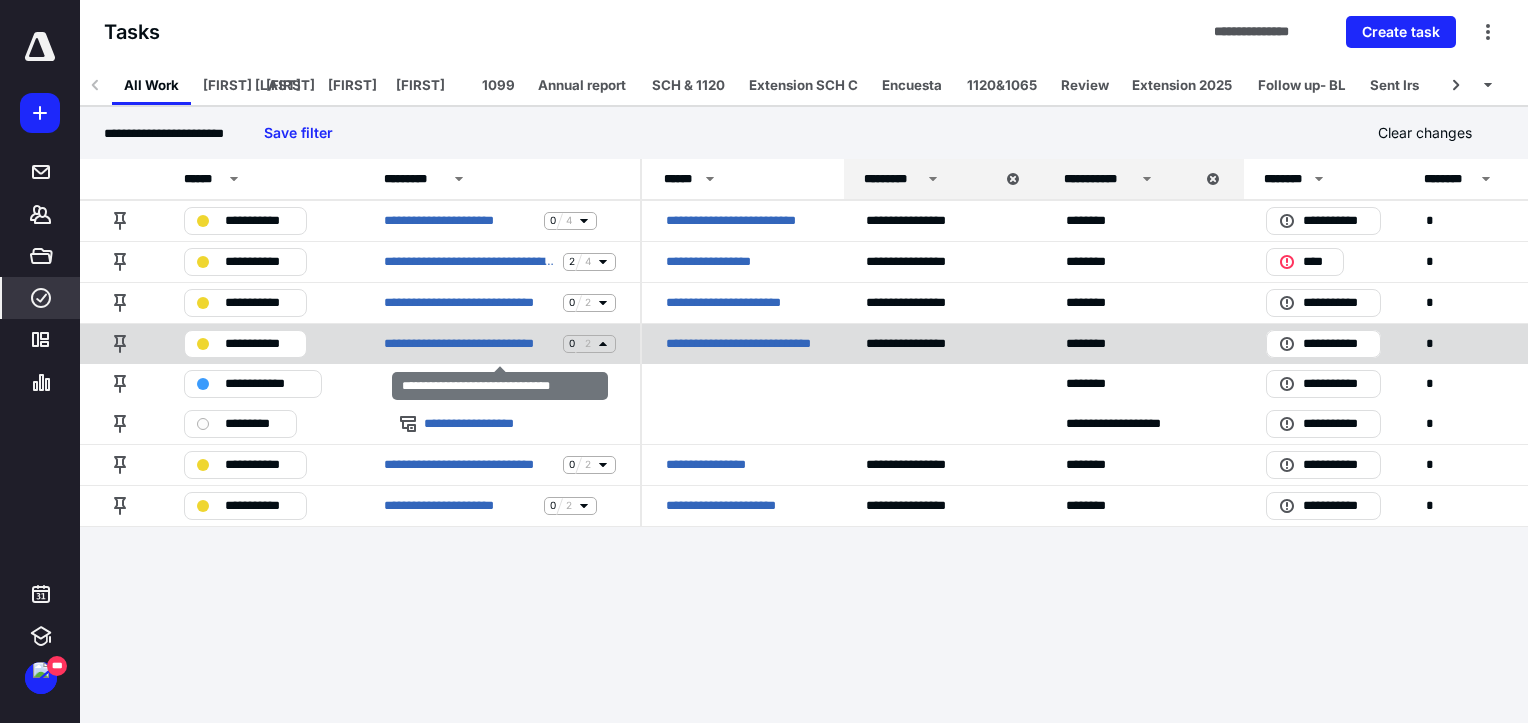click 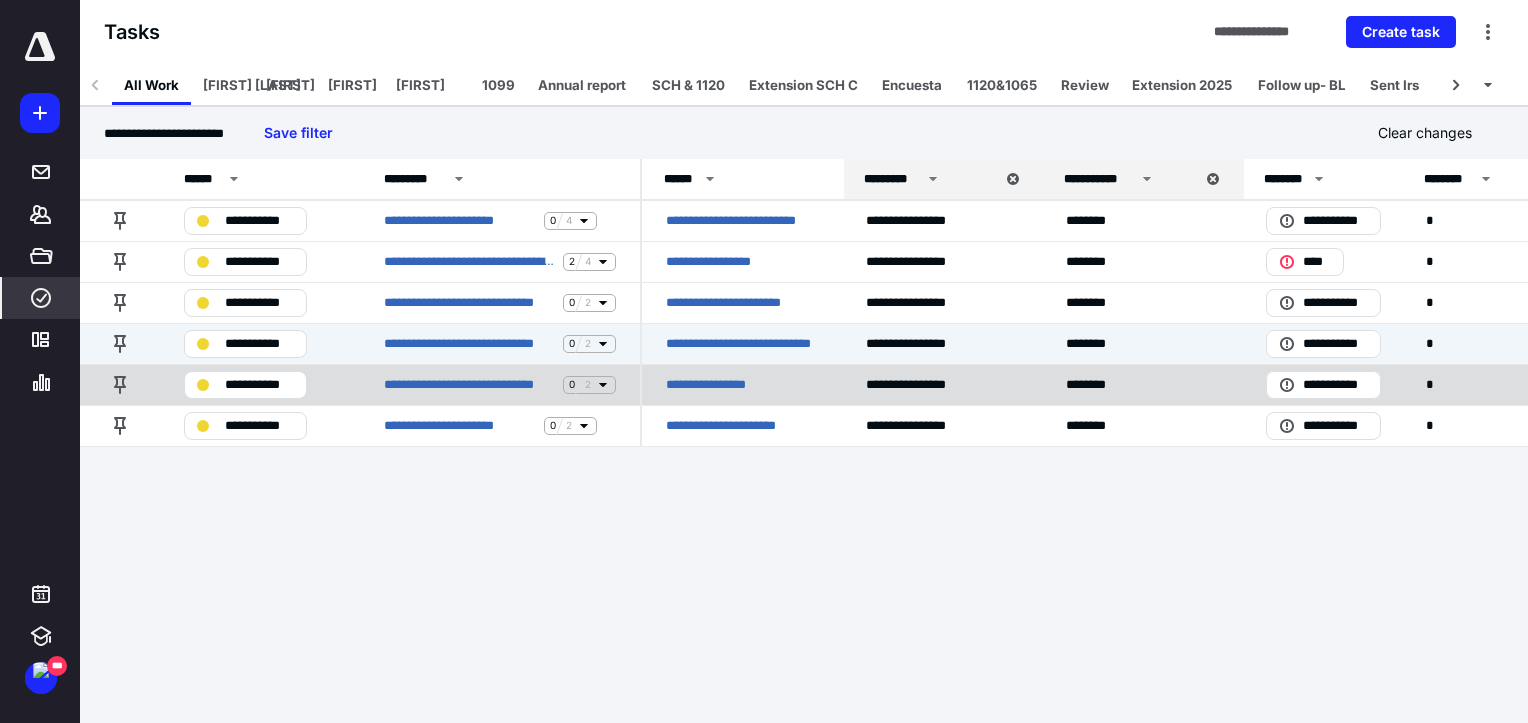 click on "2" at bounding box center [588, 384] 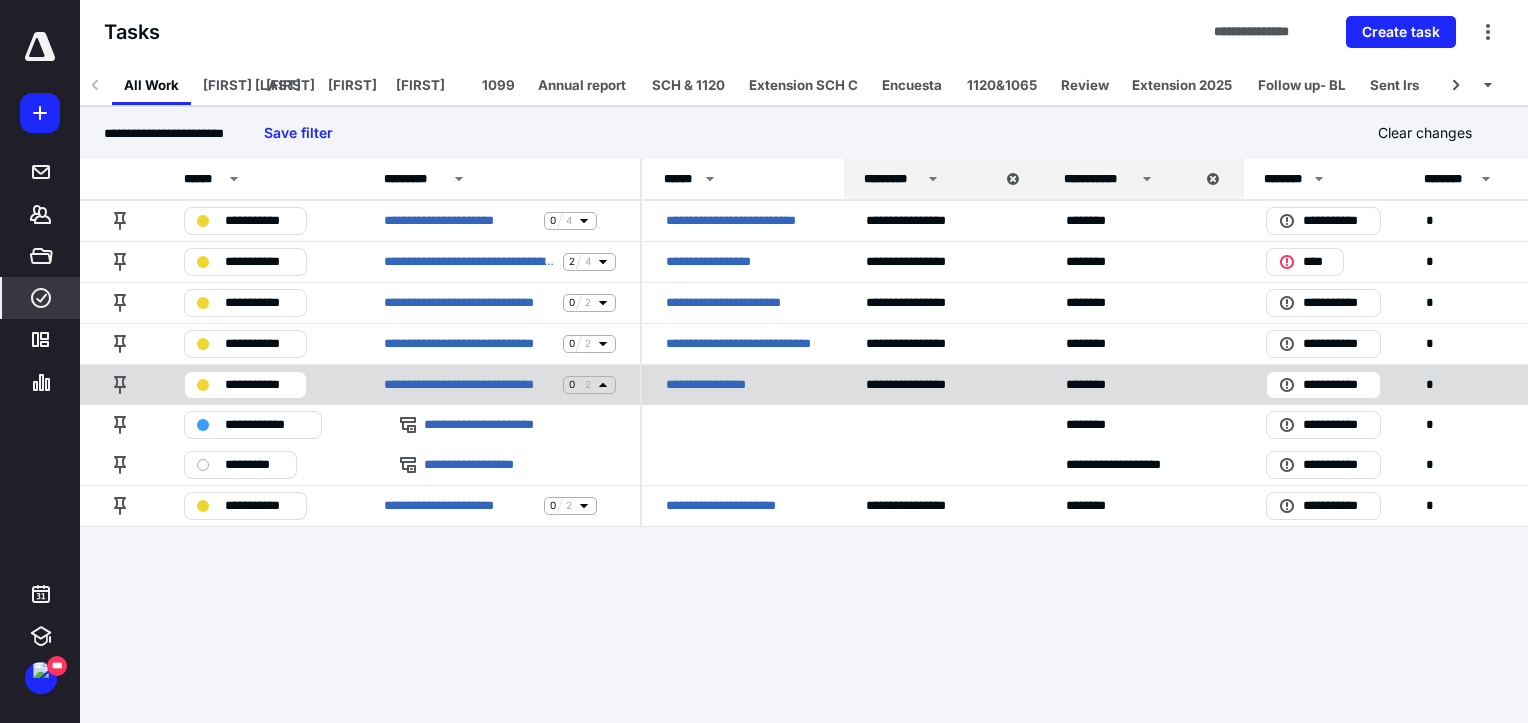 click on "2" at bounding box center [588, 384] 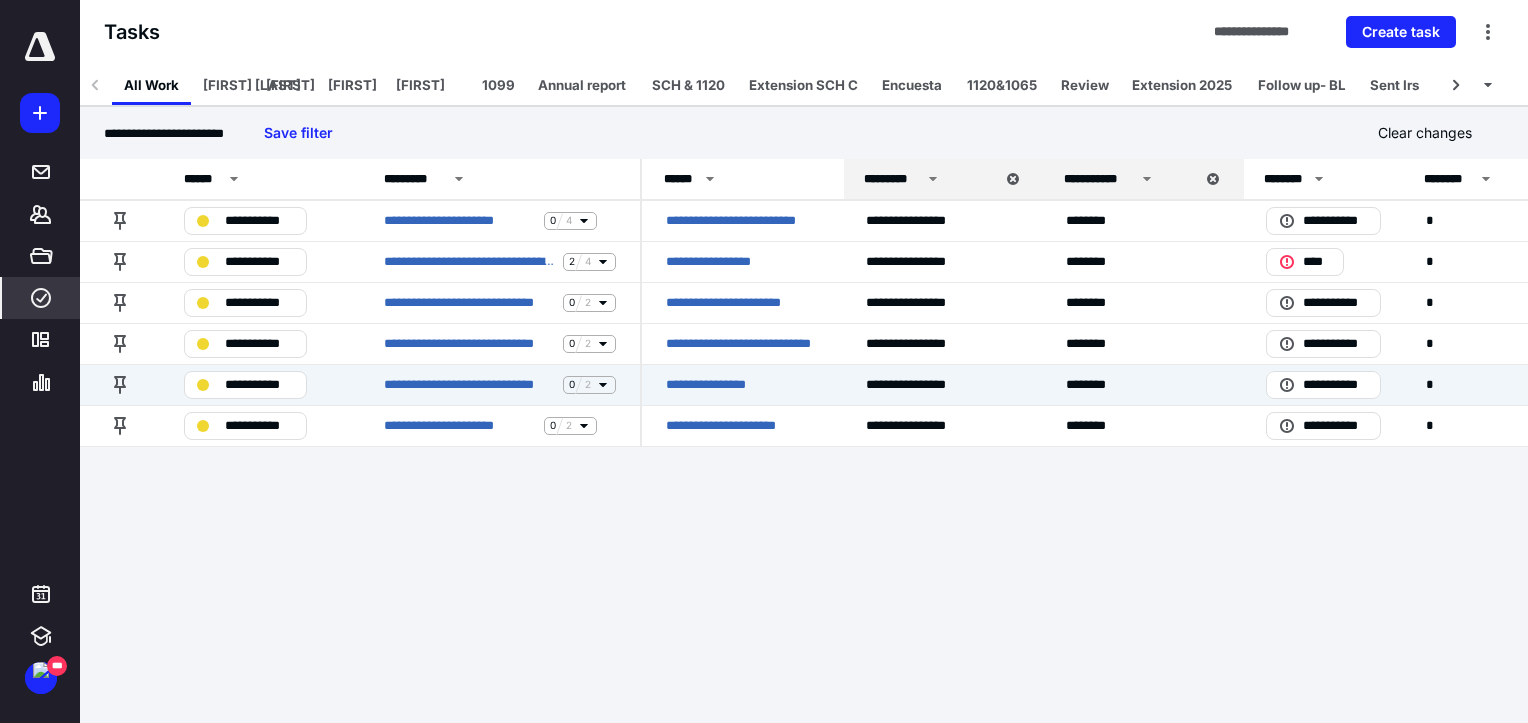 click 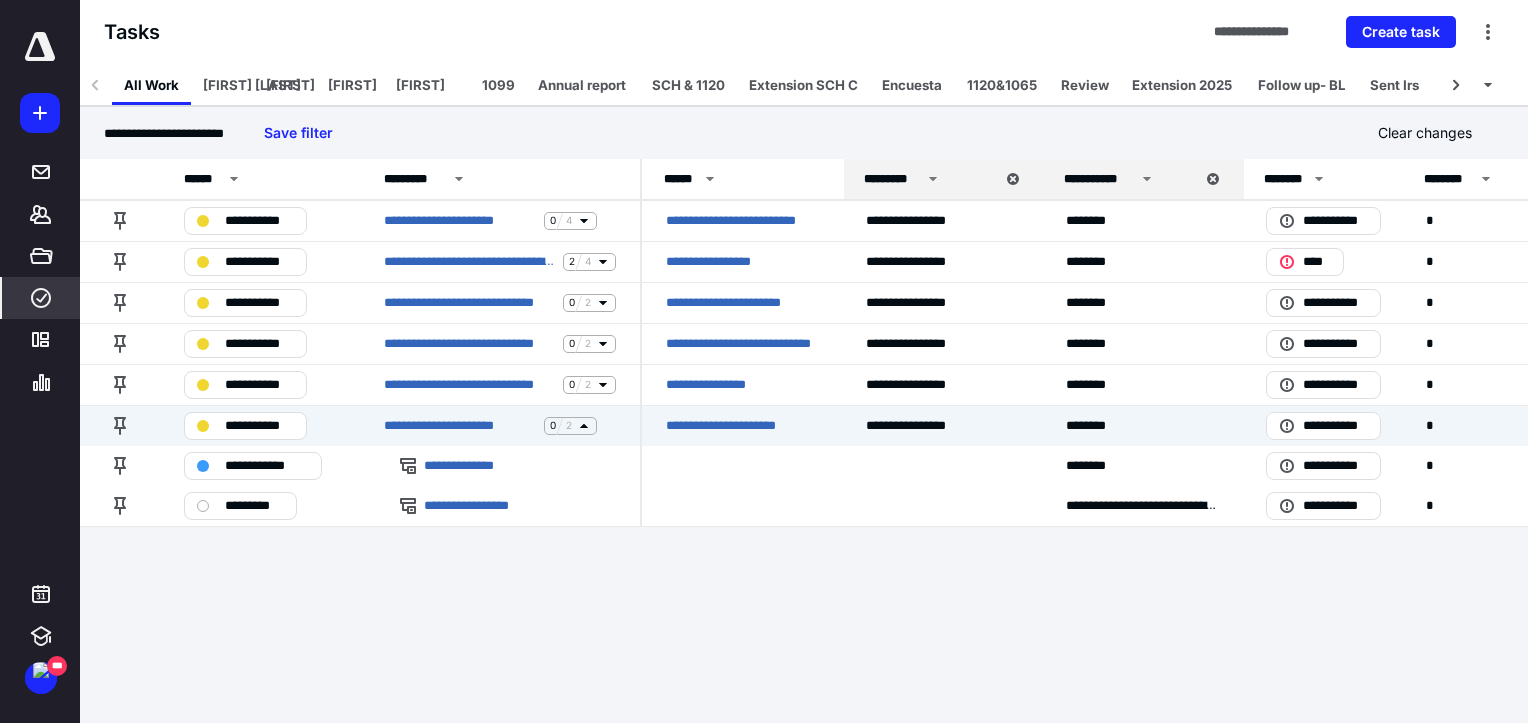 click 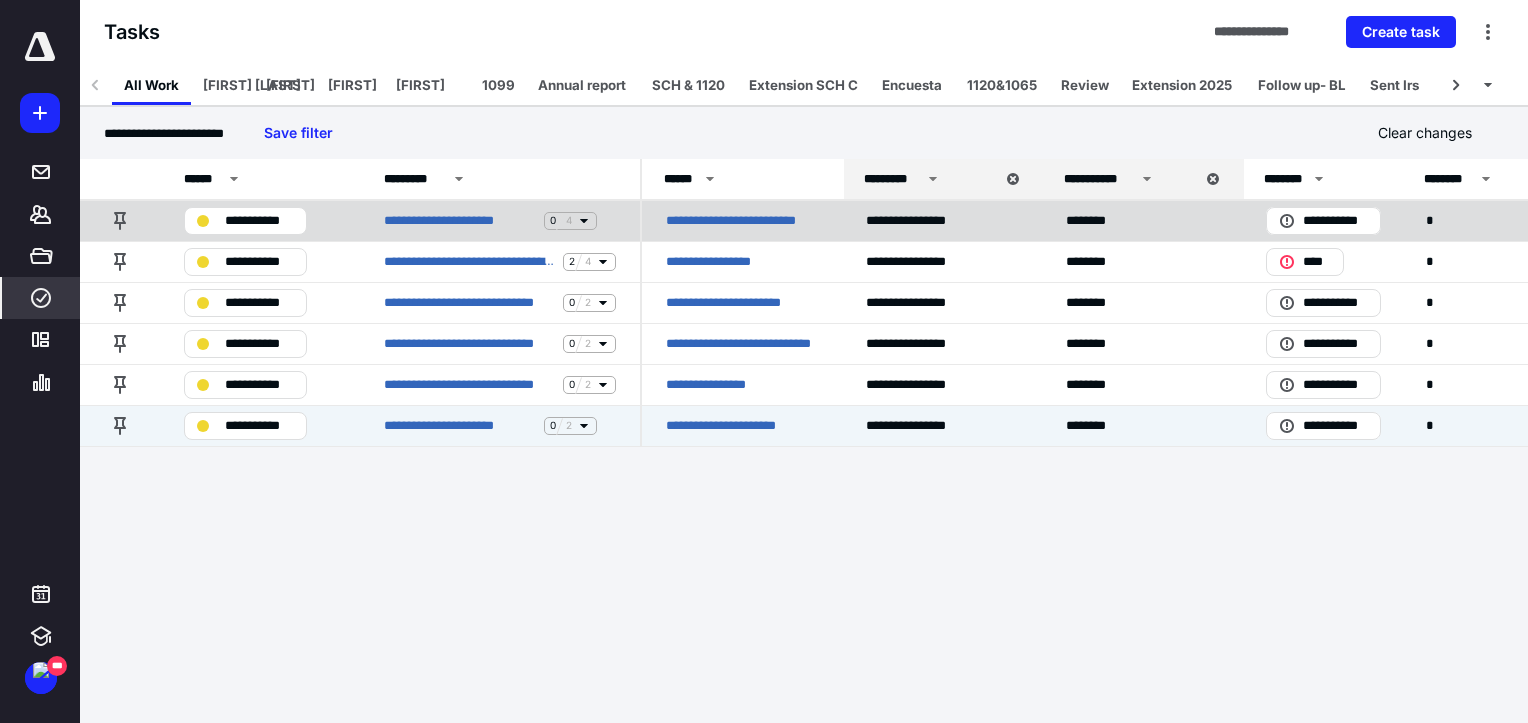click 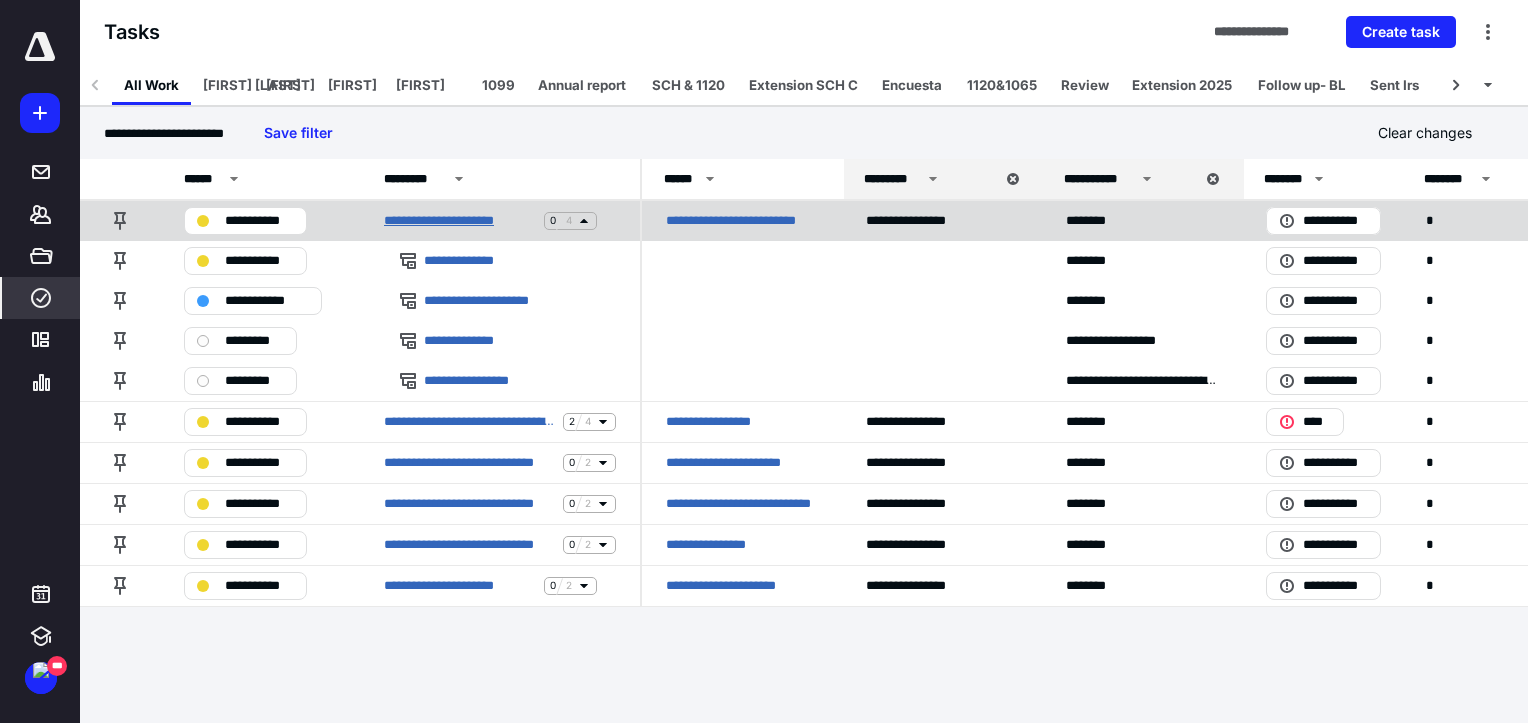 click on "**********" at bounding box center [460, 221] 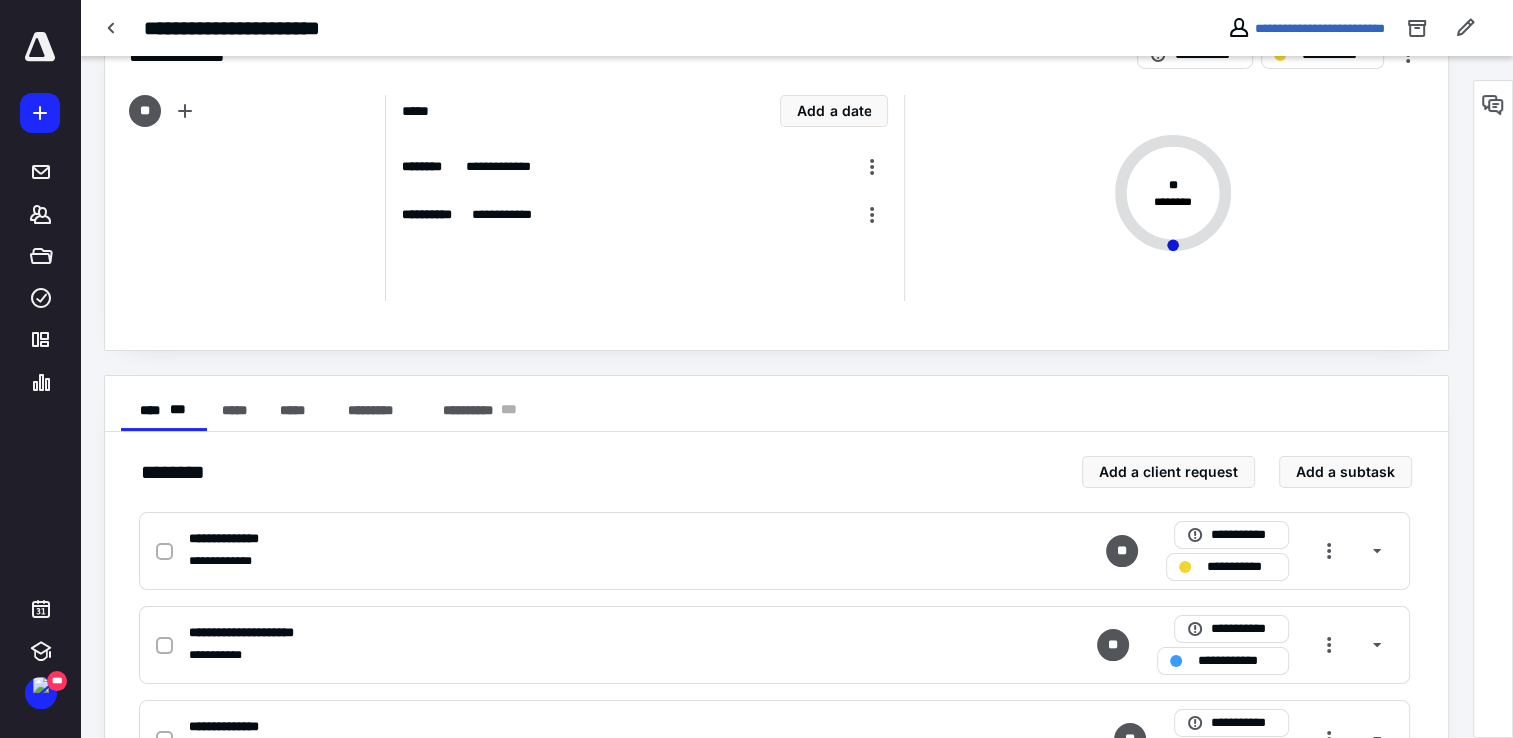 scroll, scrollTop: 200, scrollLeft: 0, axis: vertical 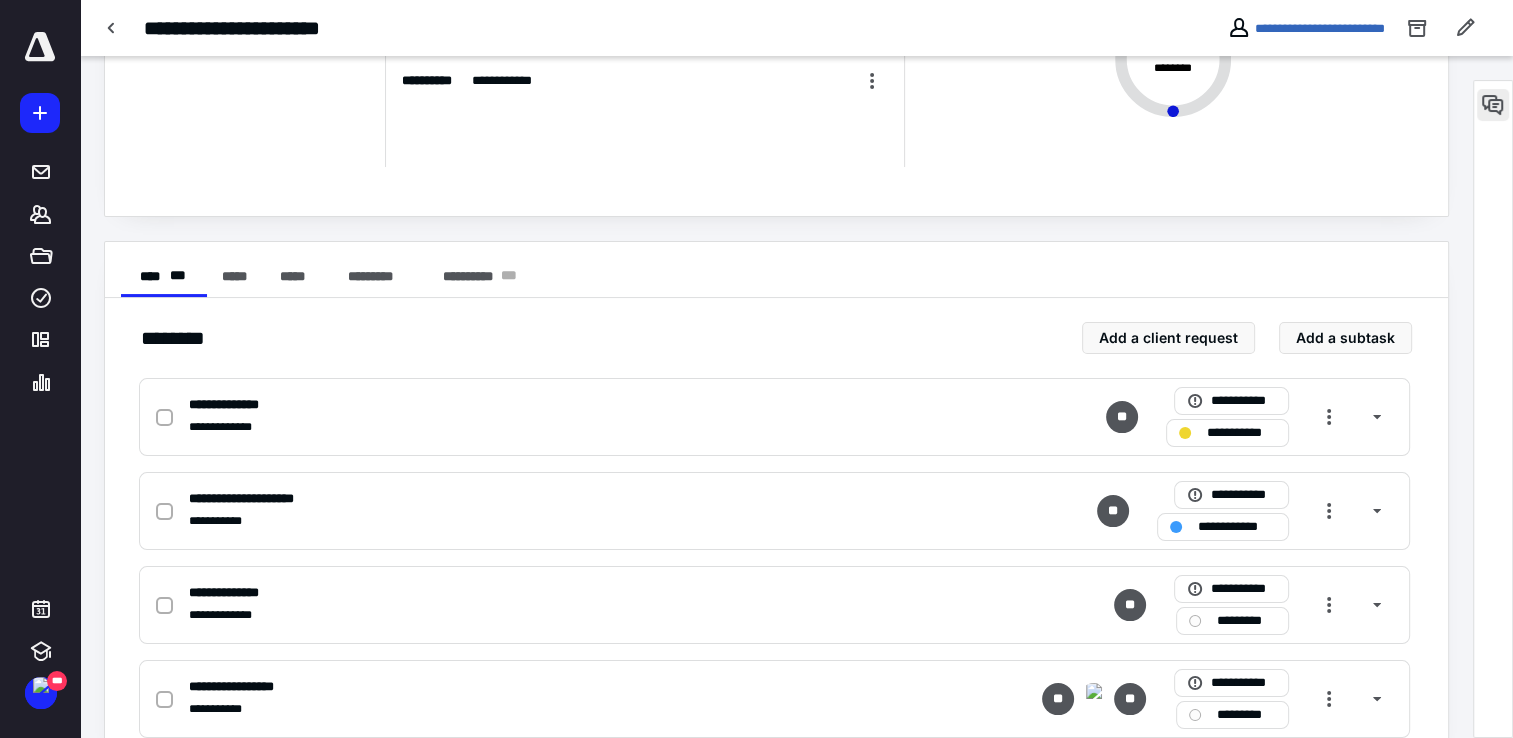 click at bounding box center [1493, 105] 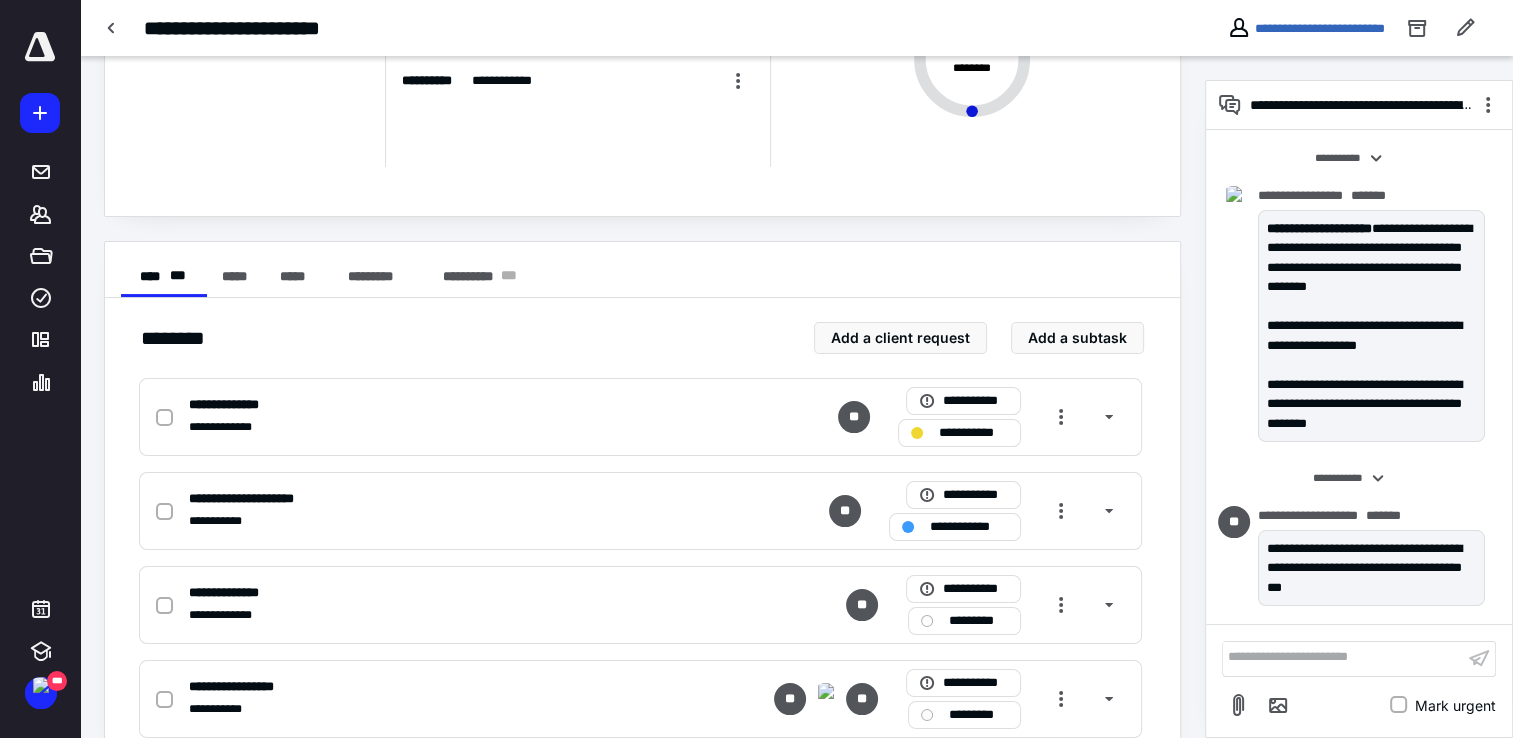 scroll, scrollTop: 2292, scrollLeft: 0, axis: vertical 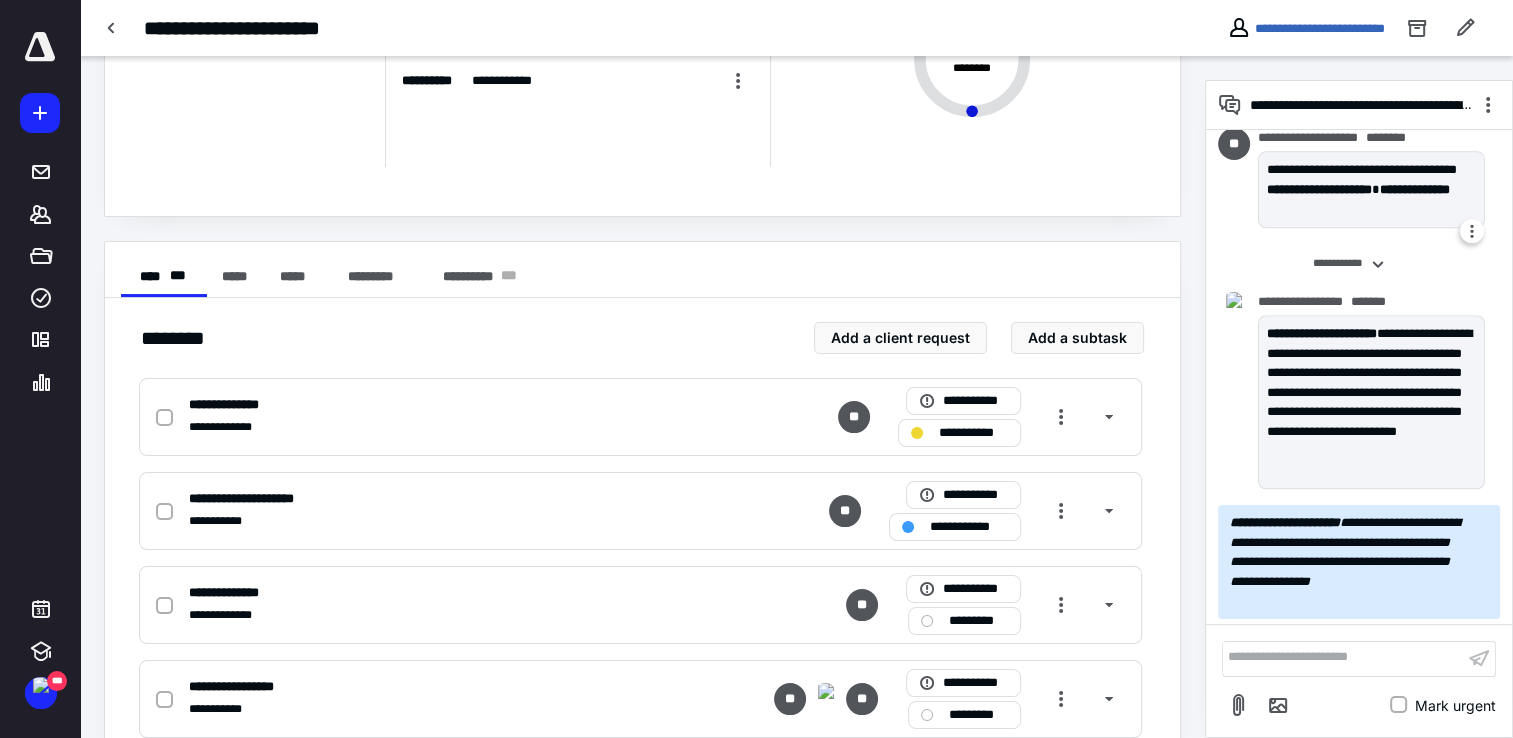 type 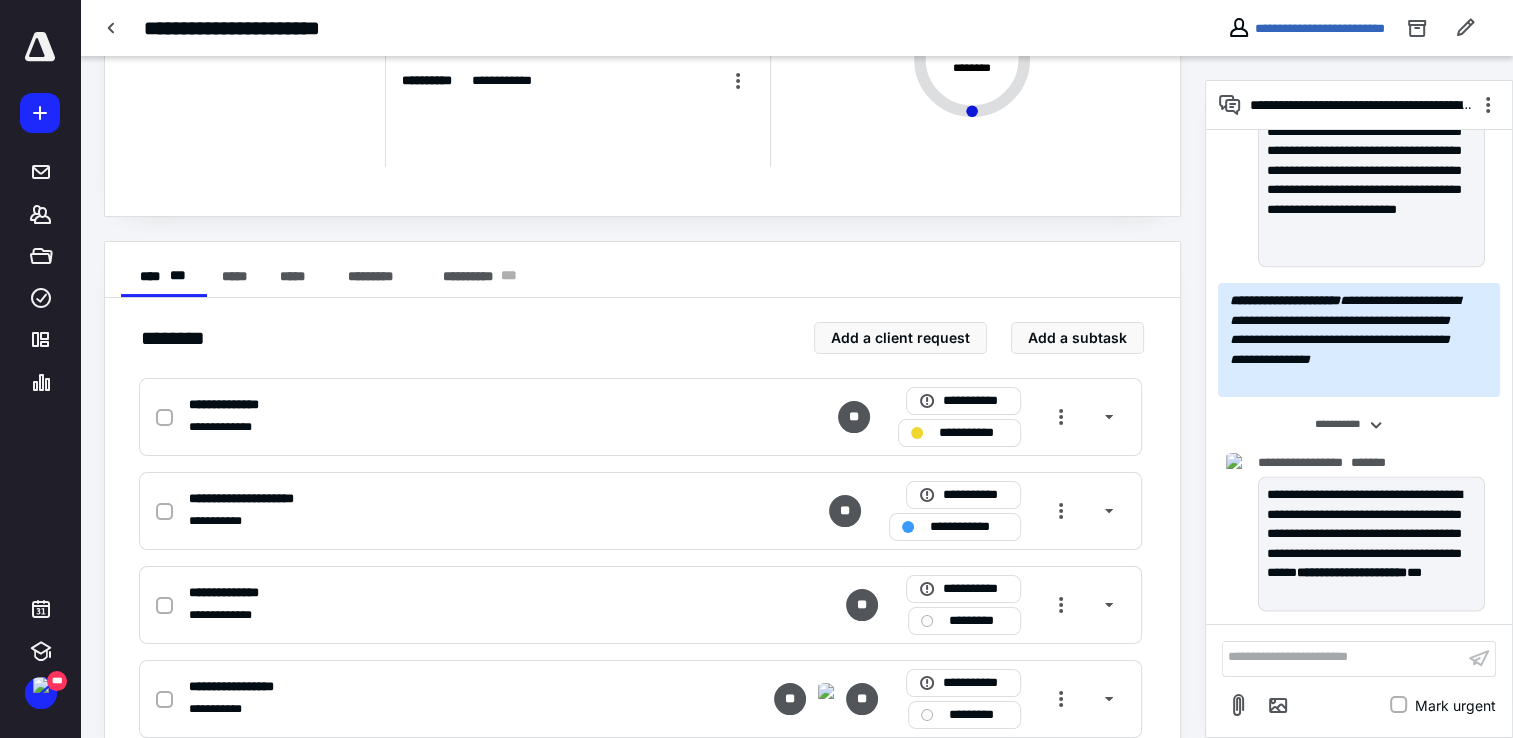 scroll, scrollTop: 2632, scrollLeft: 0, axis: vertical 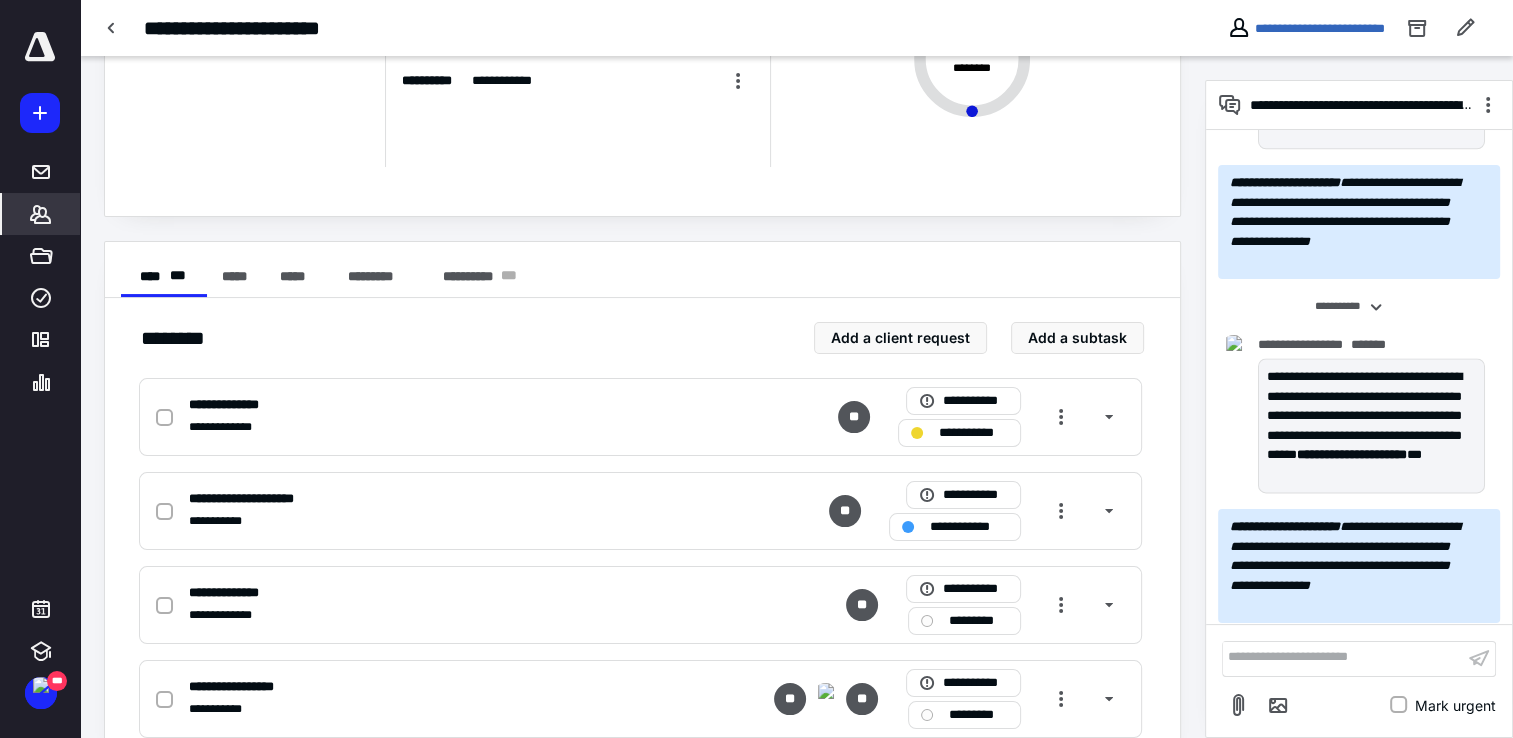 click on "*******" at bounding box center [41, 214] 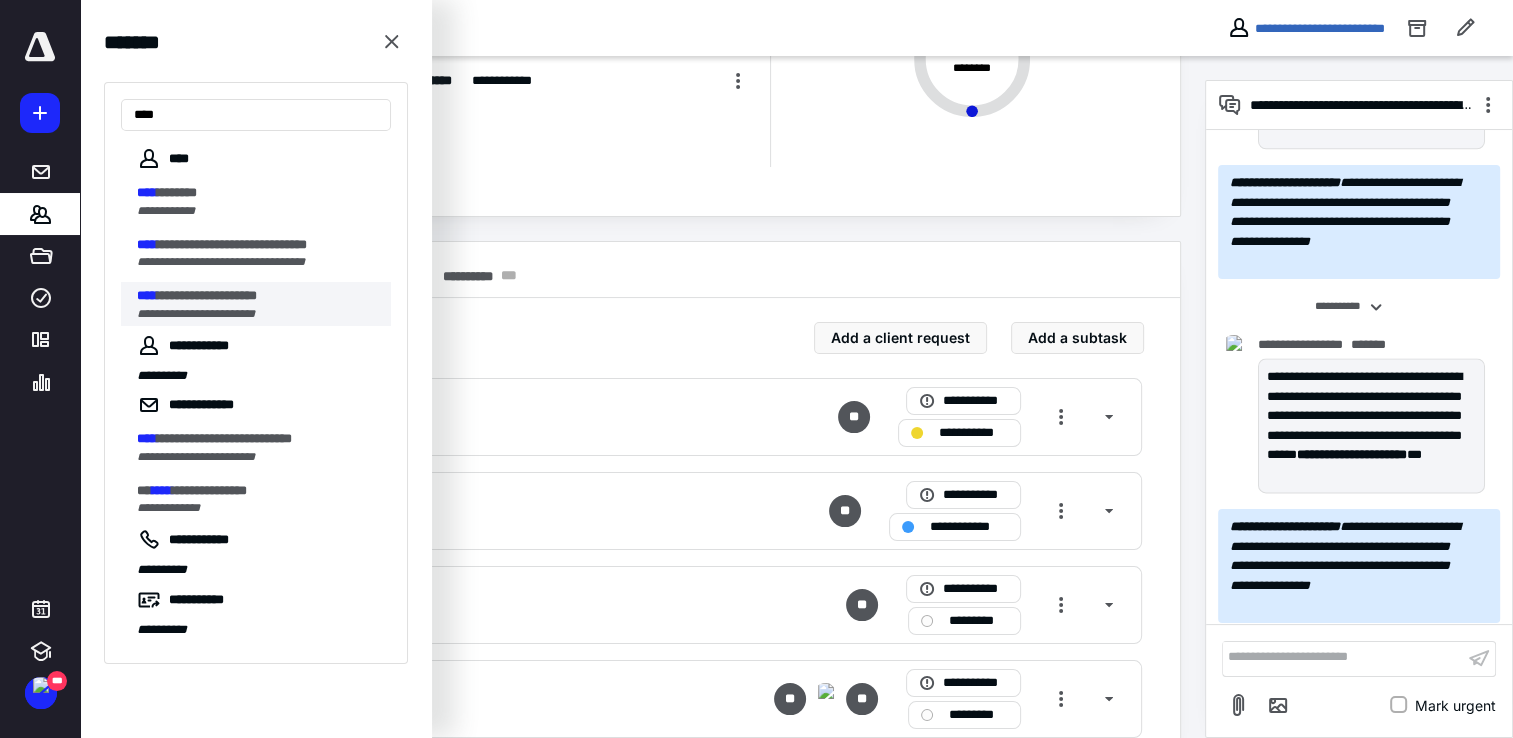 type on "****" 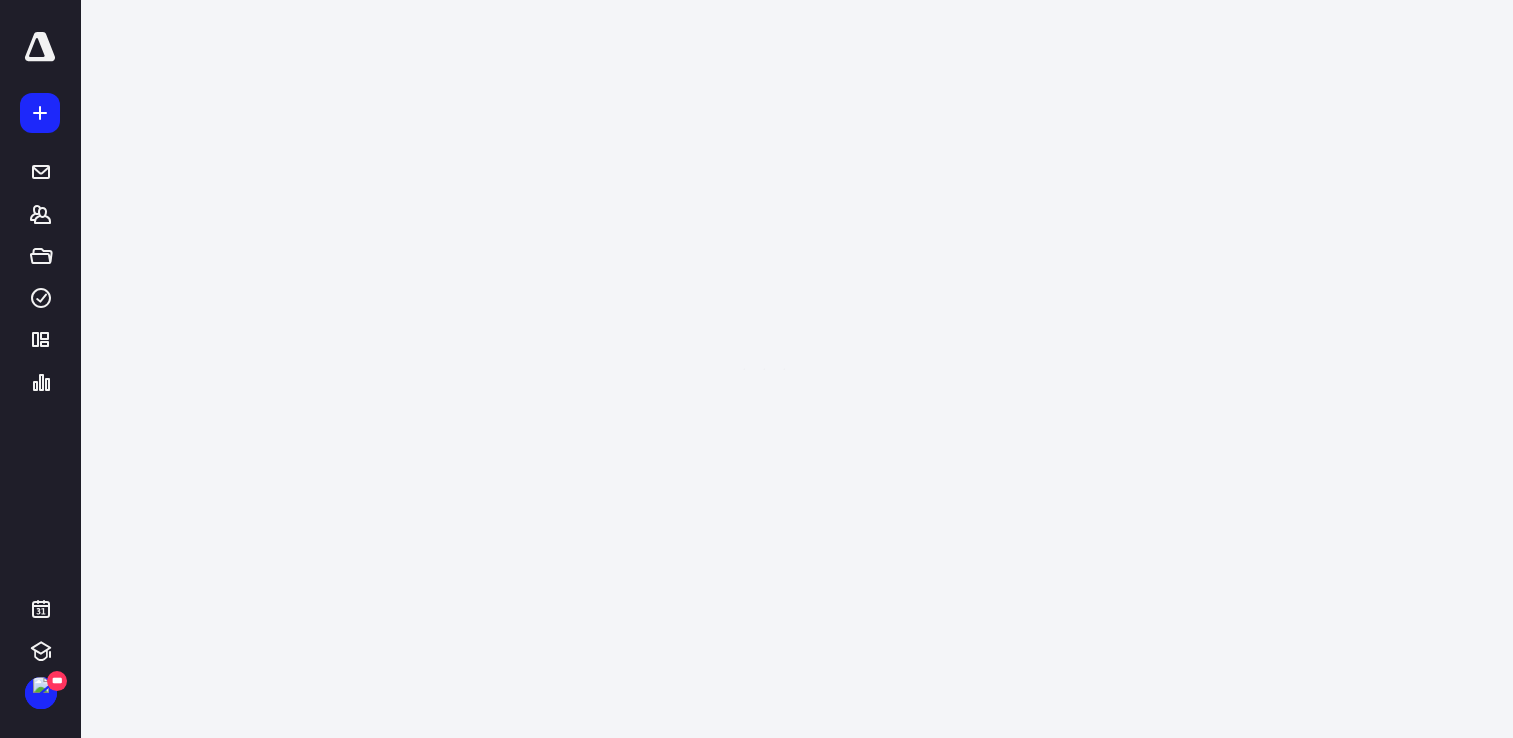 scroll, scrollTop: 0, scrollLeft: 0, axis: both 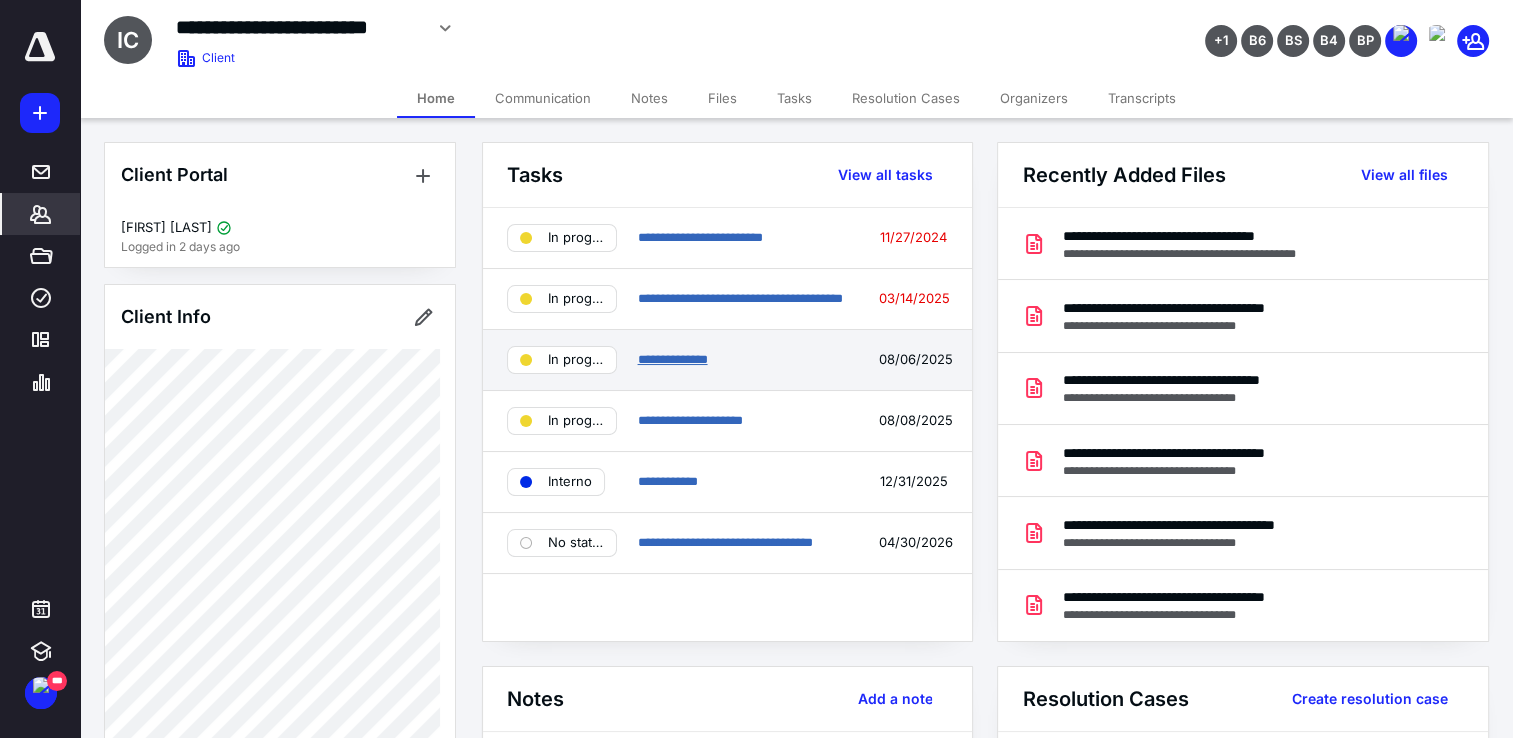 click on "**********" at bounding box center [672, 359] 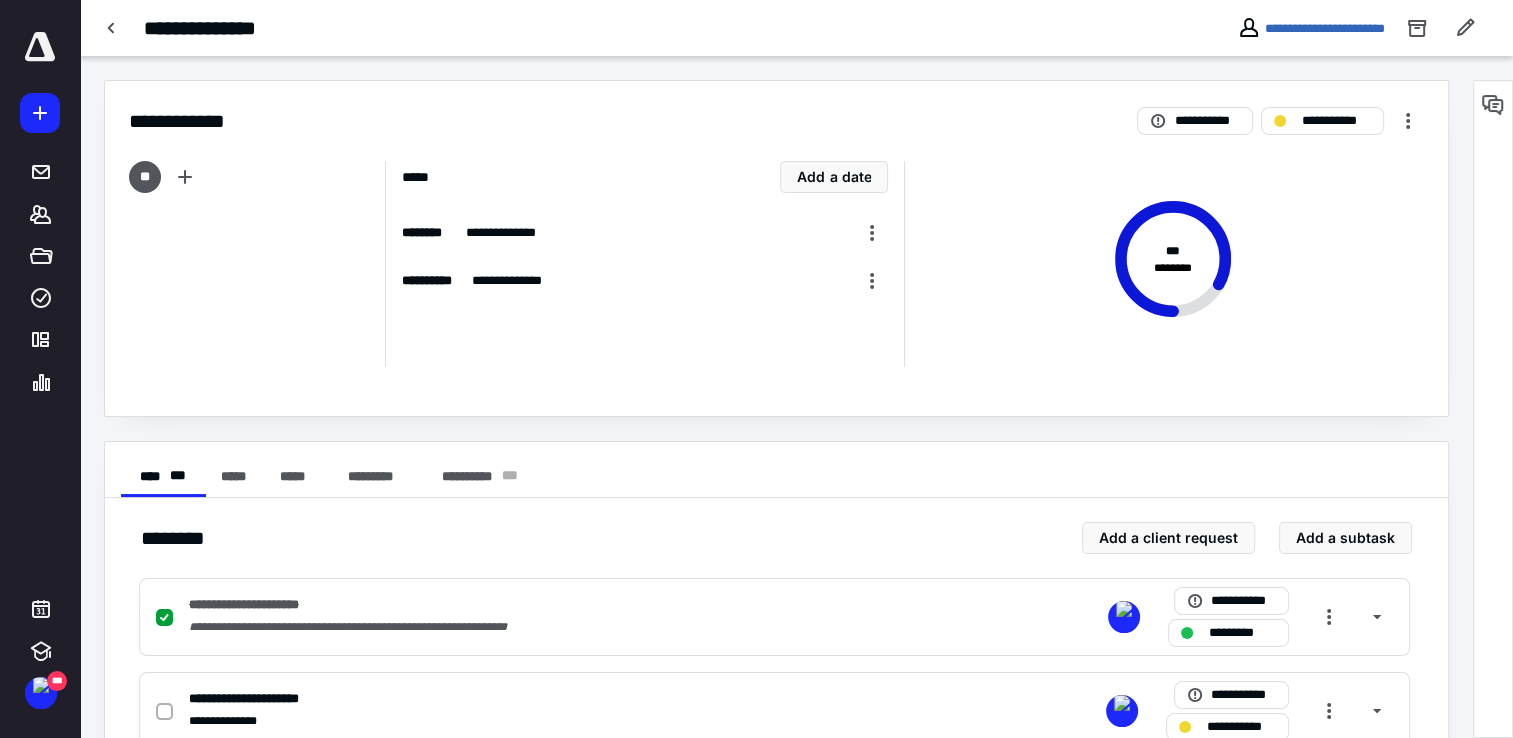 click at bounding box center [1493, 409] 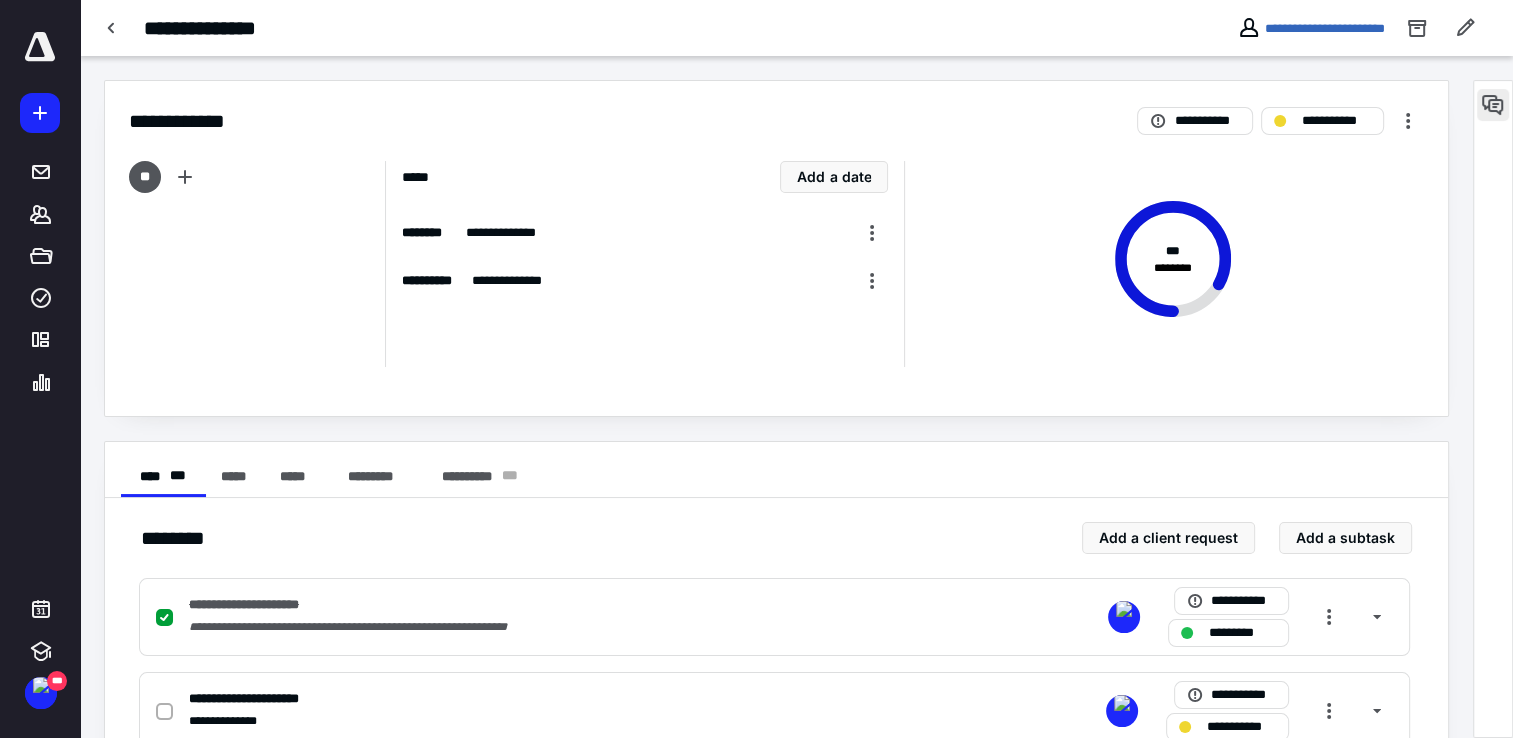 click at bounding box center (1493, 105) 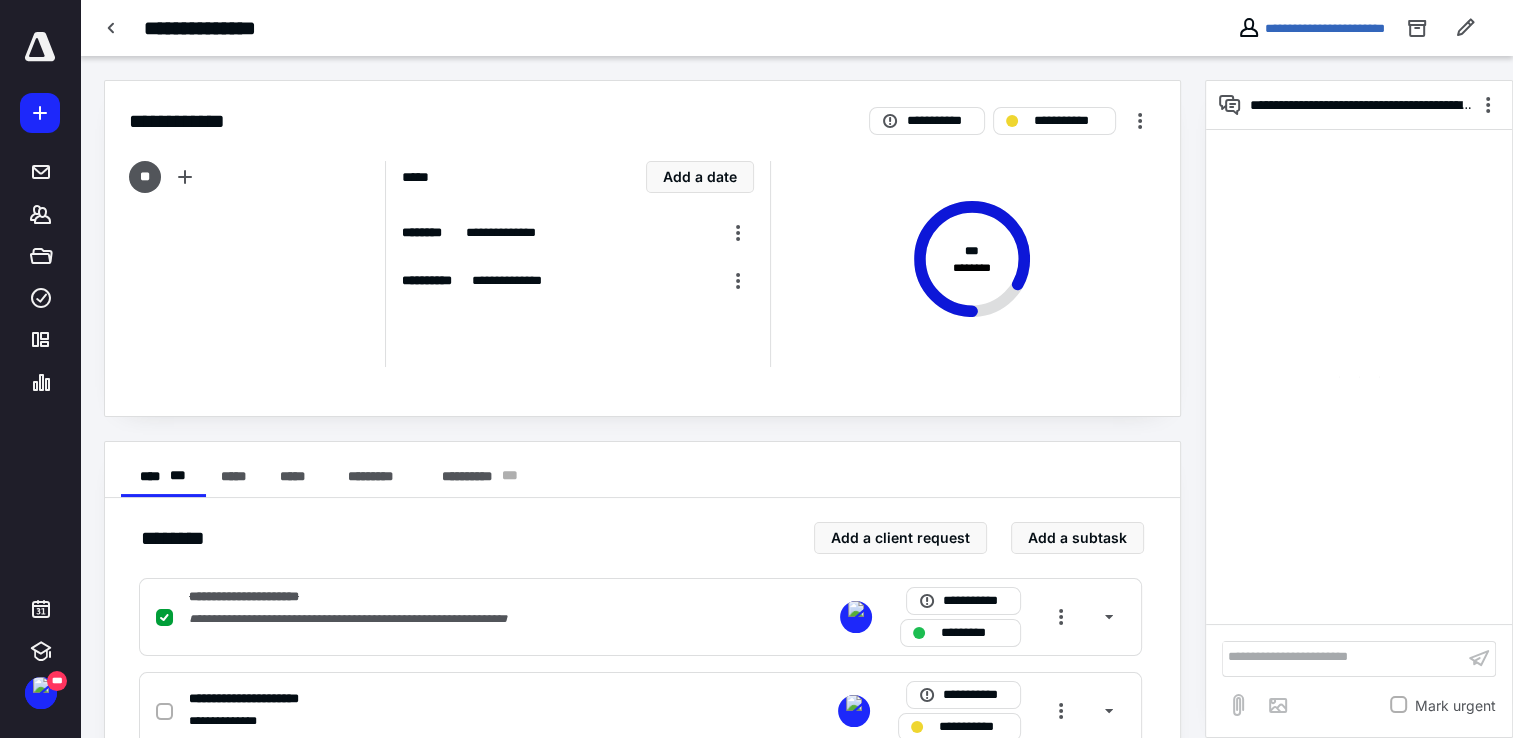 scroll, scrollTop: 371, scrollLeft: 0, axis: vertical 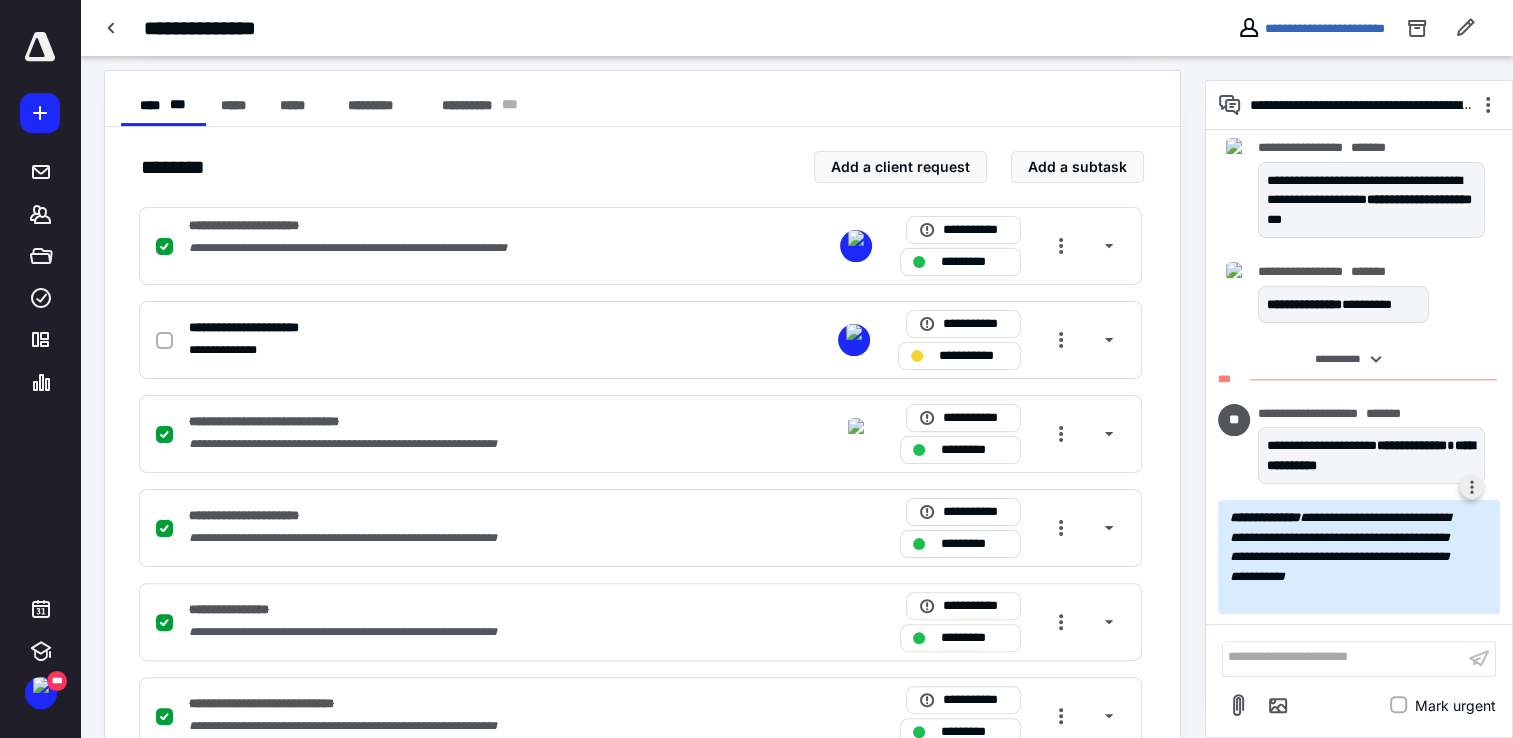 click at bounding box center (1472, 487) 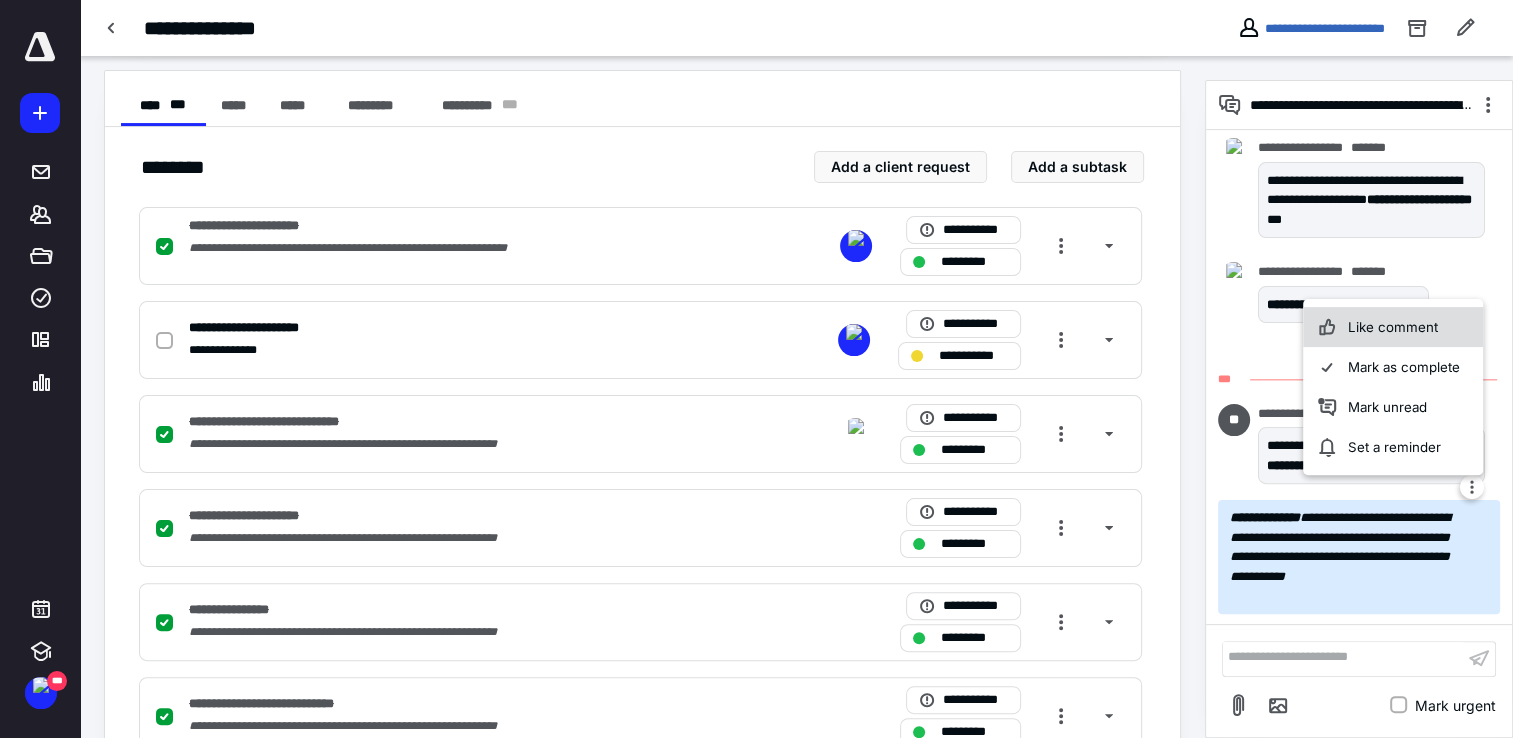 click on "Like comment" at bounding box center [1394, 327] 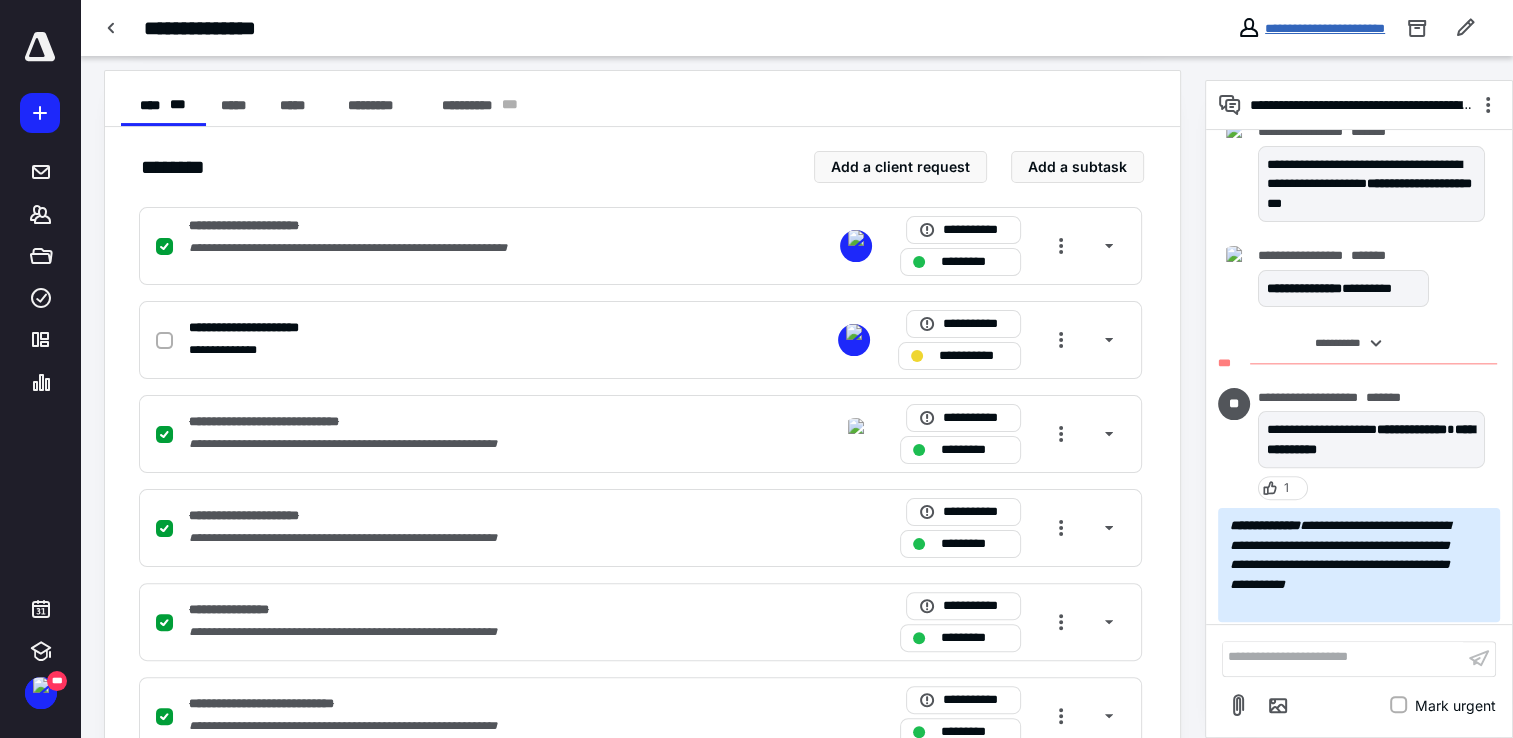 click on "**********" at bounding box center [1325, 28] 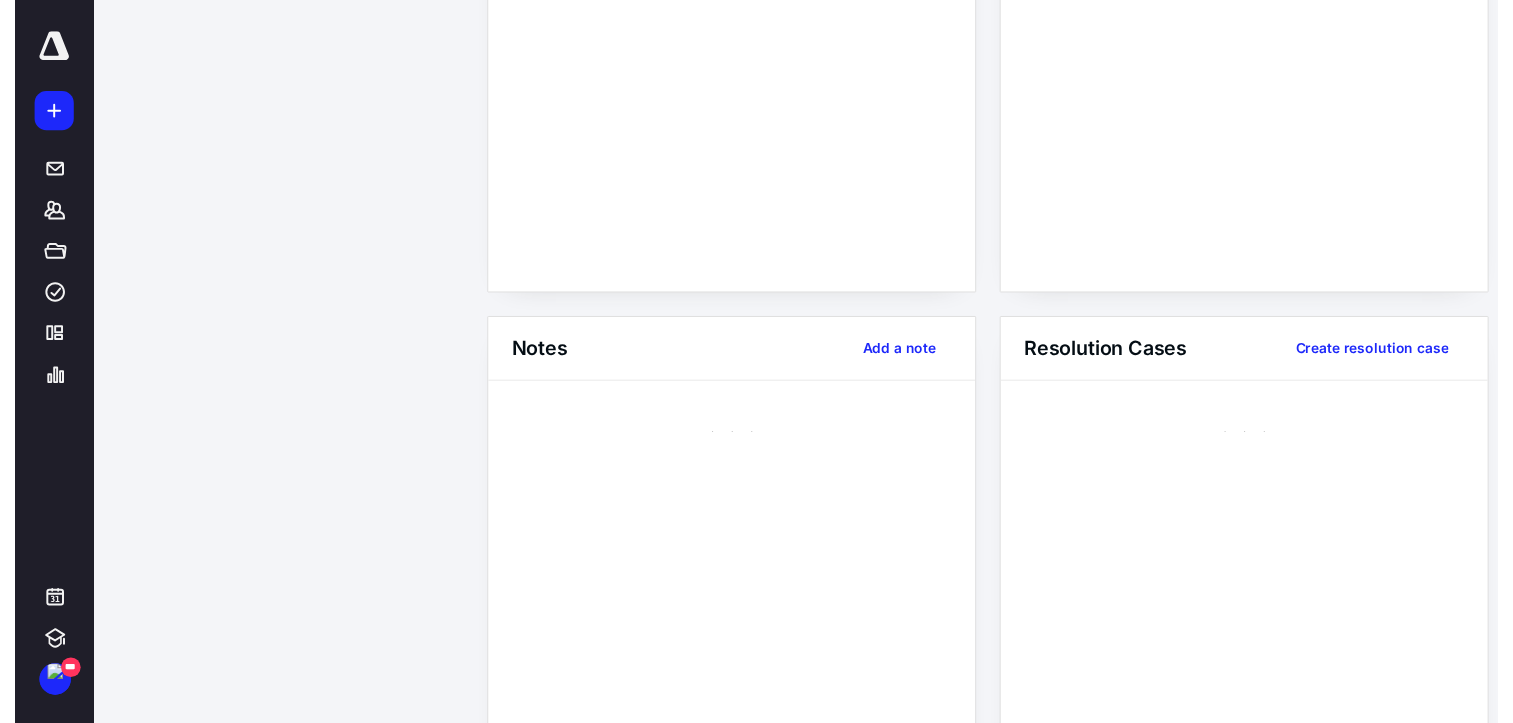 scroll, scrollTop: 0, scrollLeft: 0, axis: both 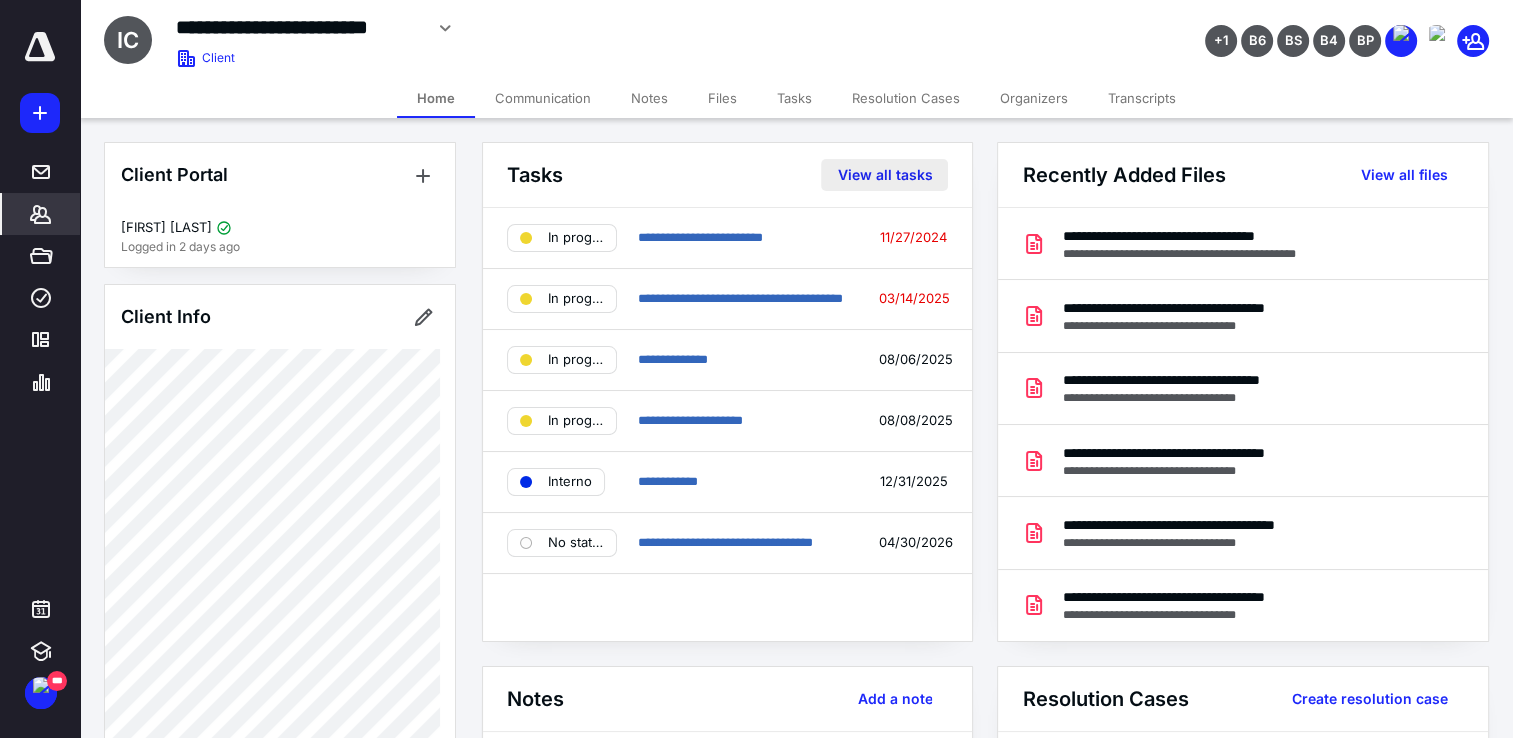 click on "View all tasks" at bounding box center (884, 175) 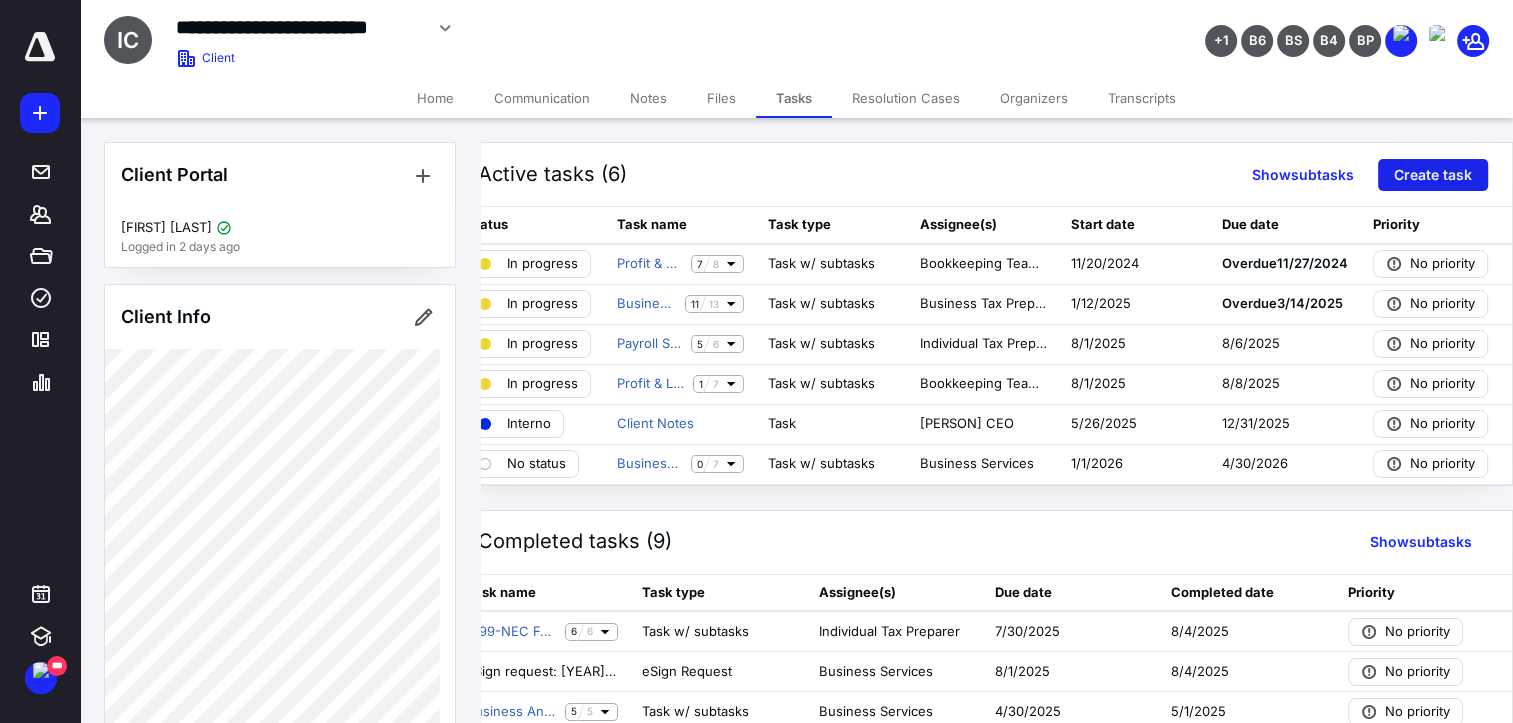 click on "Create task" at bounding box center [1433, 175] 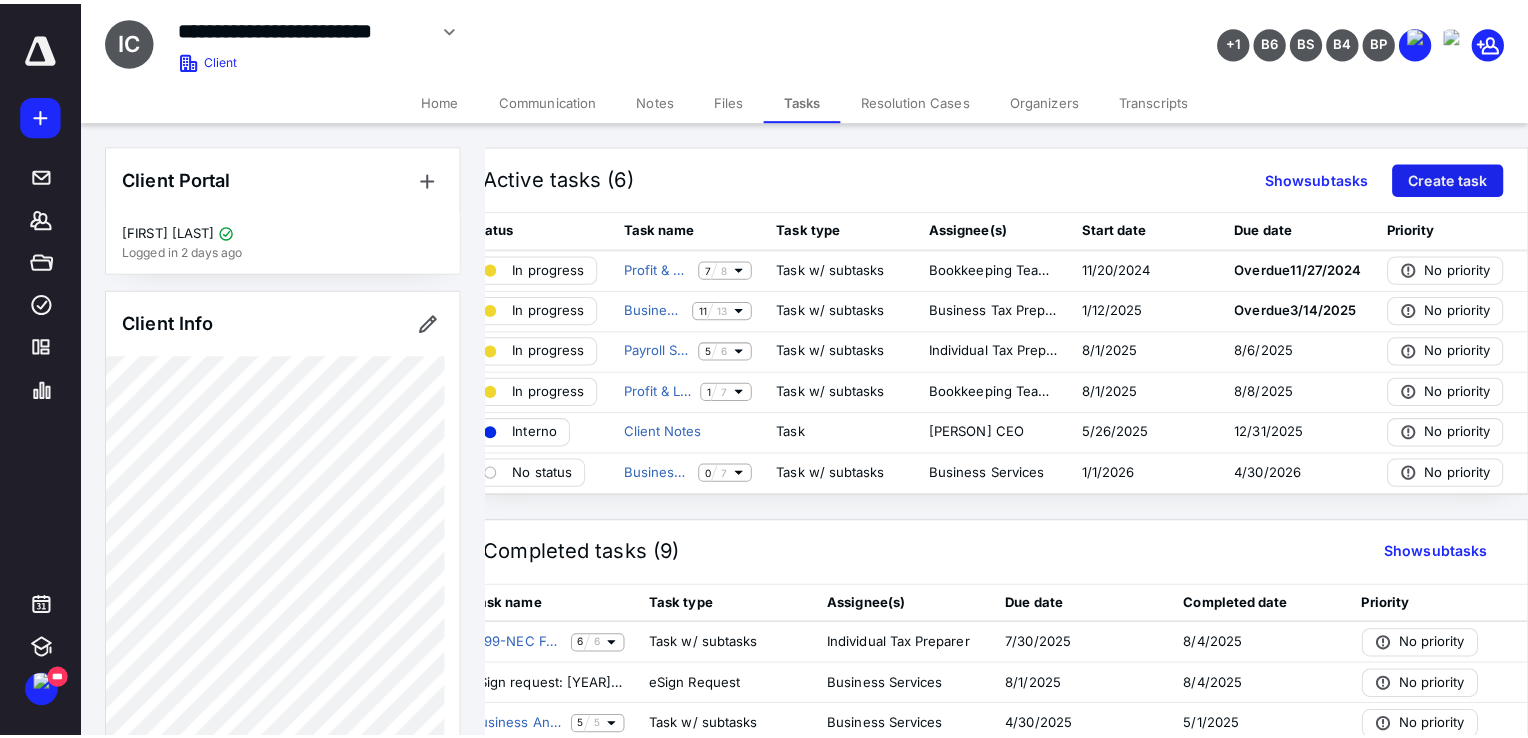 scroll, scrollTop: 0, scrollLeft: 14, axis: horizontal 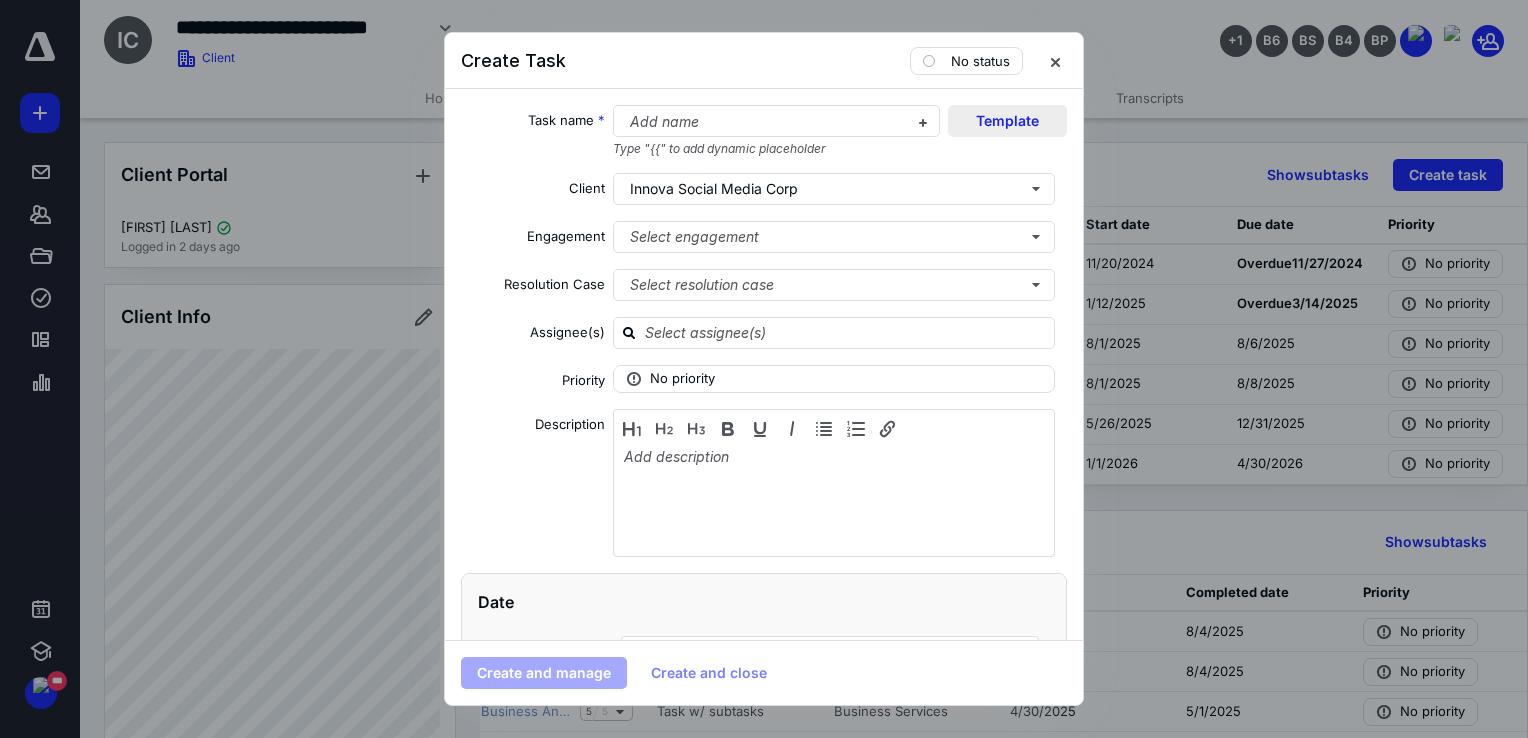 click on "Template" at bounding box center [1007, 121] 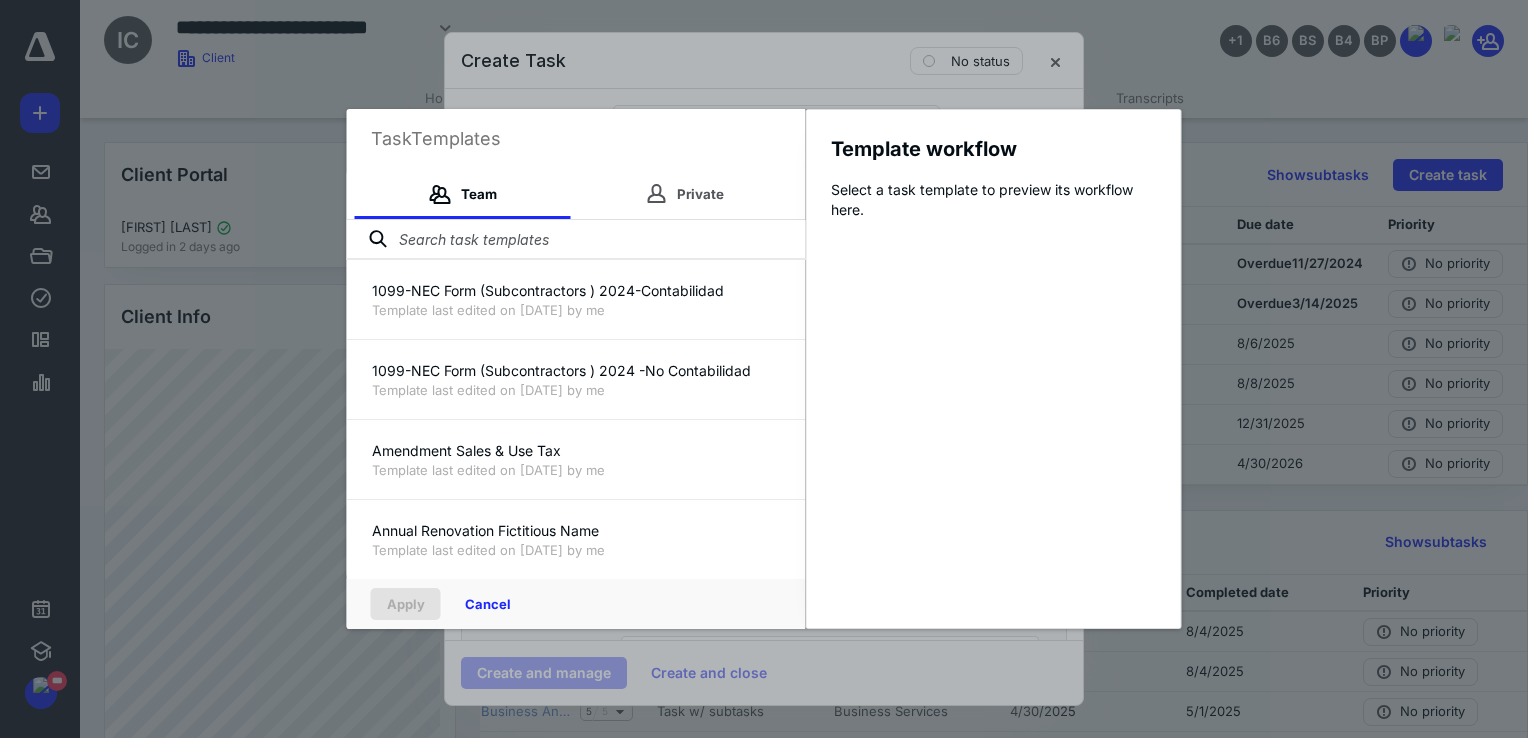 click at bounding box center [576, 240] 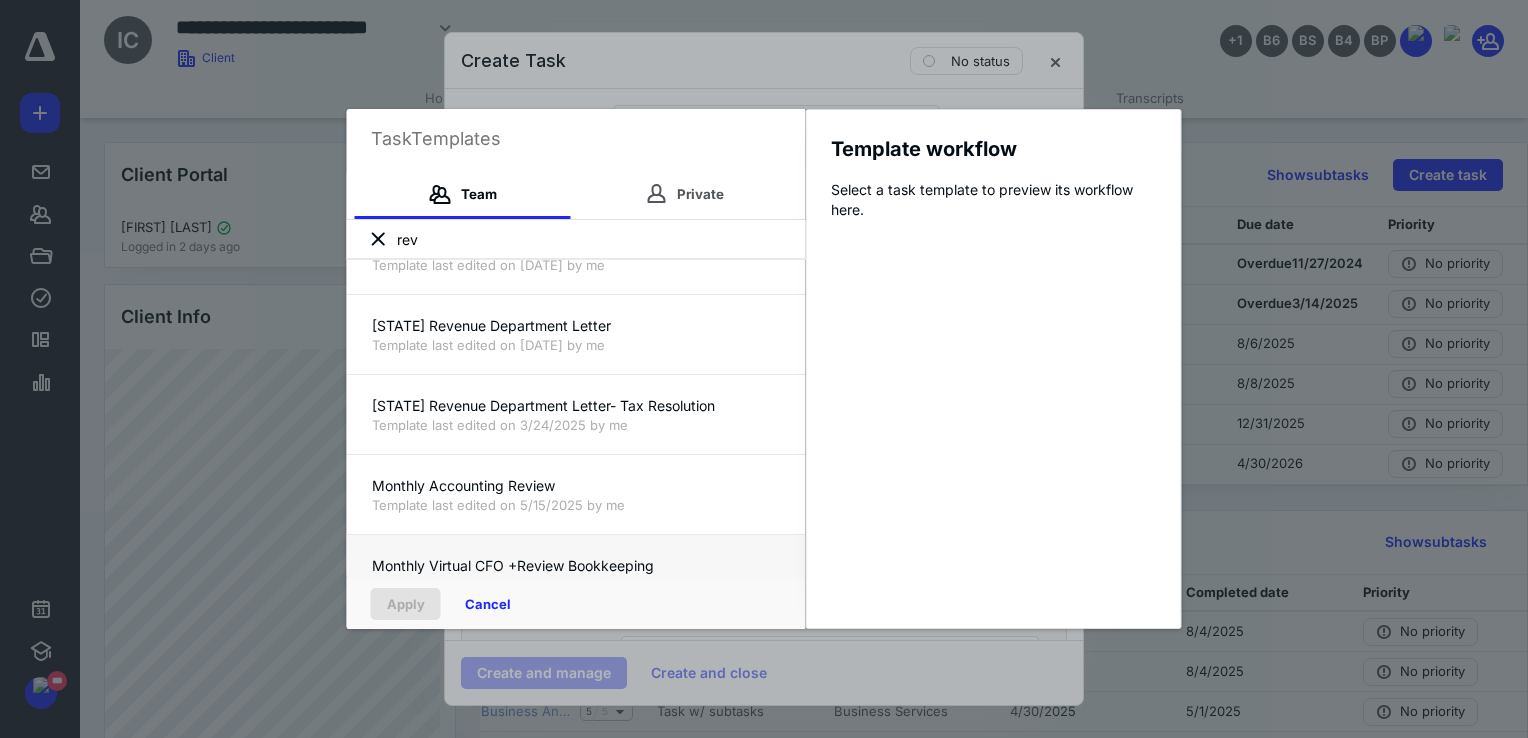 scroll, scrollTop: 40, scrollLeft: 0, axis: vertical 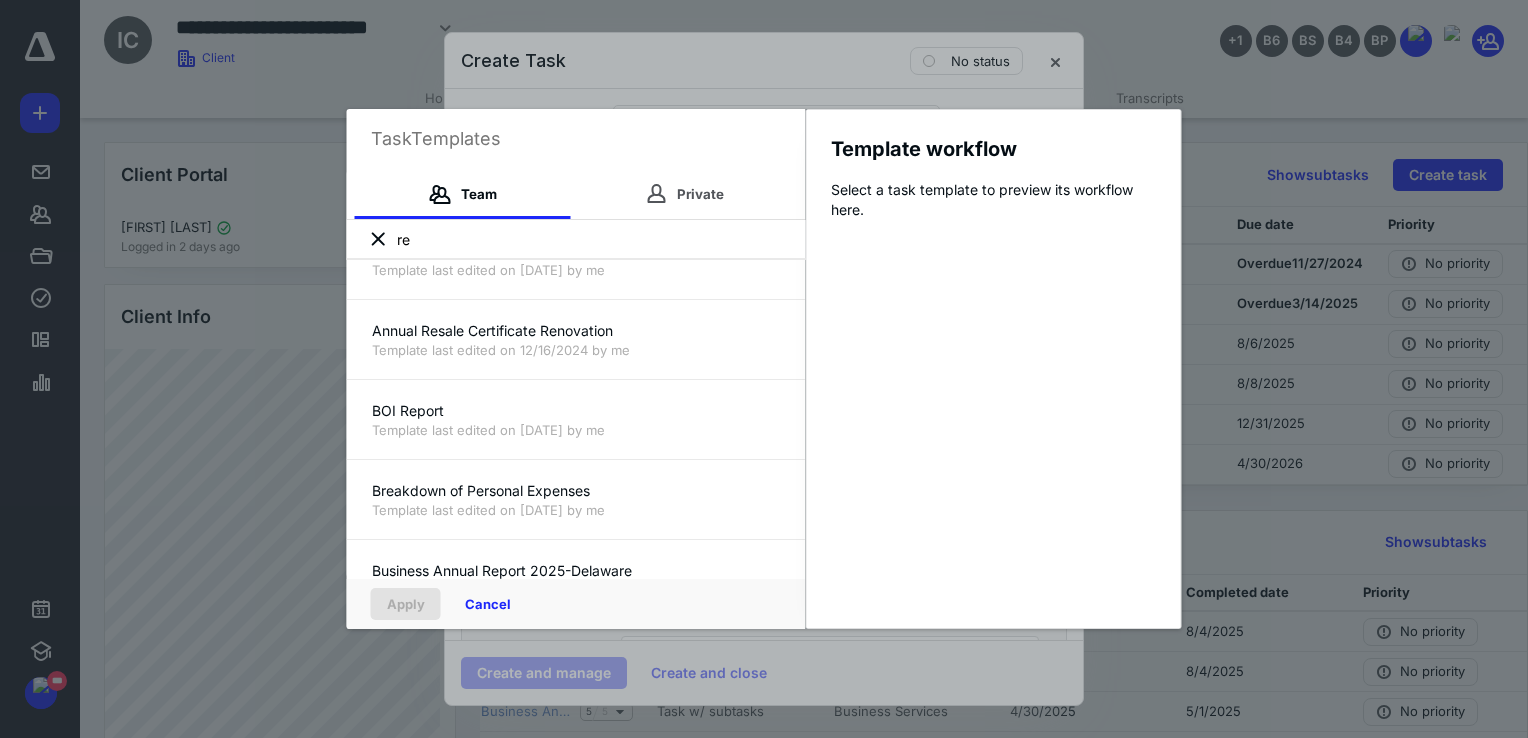 type on "r" 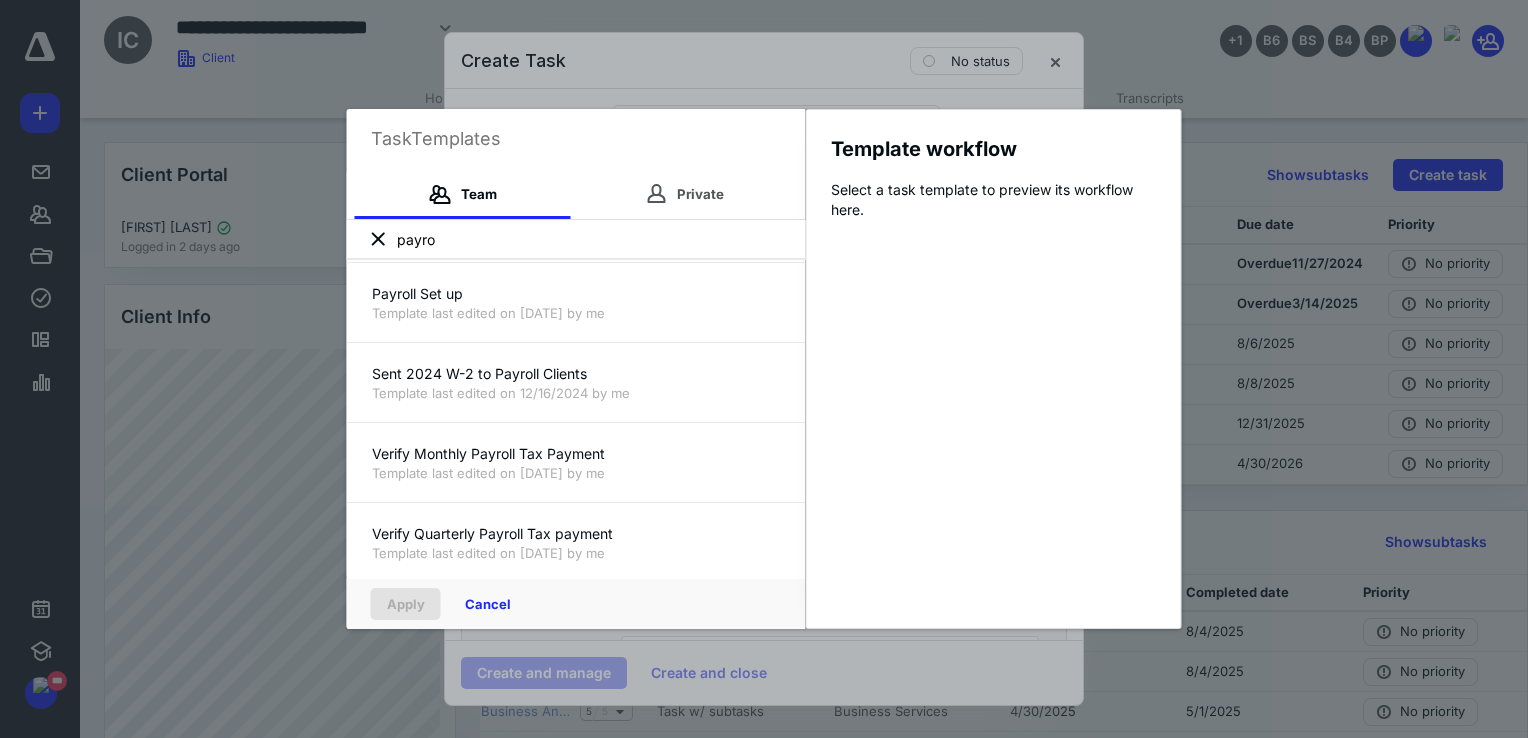 scroll, scrollTop: 560, scrollLeft: 0, axis: vertical 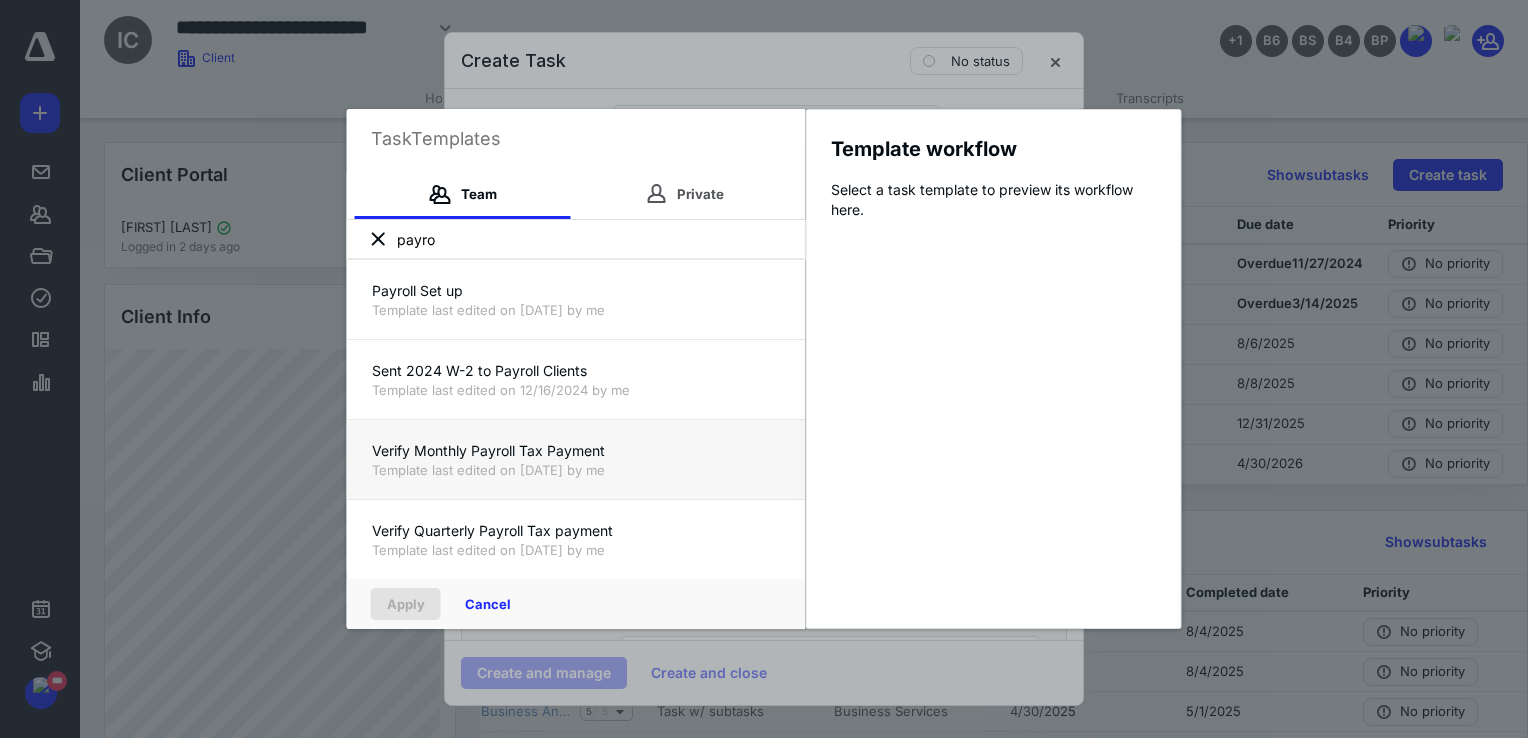 type on "payro" 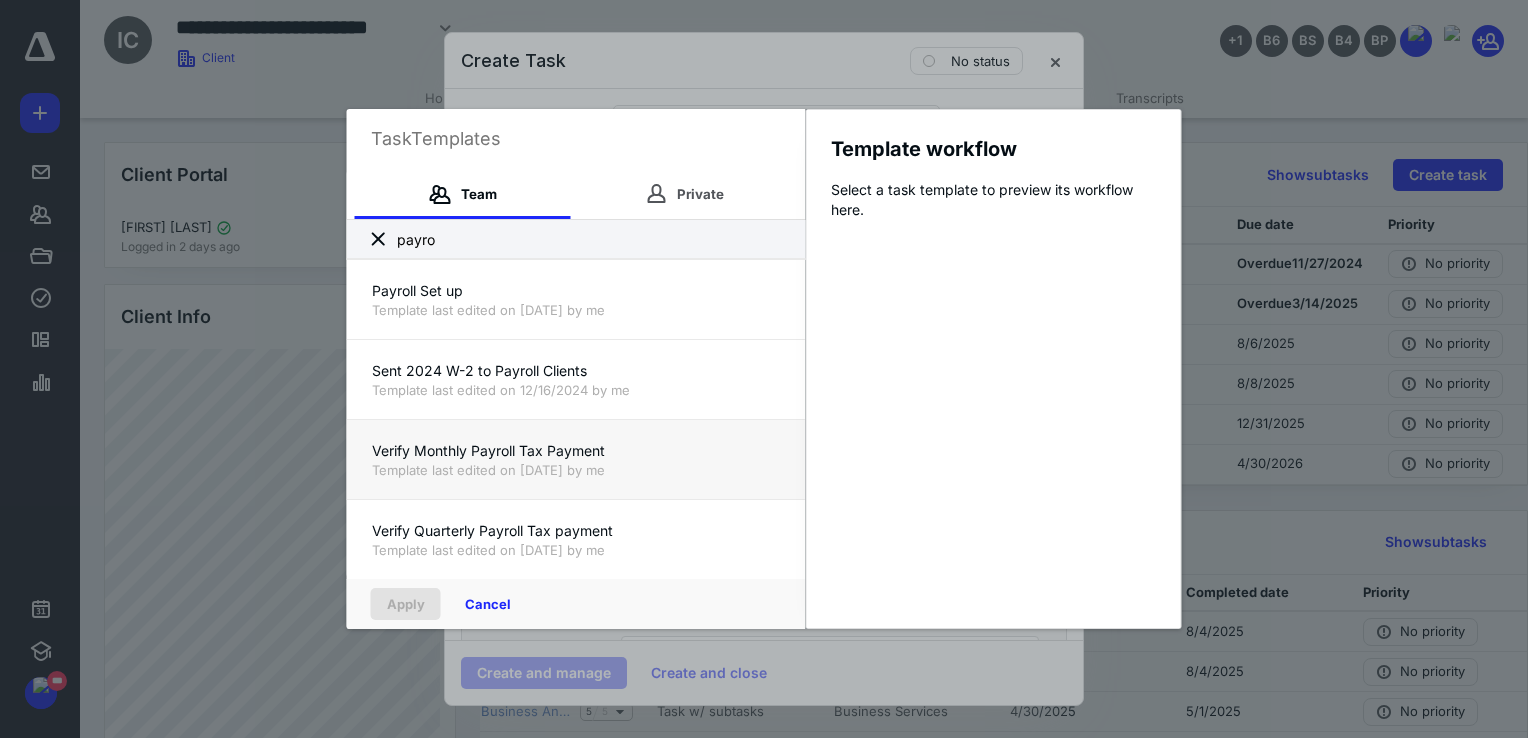 click on "Verify Monthly Payroll Tax Payment" at bounding box center [576, 451] 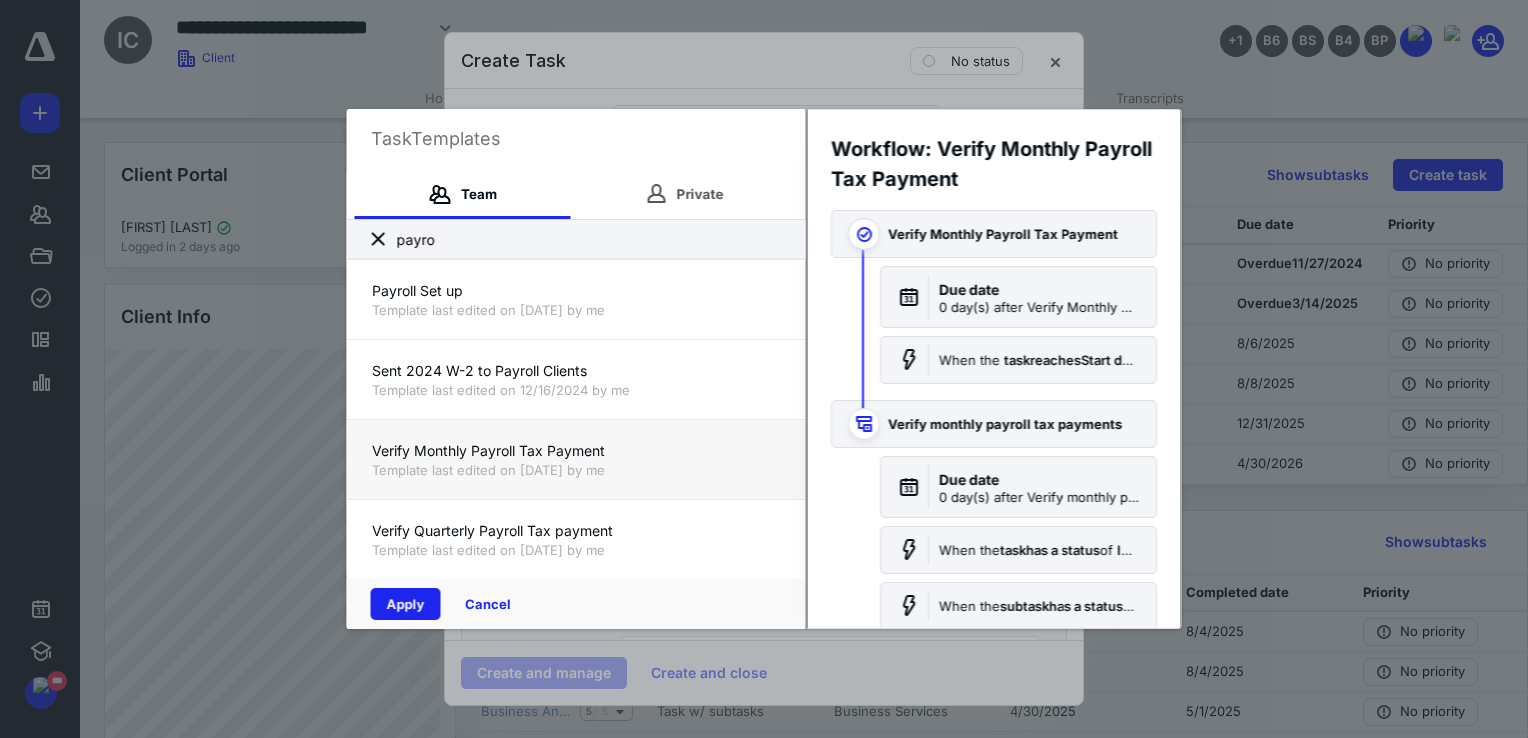 click on "Apply" at bounding box center (406, 604) 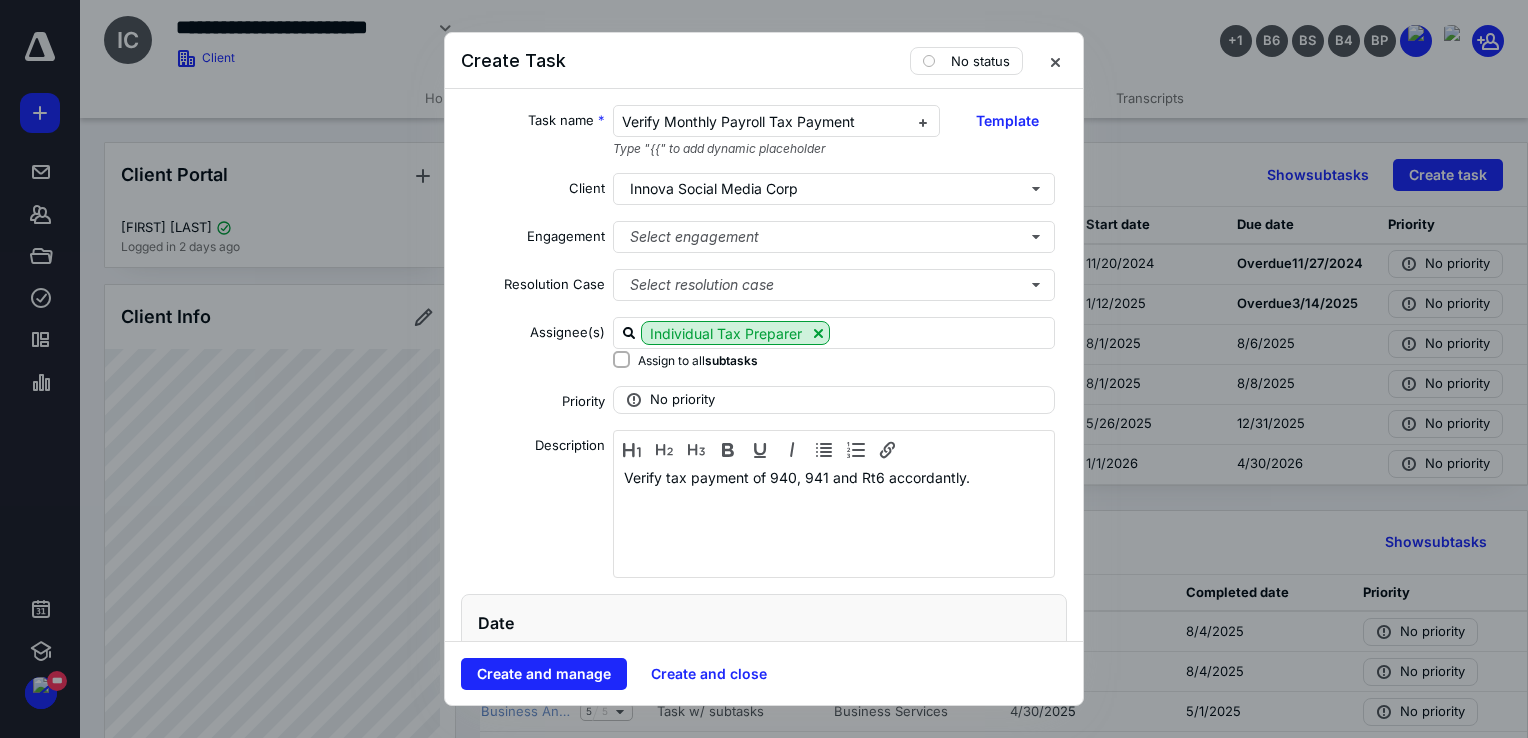scroll, scrollTop: 400, scrollLeft: 0, axis: vertical 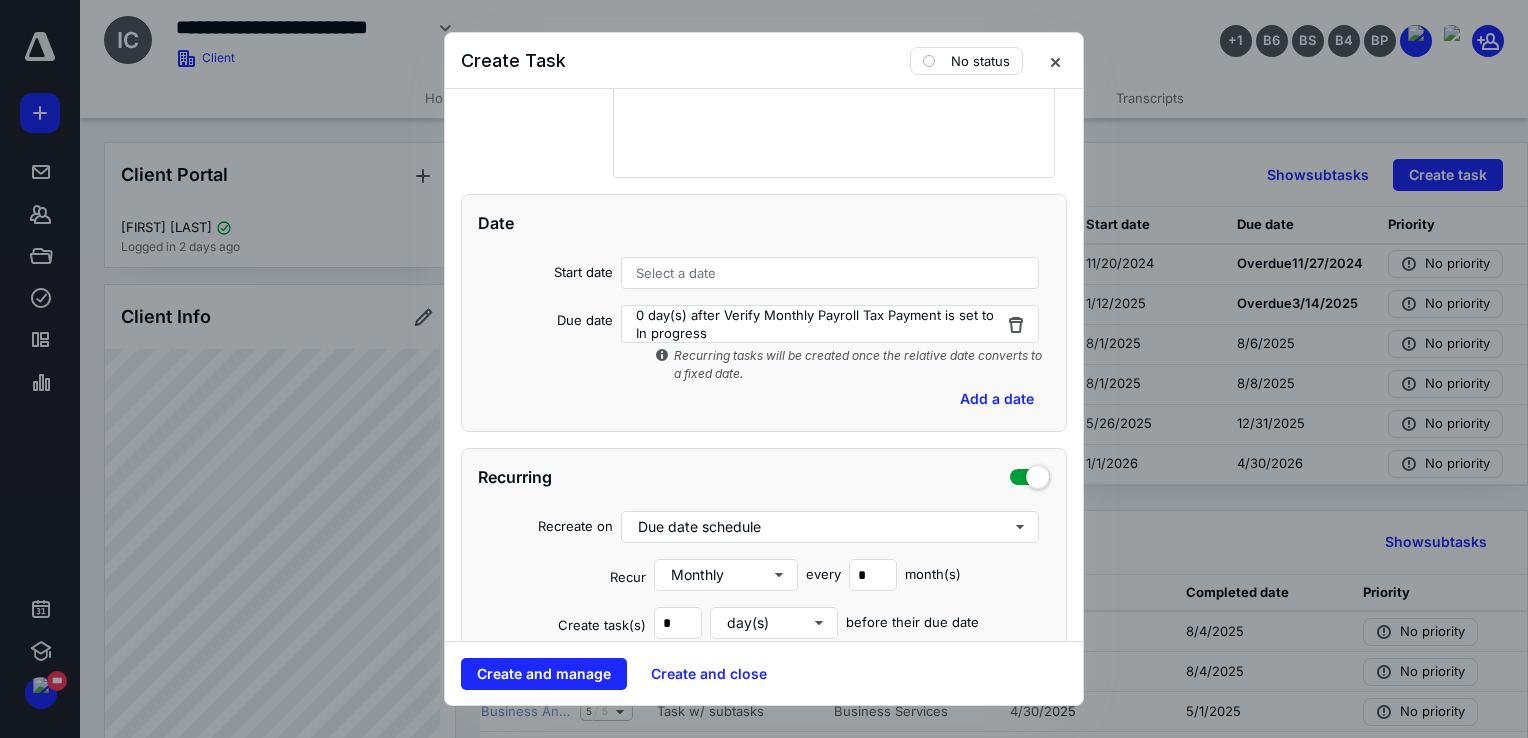 click on "Select a date" at bounding box center (676, 273) 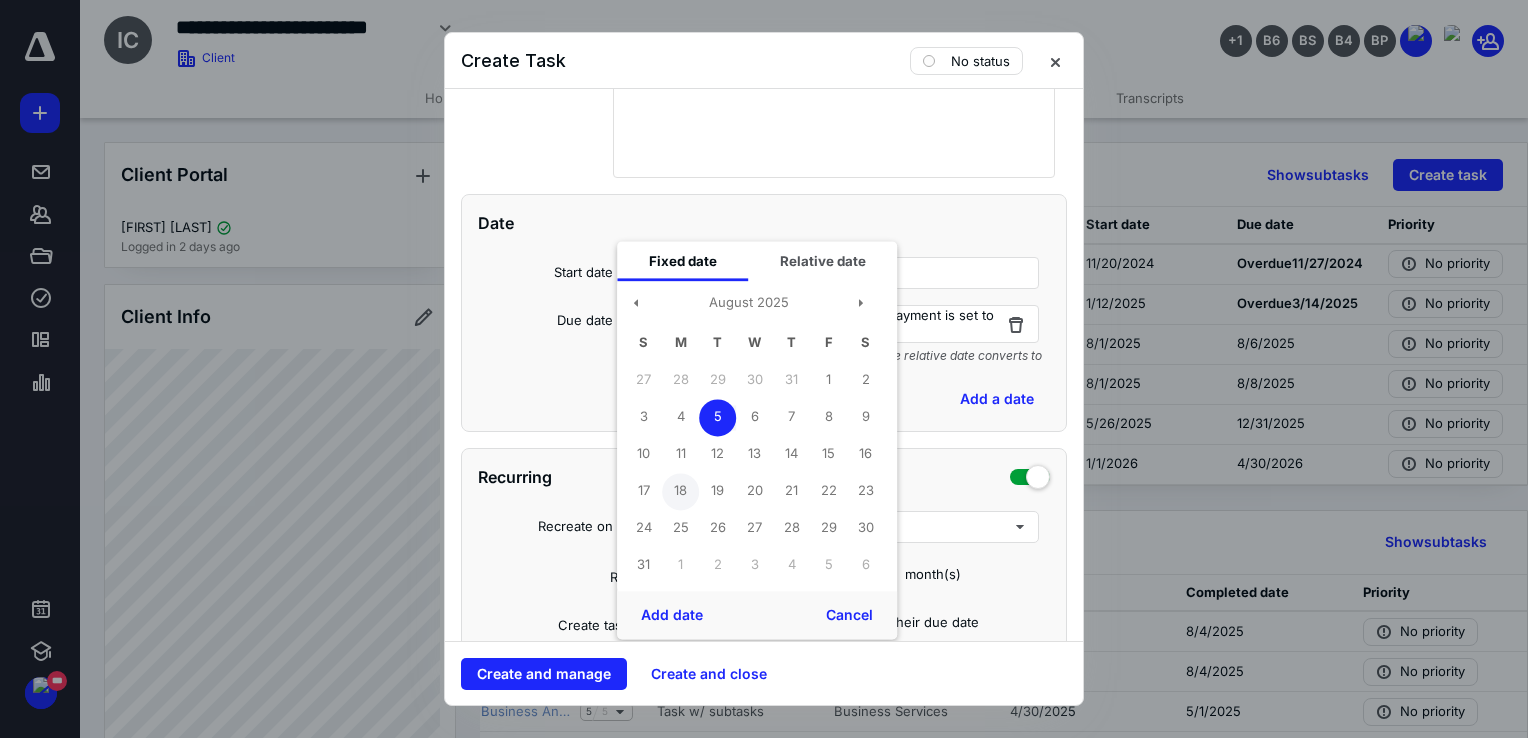 click on "18" at bounding box center [680, 491] 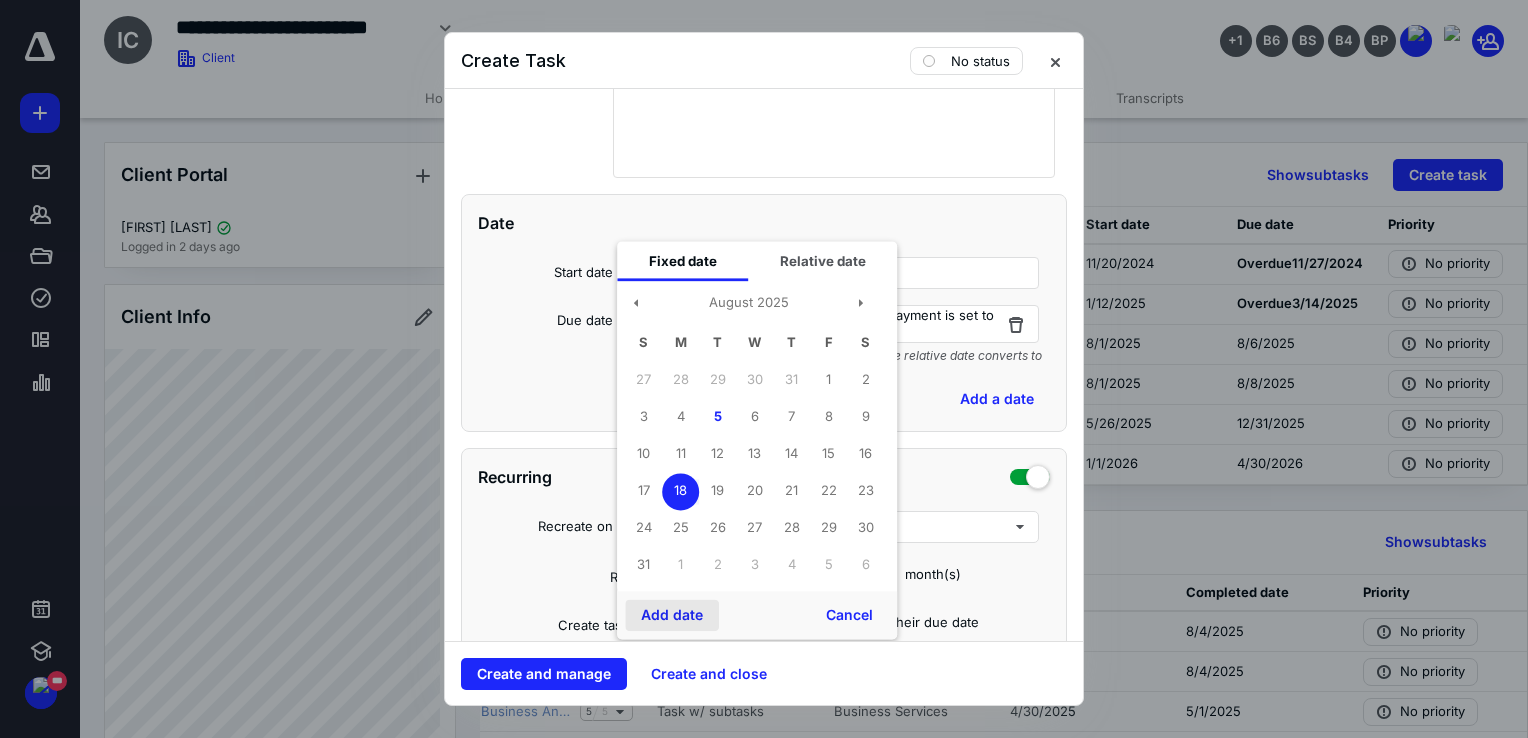 click on "Add date" at bounding box center [672, 615] 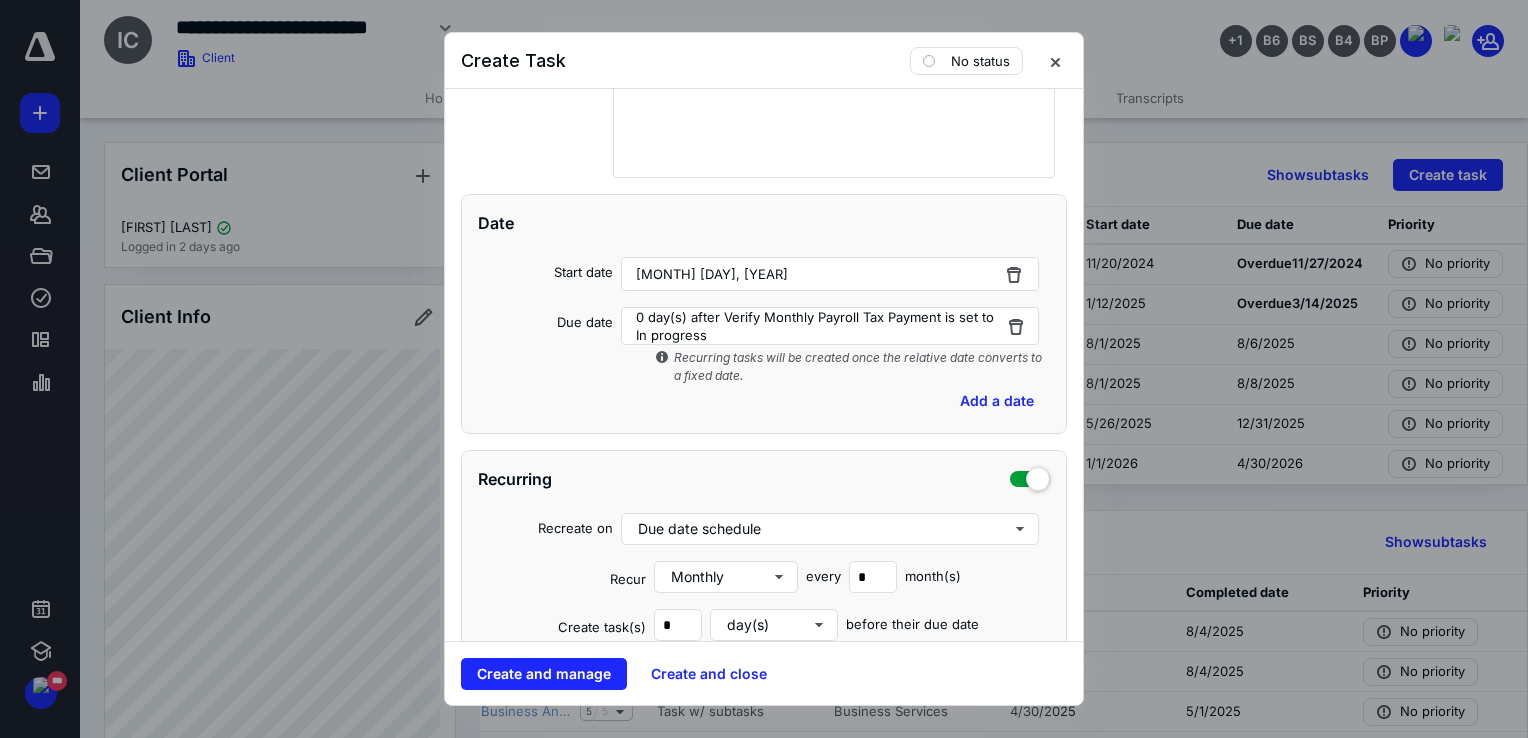 click on "Add a date" at bounding box center [764, 401] 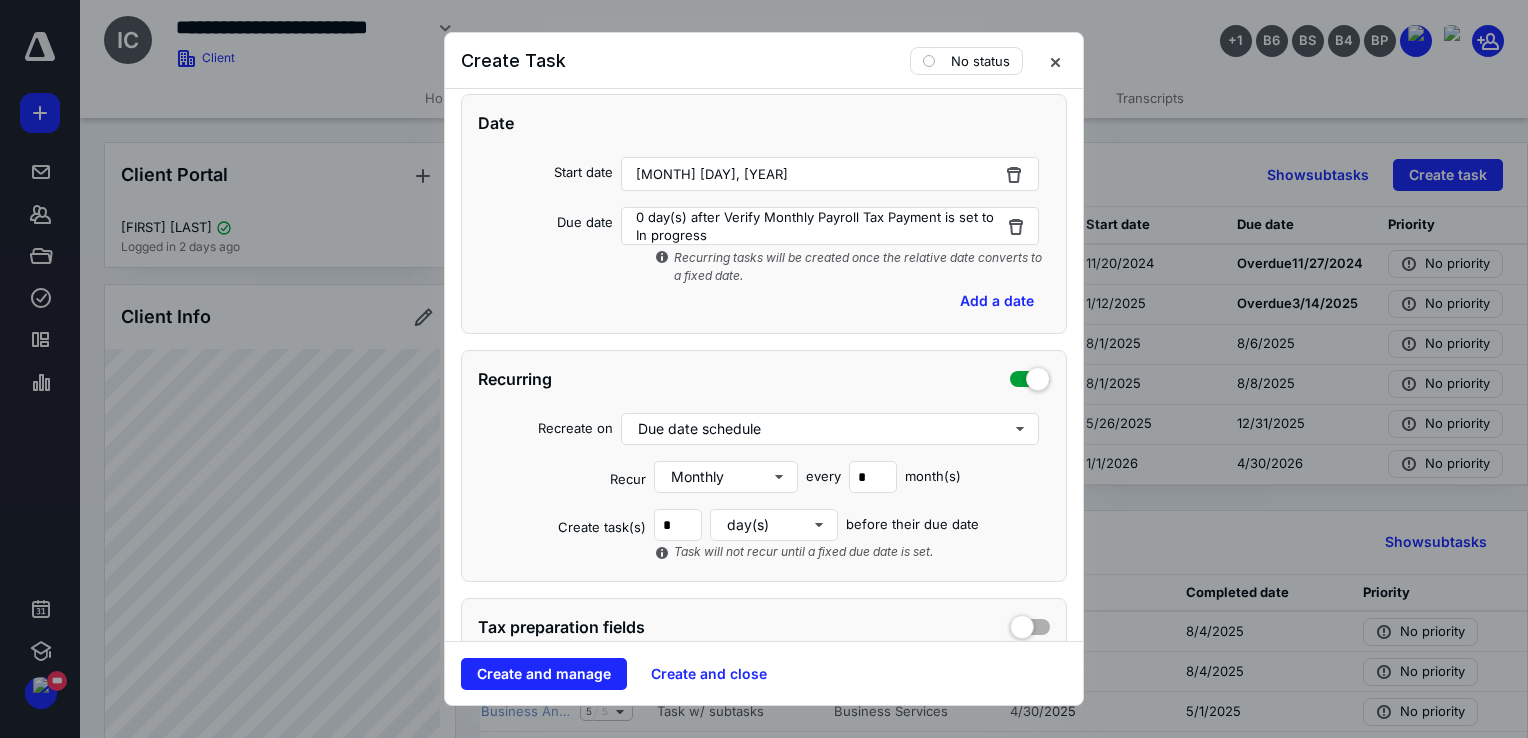 click on "0 day(s) after  Verify Monthly Payroll Tax Payment is set to In progress" at bounding box center [819, 226] 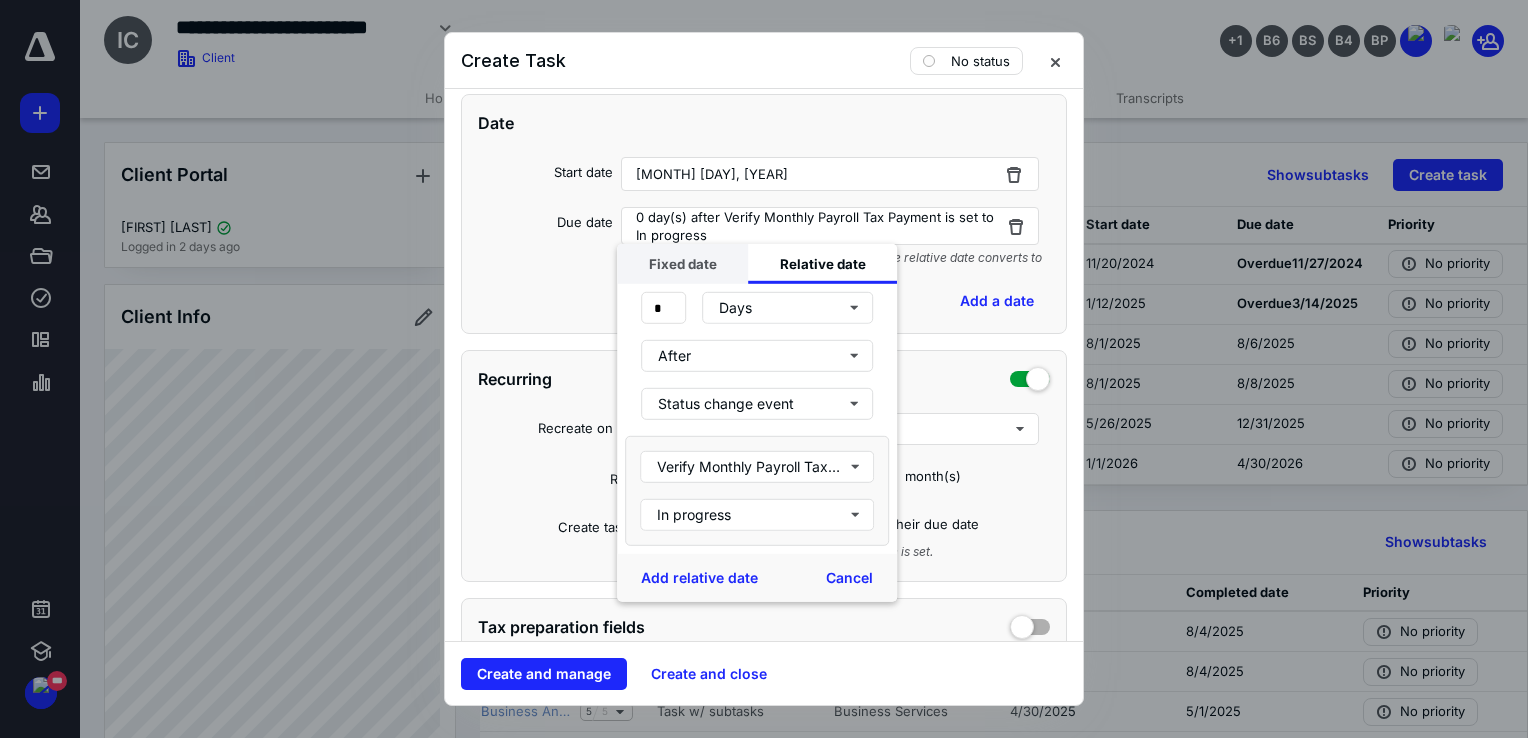 click on "Fixed date" at bounding box center [682, 264] 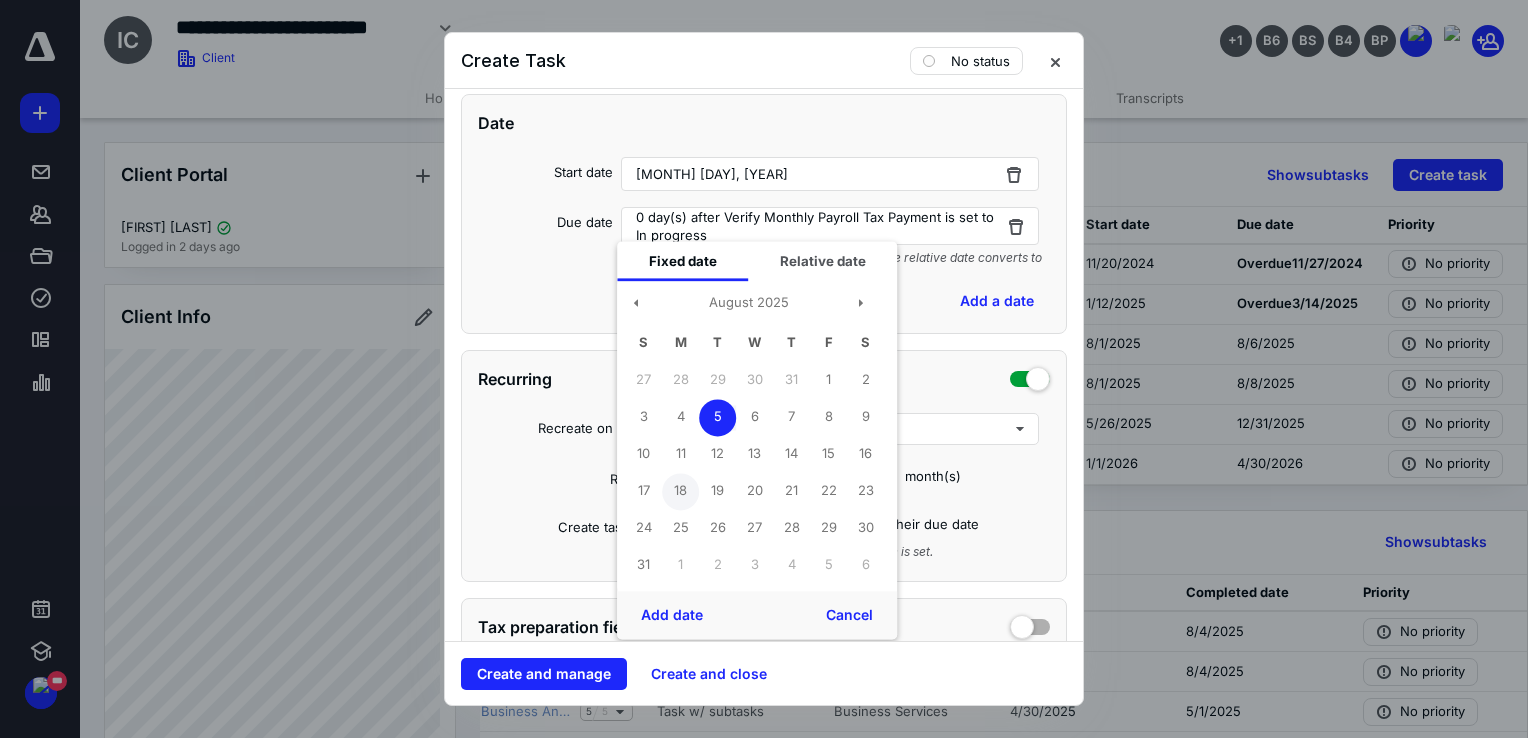 click on "18" at bounding box center (680, 491) 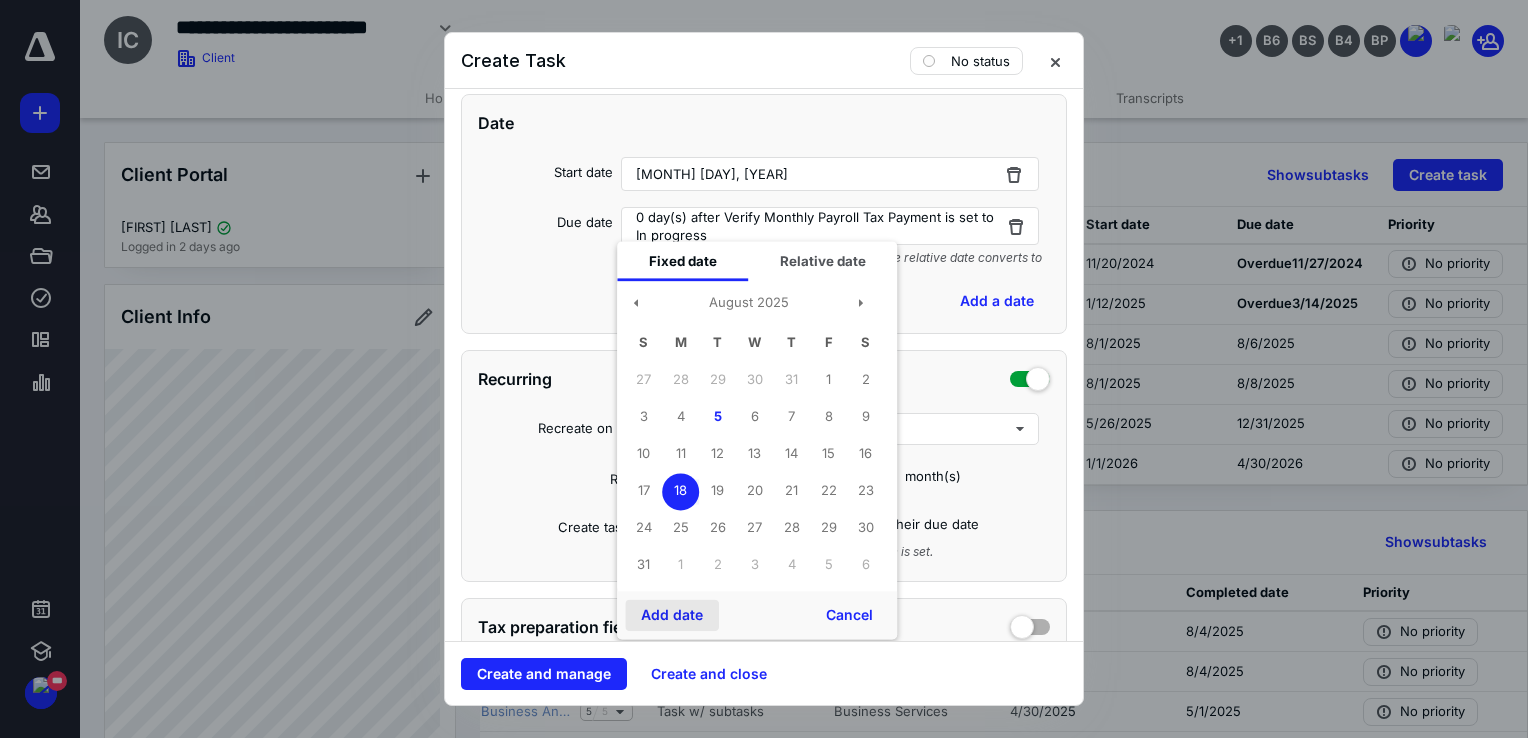 click on "Add date" at bounding box center [672, 615] 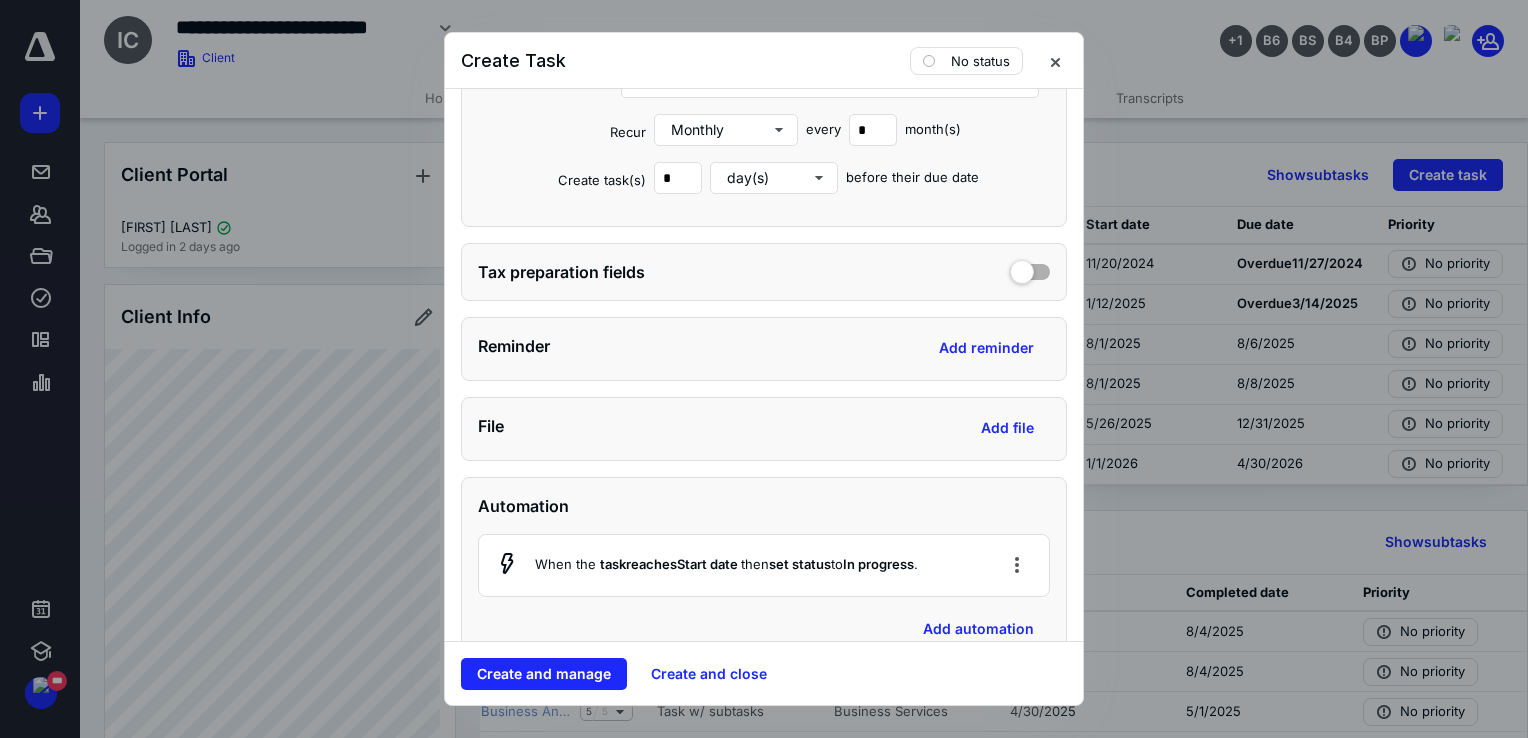 scroll, scrollTop: 900, scrollLeft: 0, axis: vertical 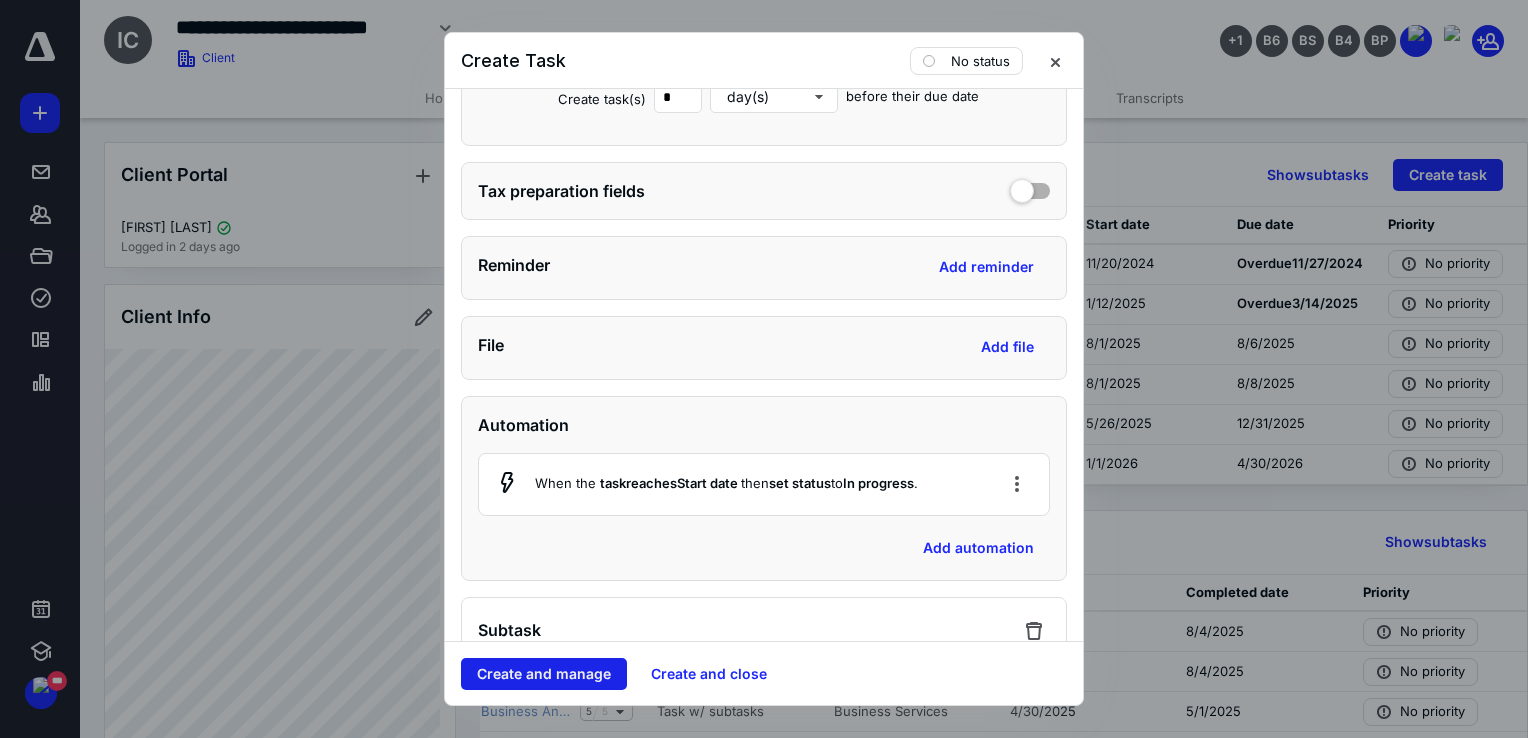 click on "Create and manage" at bounding box center [544, 674] 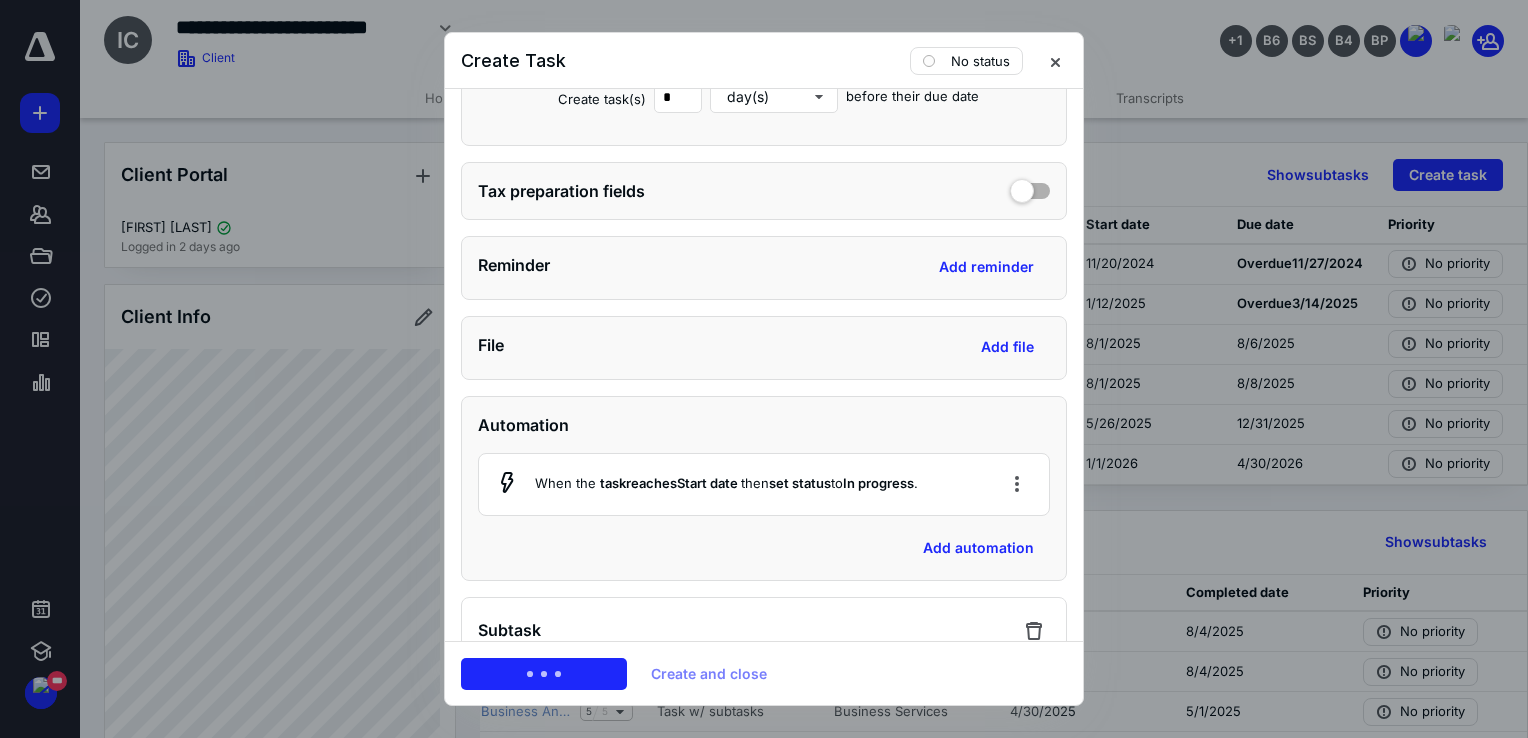 scroll, scrollTop: 0, scrollLeft: 0, axis: both 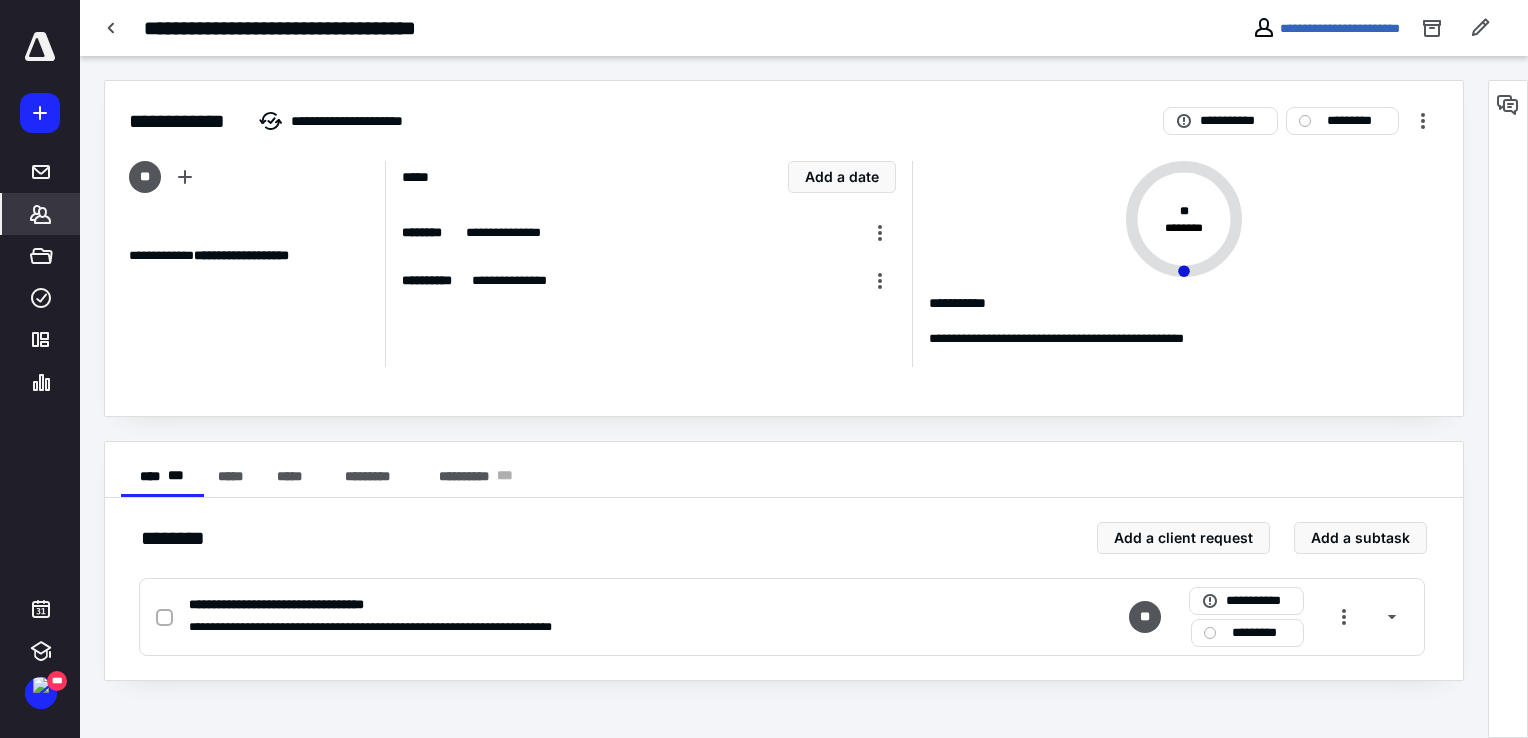 click 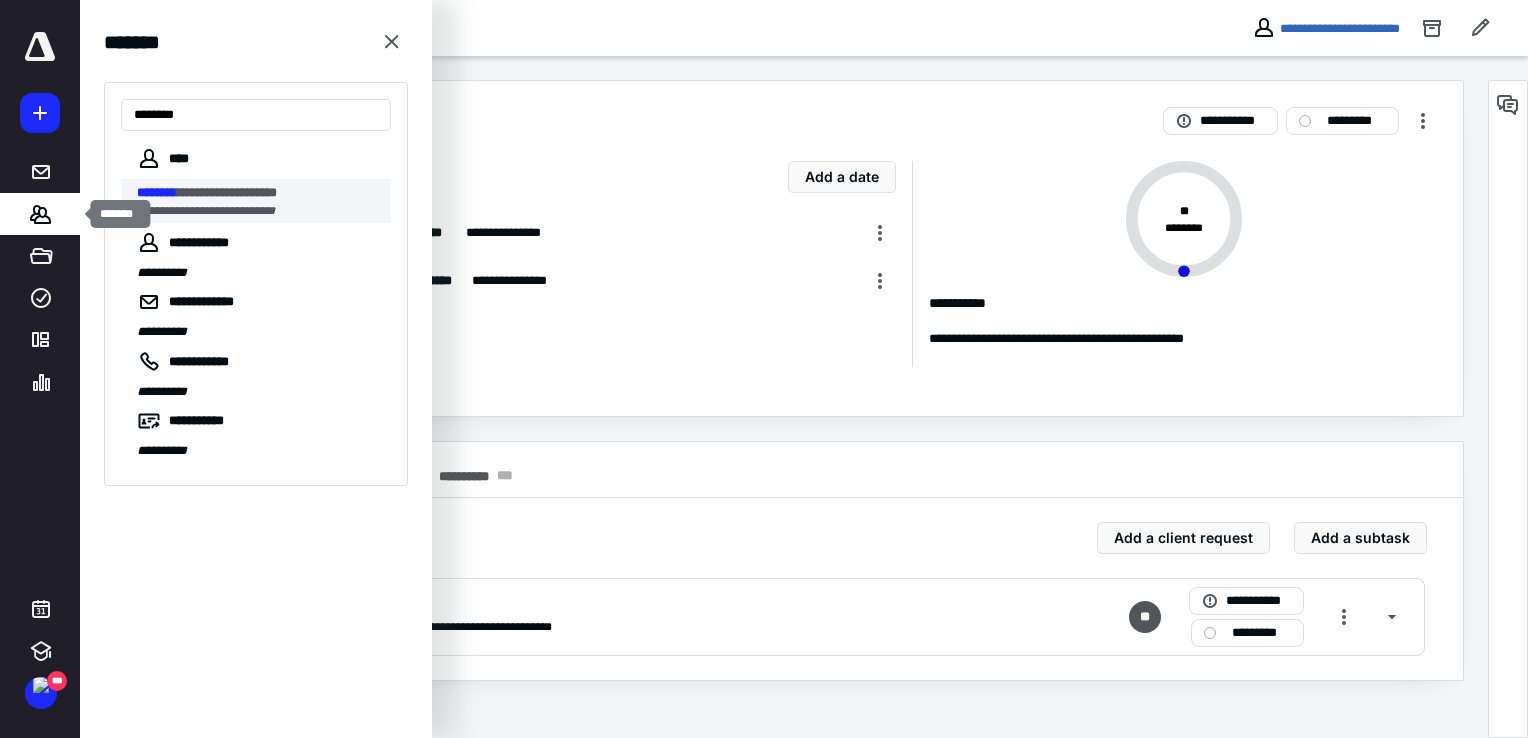 type on "********" 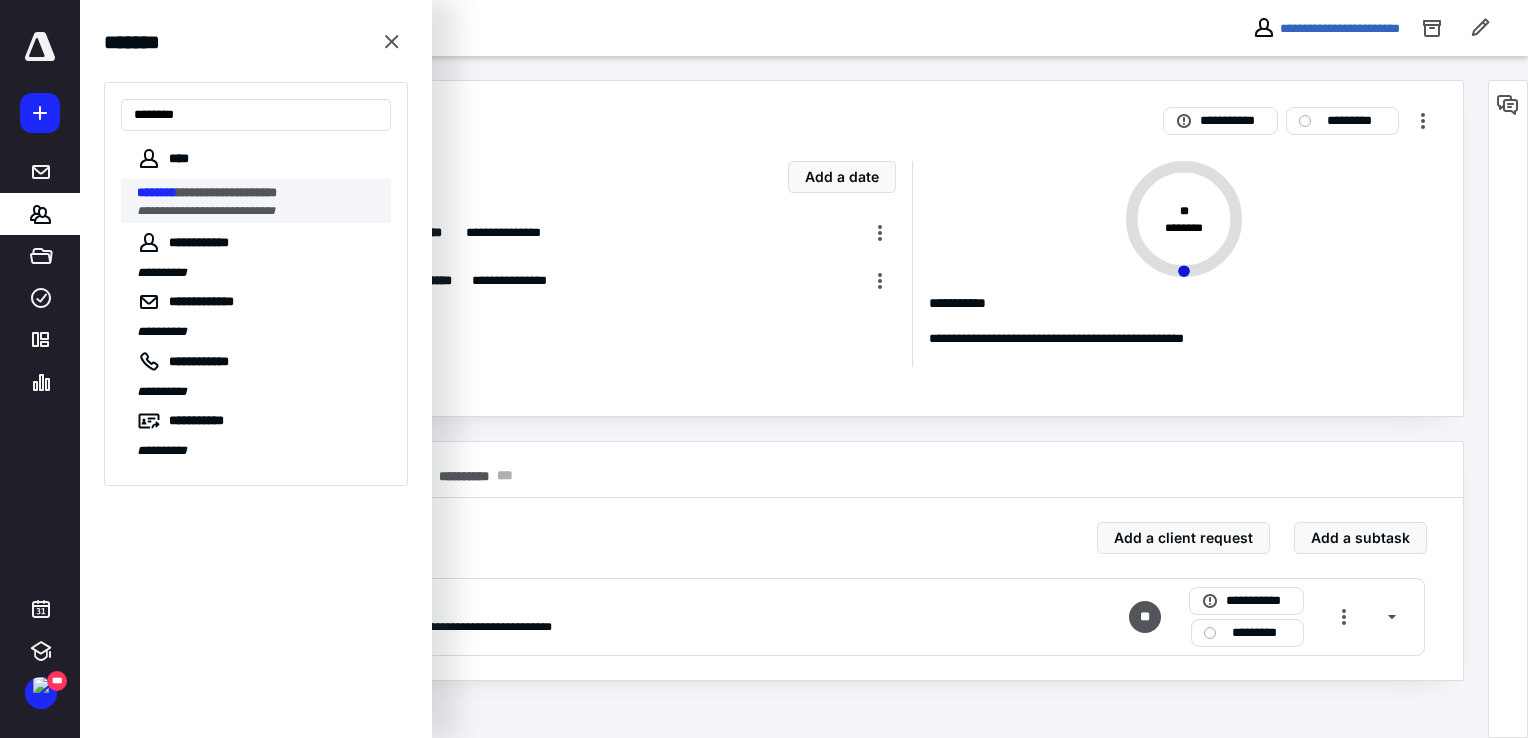 click on "**********" at bounding box center [258, 193] 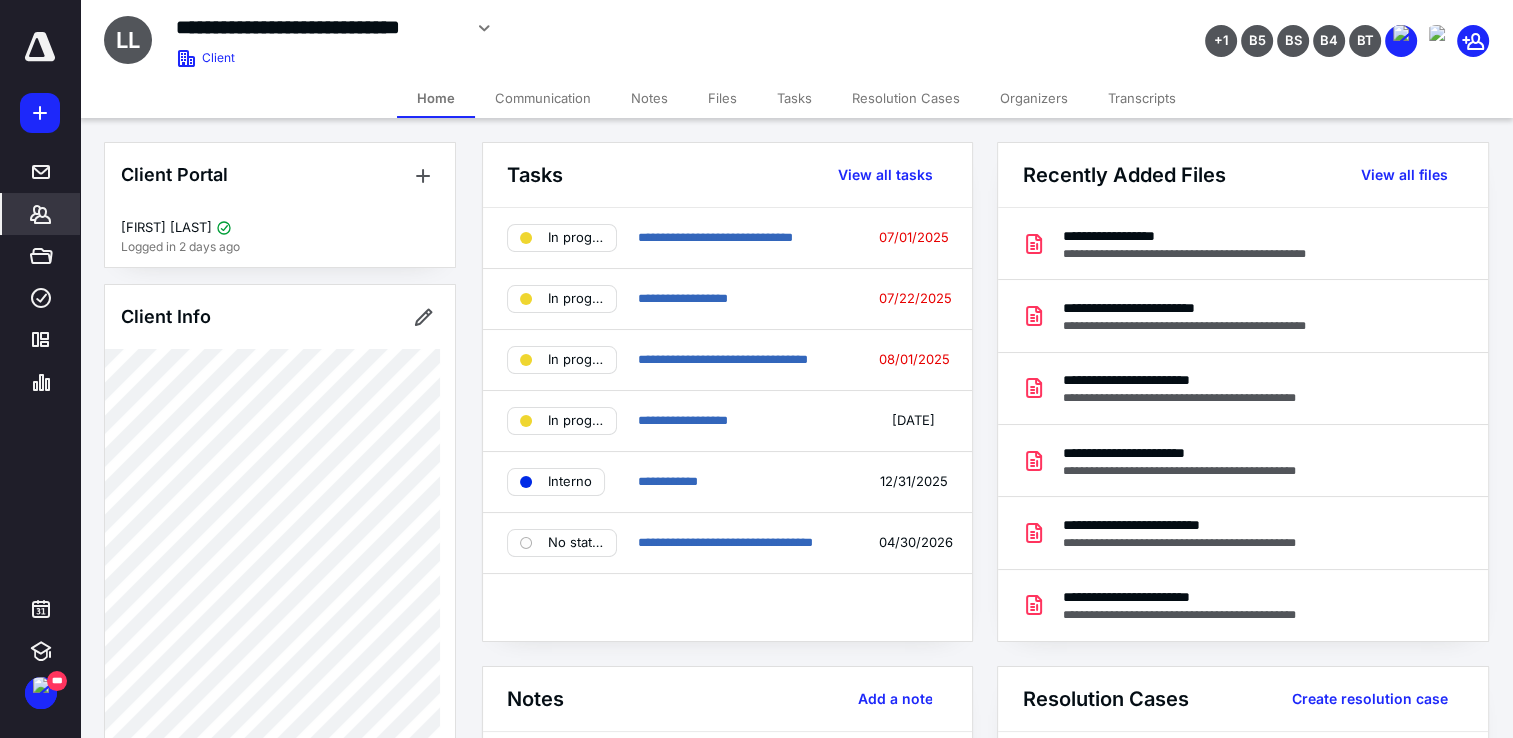 click on "Tasks" at bounding box center (794, 98) 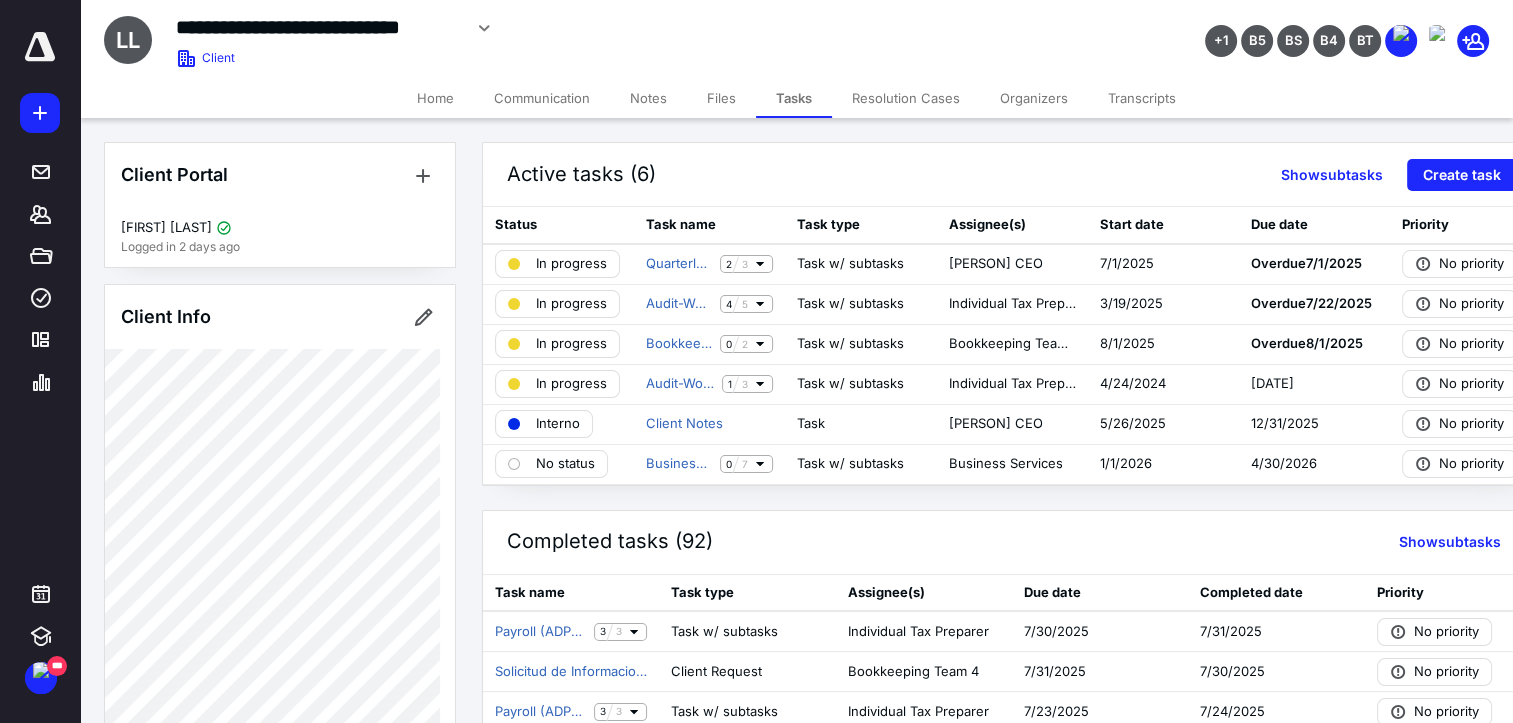 click on "Files" at bounding box center (721, 98) 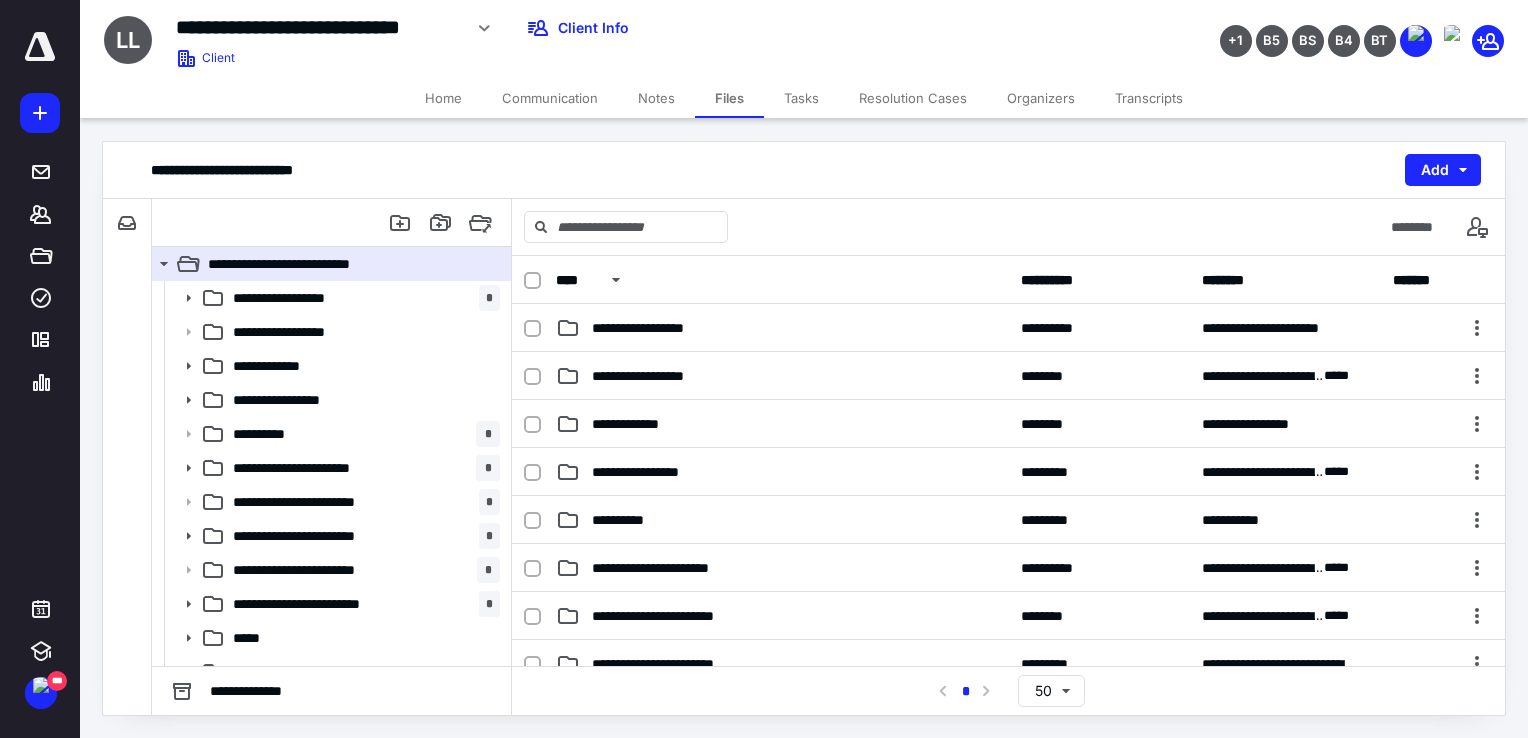 click on "Home" at bounding box center [443, 98] 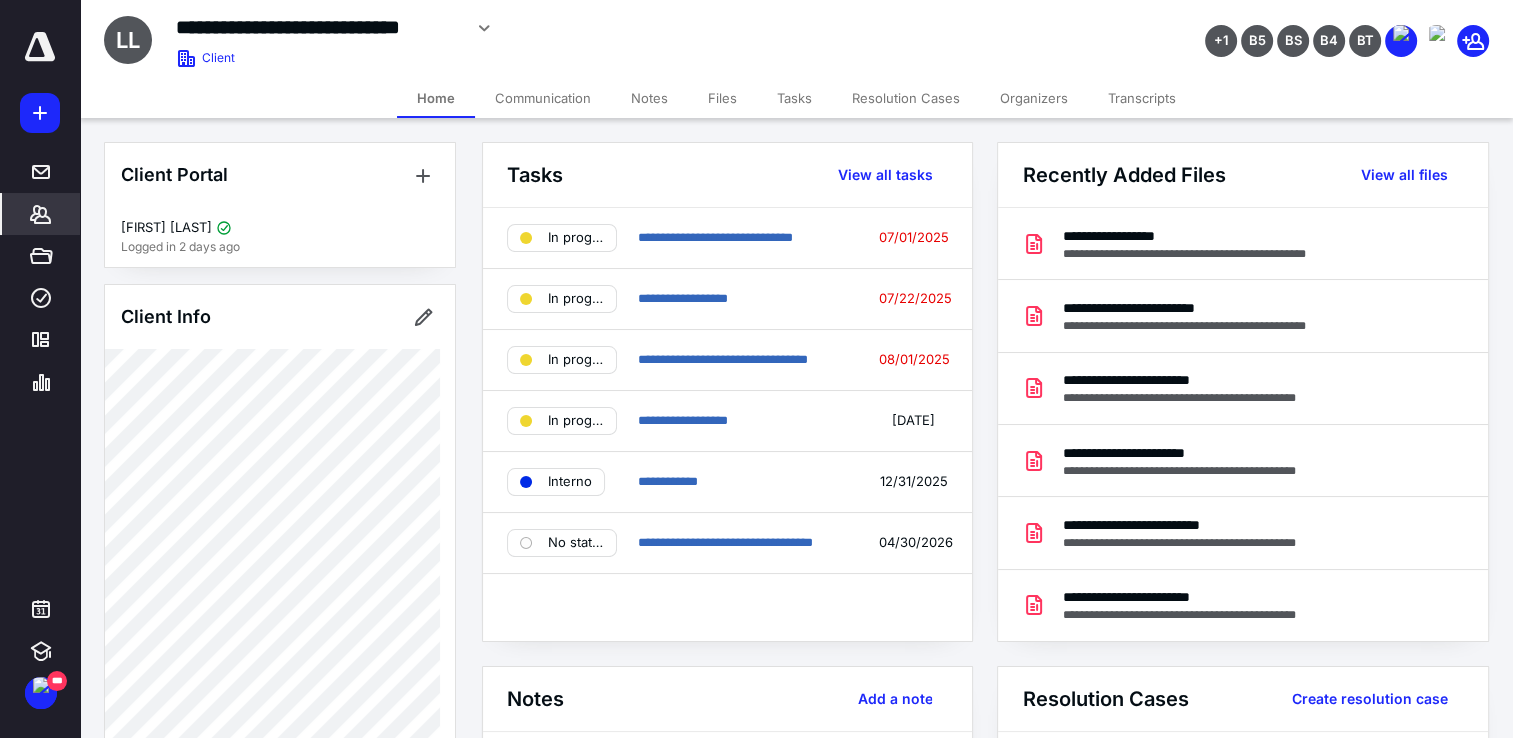 click on "Files" at bounding box center [722, 98] 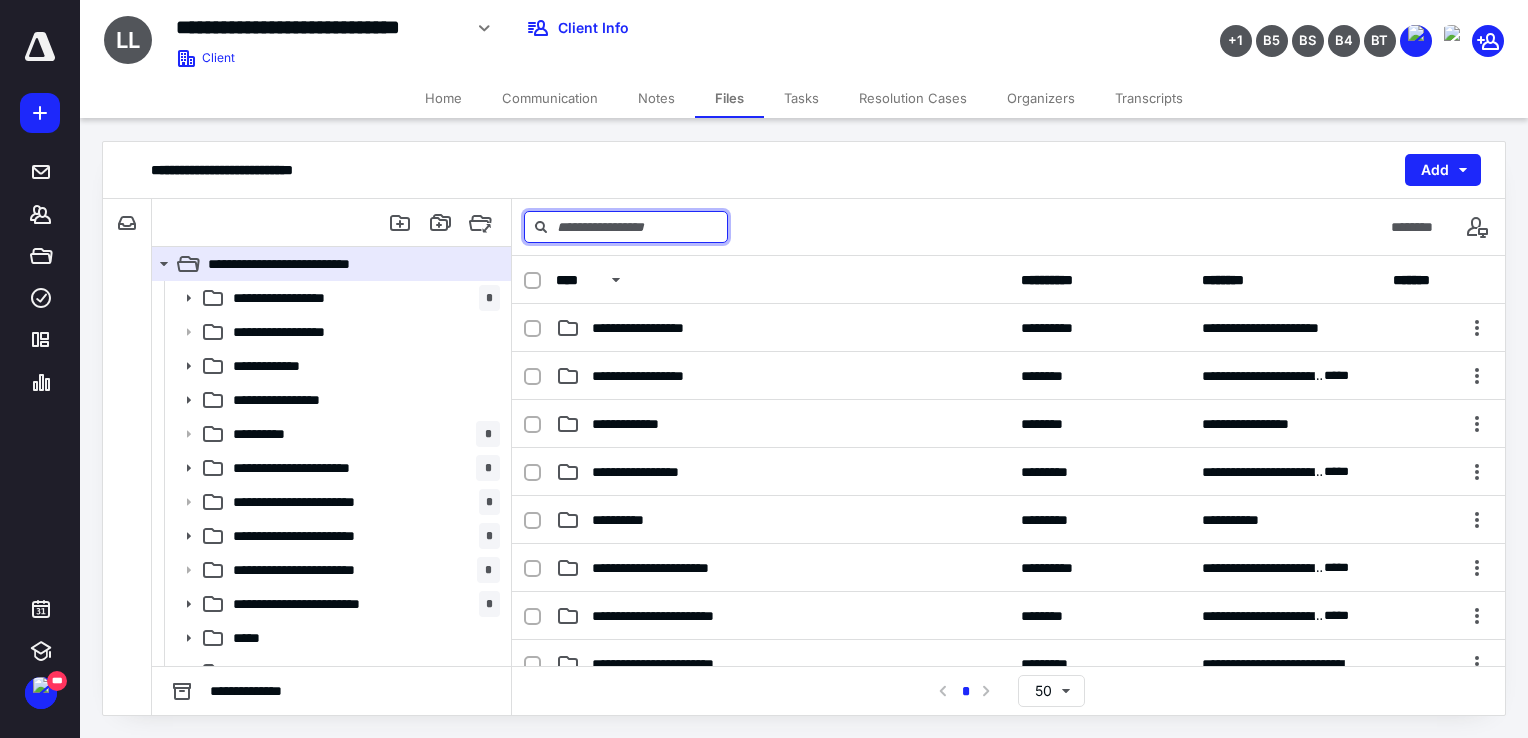 click at bounding box center (626, 227) 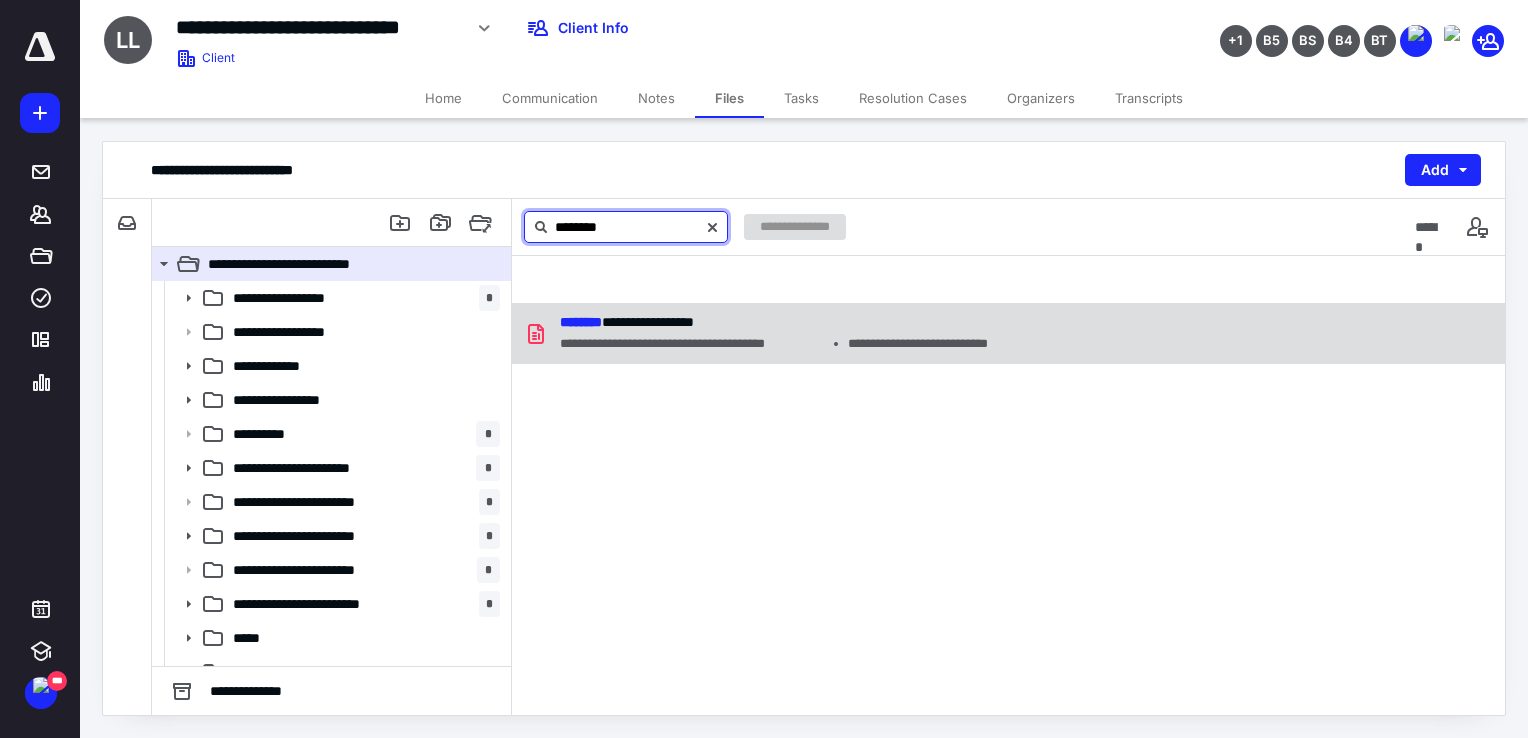 type on "********" 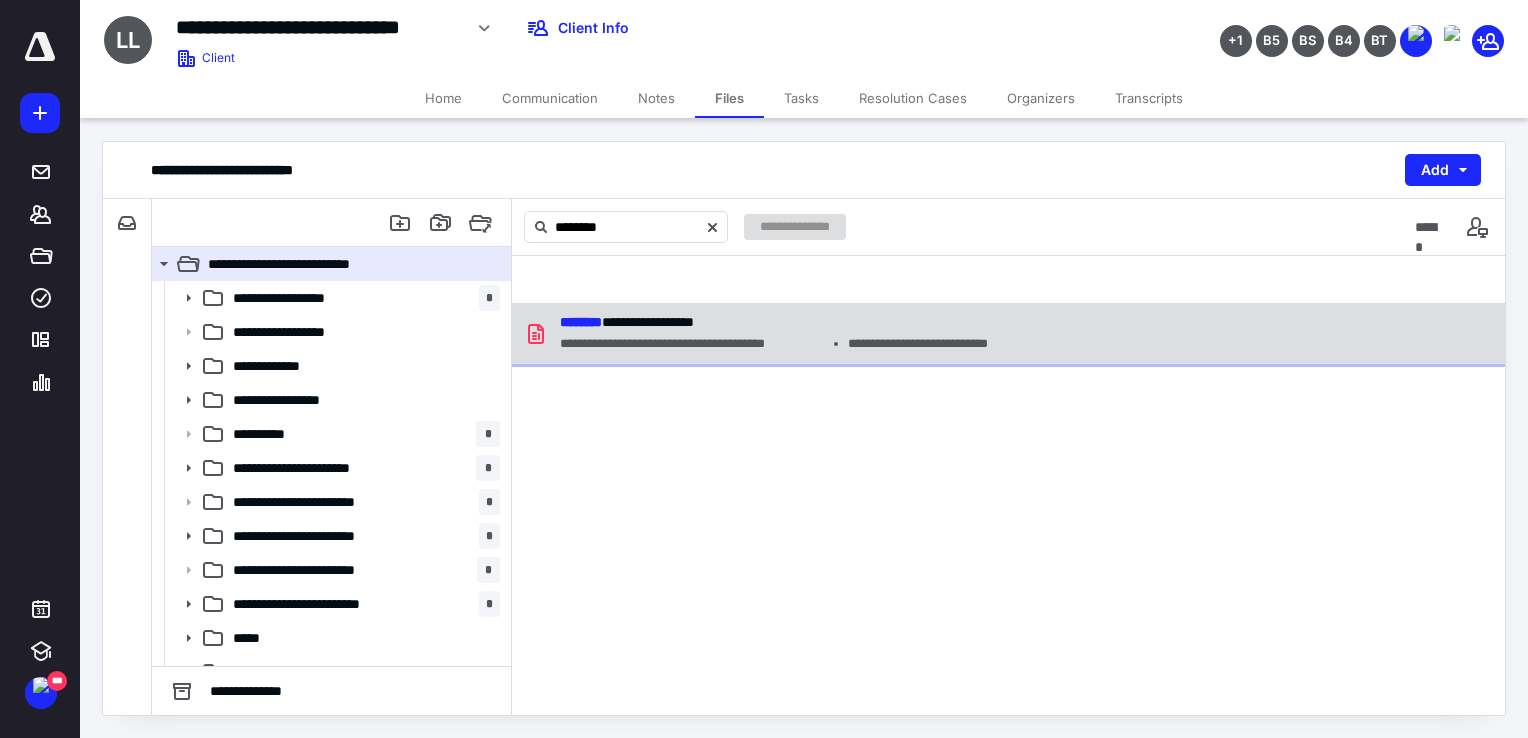 click on "**********" at bounding box center [789, 322] 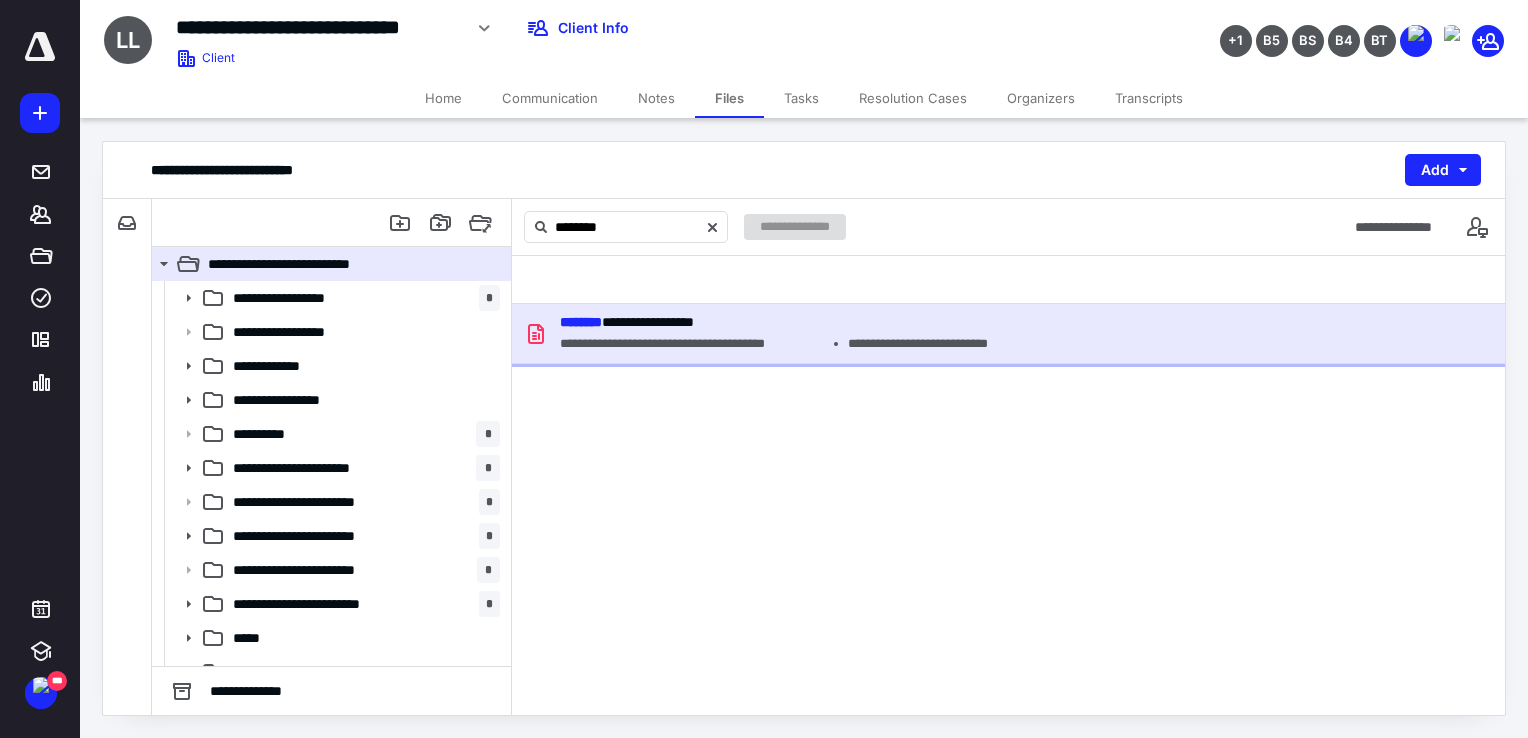 click on "**********" at bounding box center [789, 322] 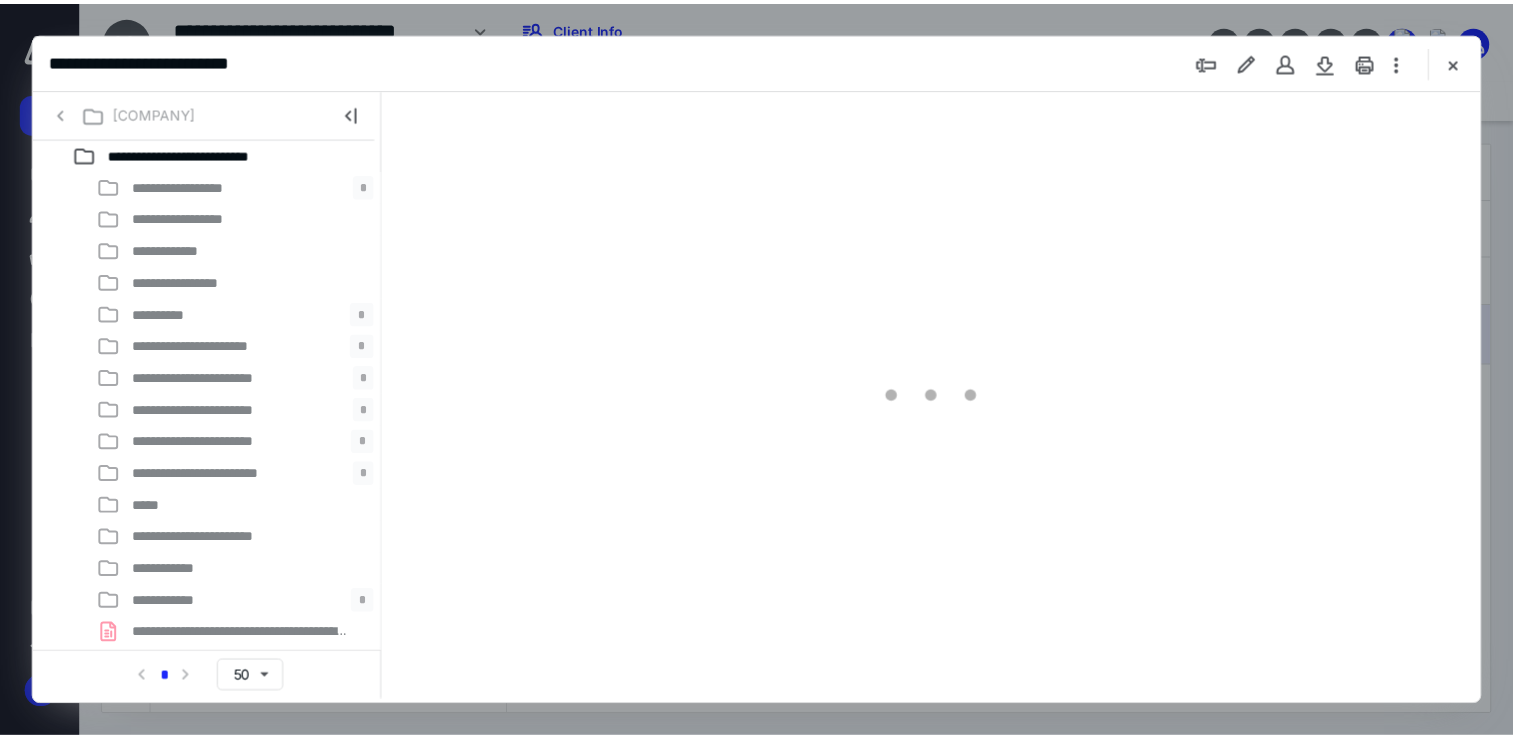 scroll, scrollTop: 0, scrollLeft: 0, axis: both 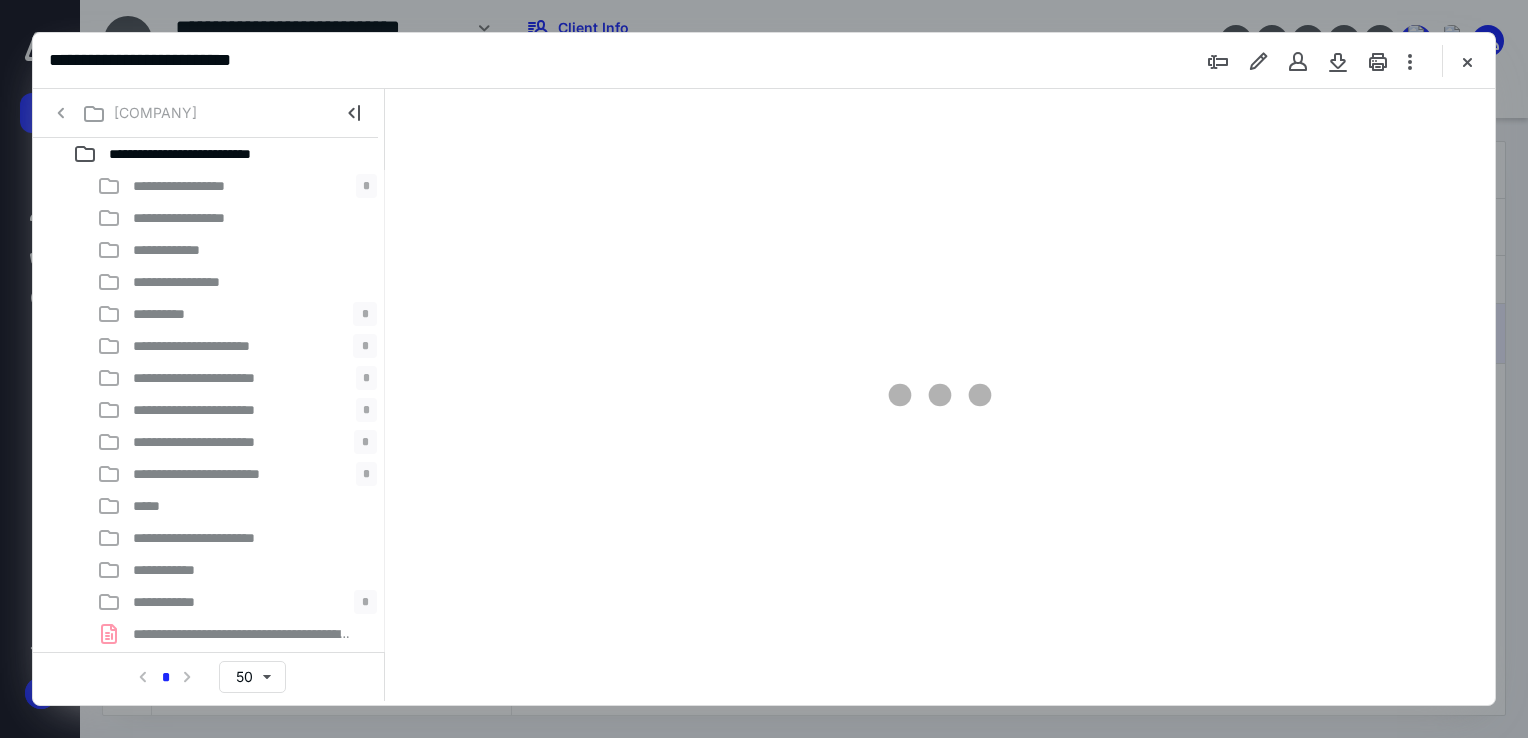 type on "68" 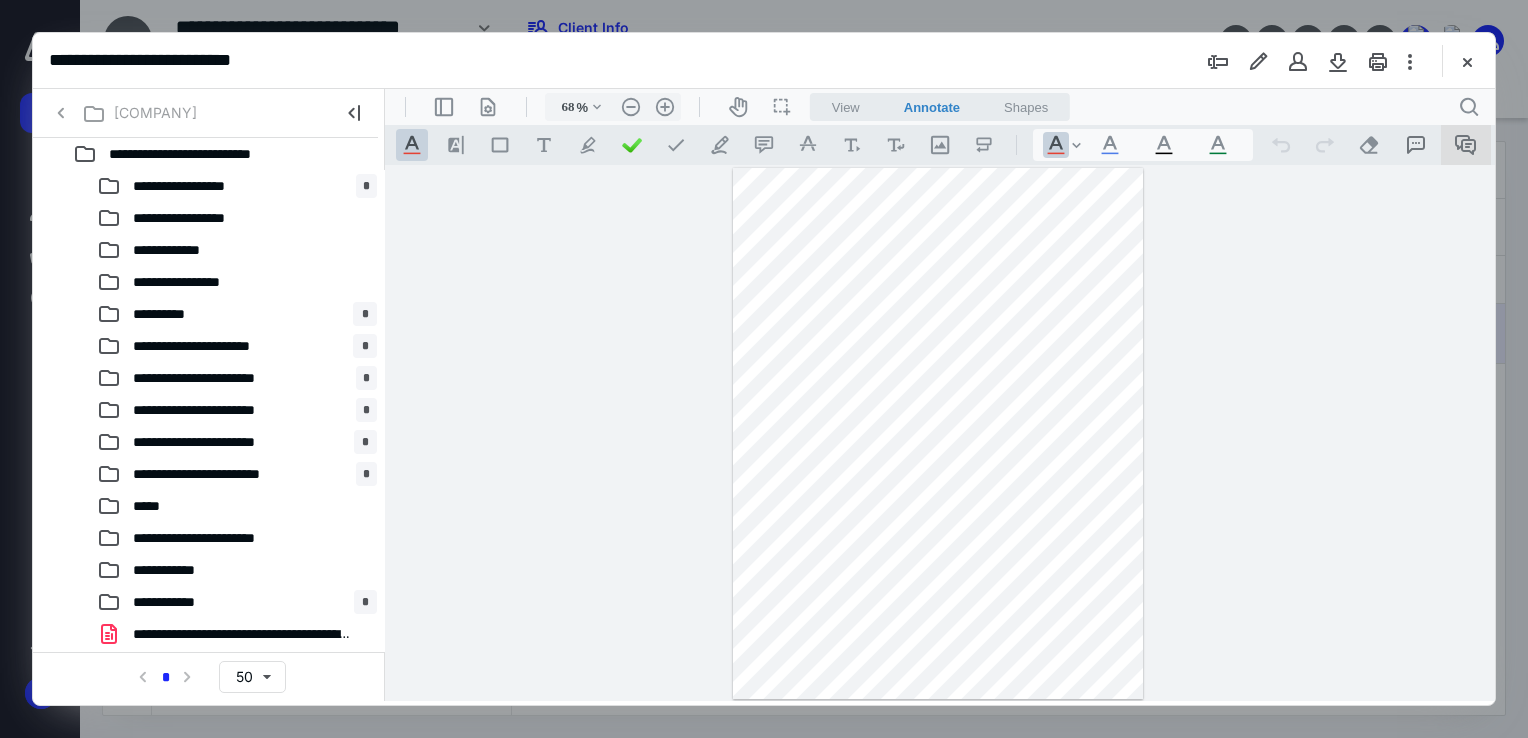 click 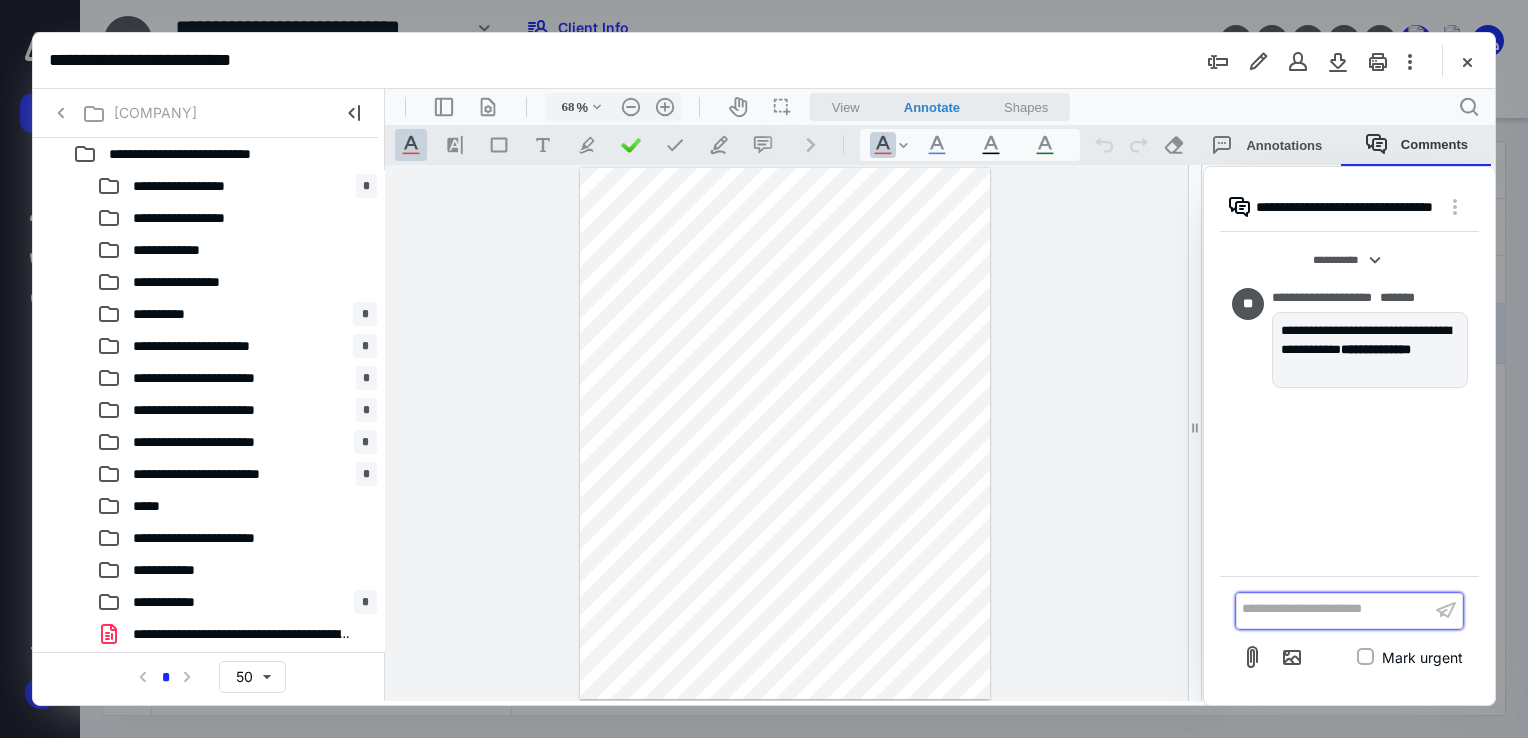 click at bounding box center [1333, 610] 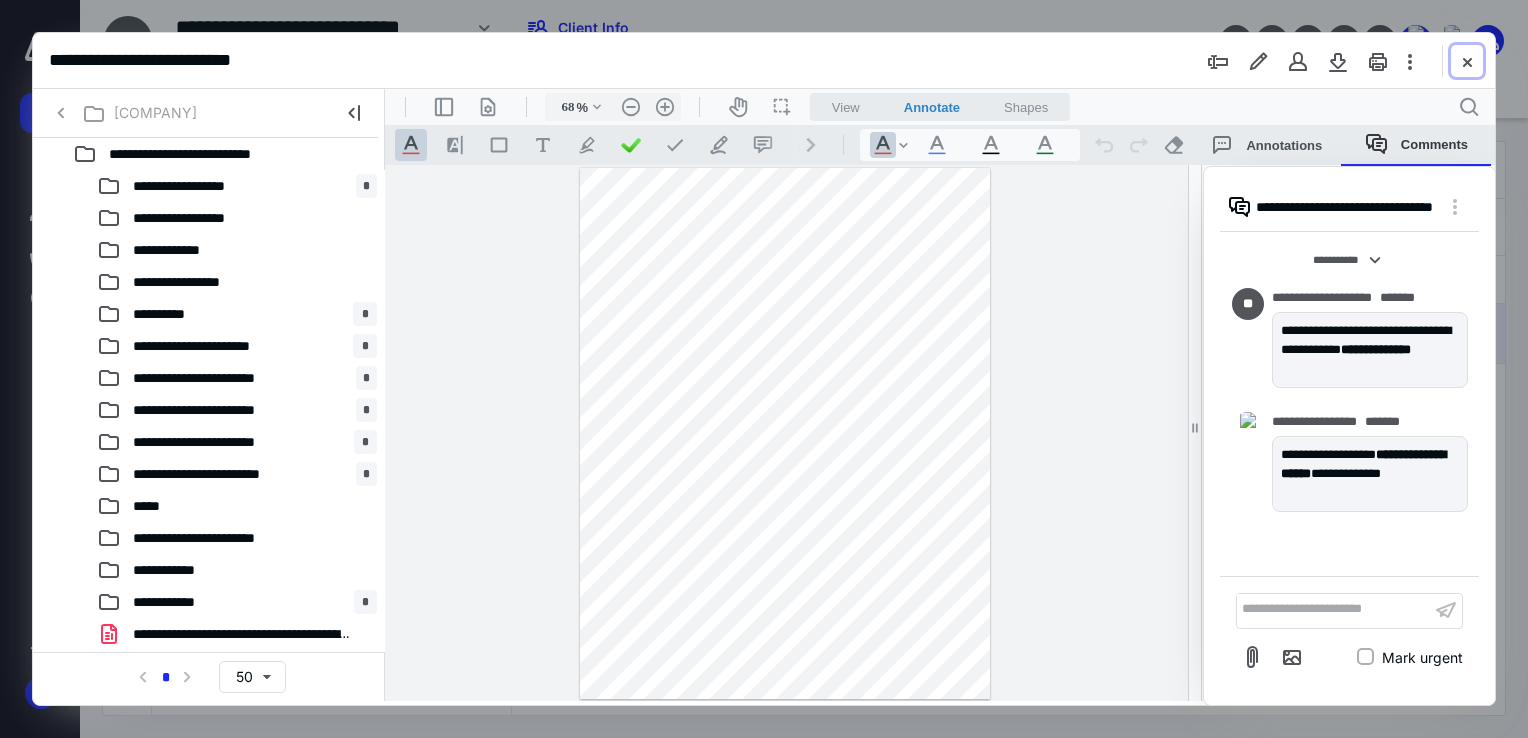drag, startPoint x: 1474, startPoint y: 67, endPoint x: 868, endPoint y: 90, distance: 606.43634 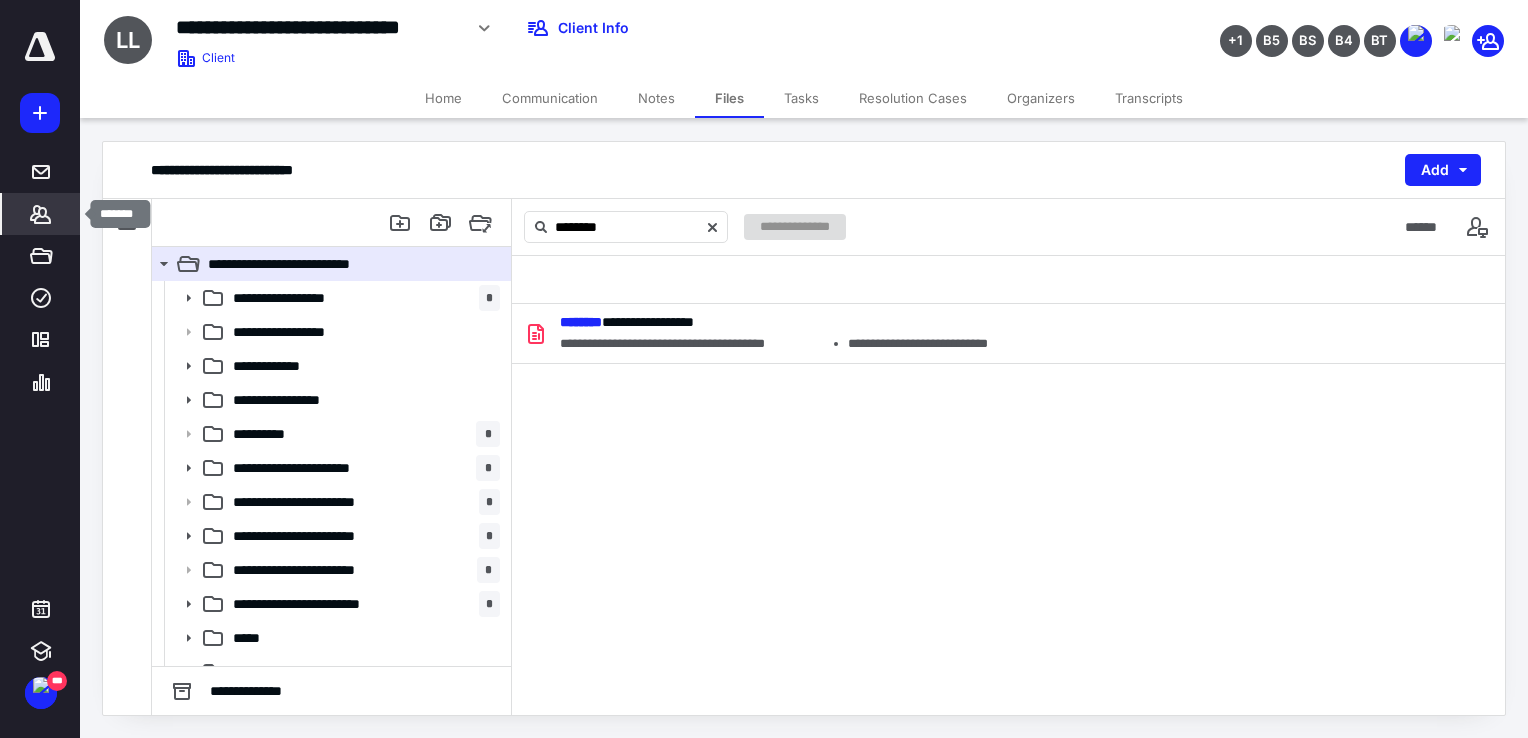 click on "*******" at bounding box center (41, 214) 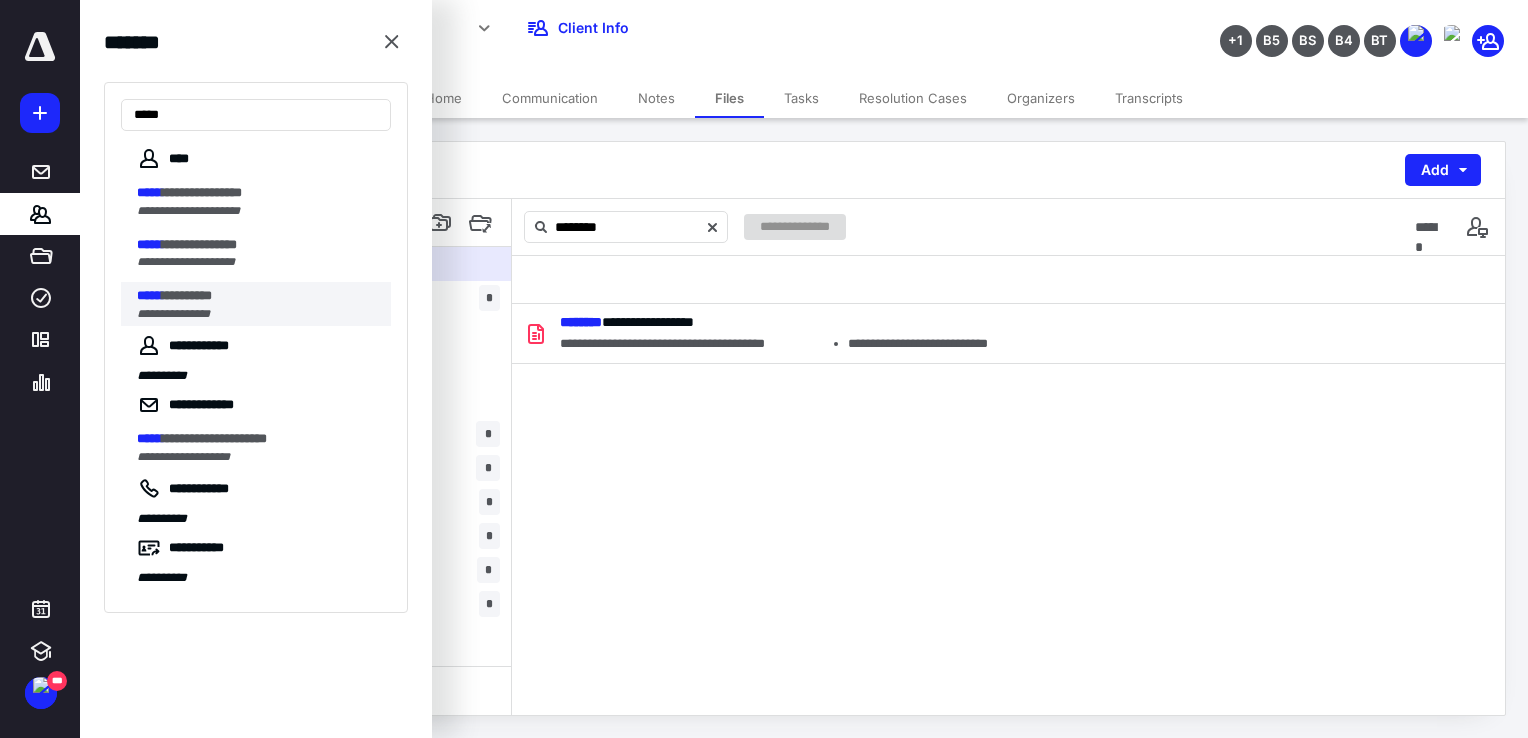 type on "*****" 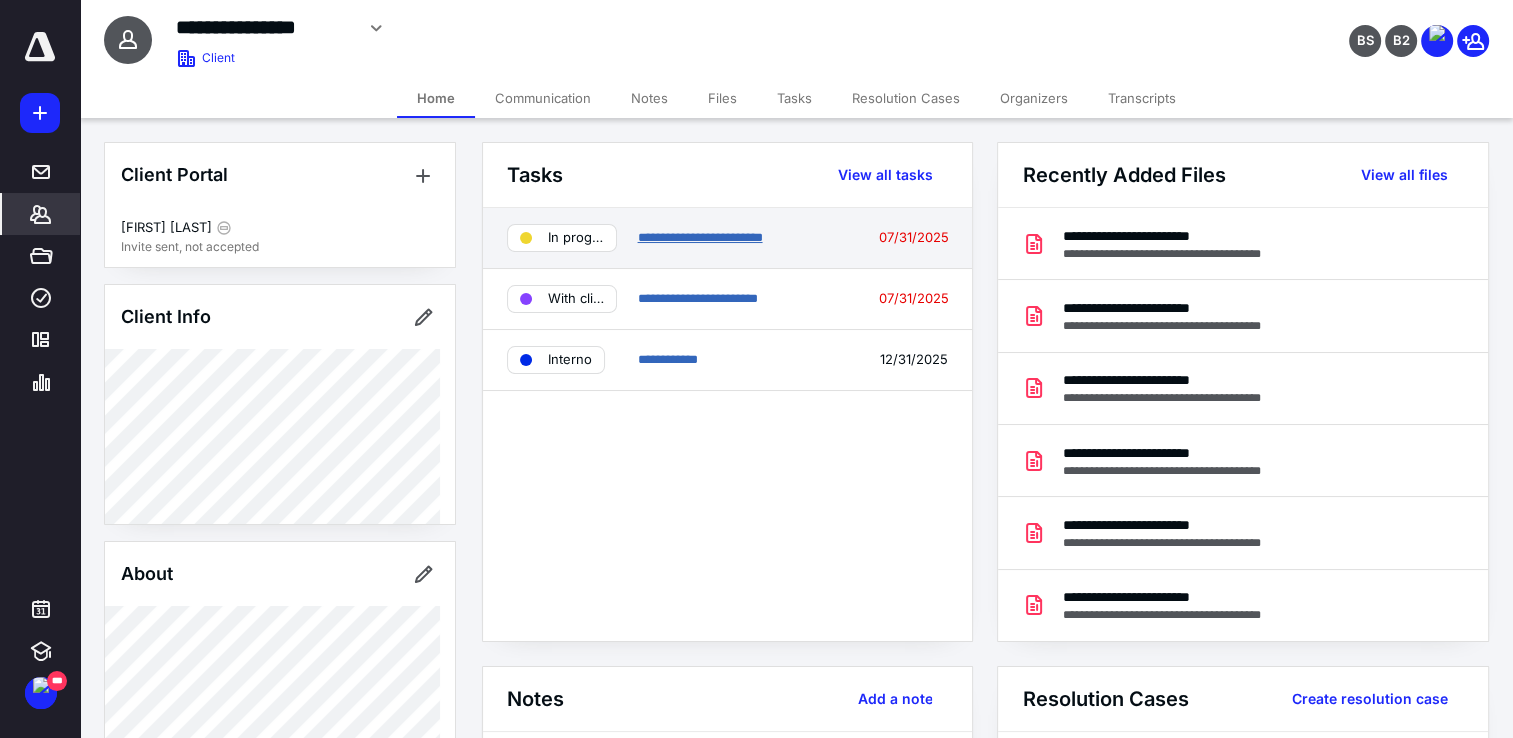 click on "**********" at bounding box center [699, 237] 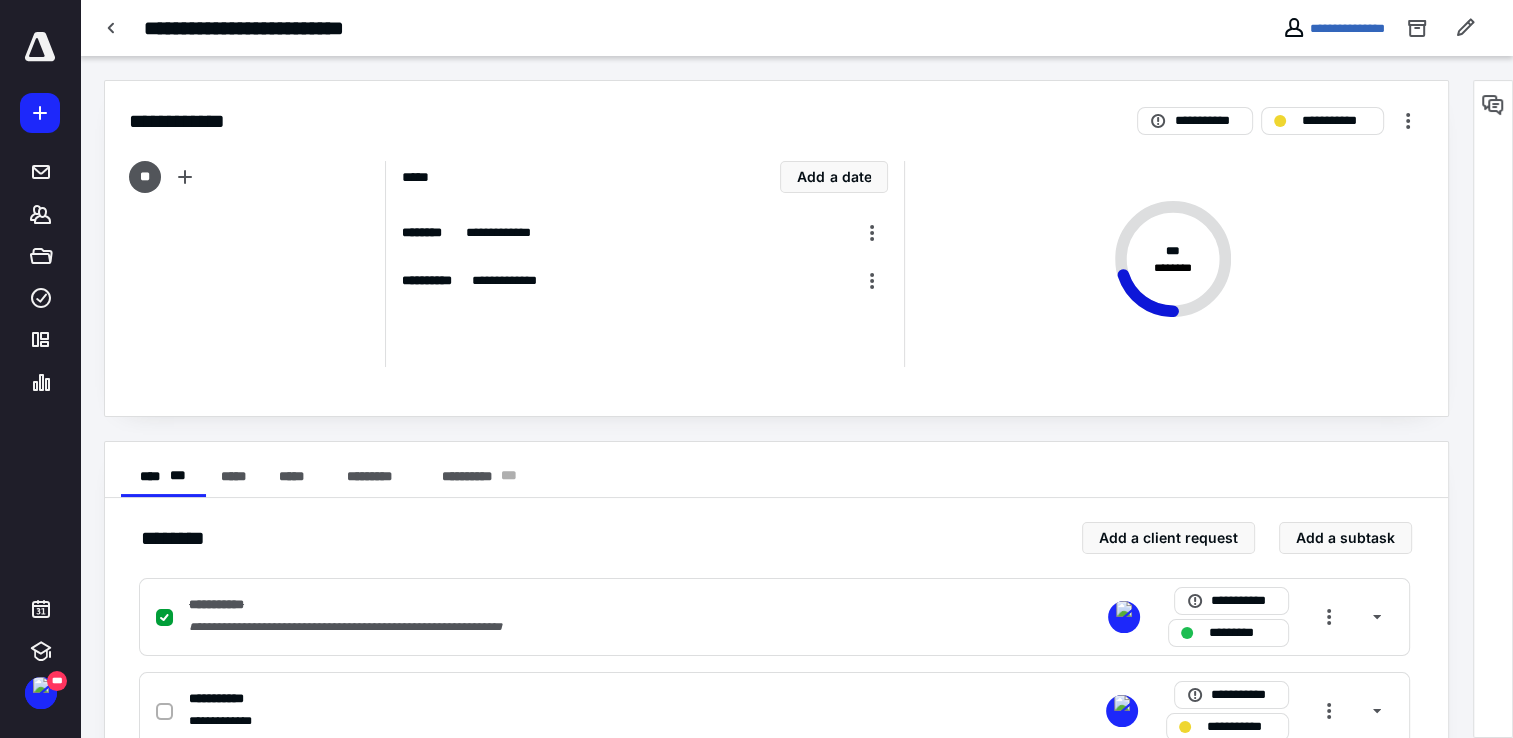 click at bounding box center (1493, 409) 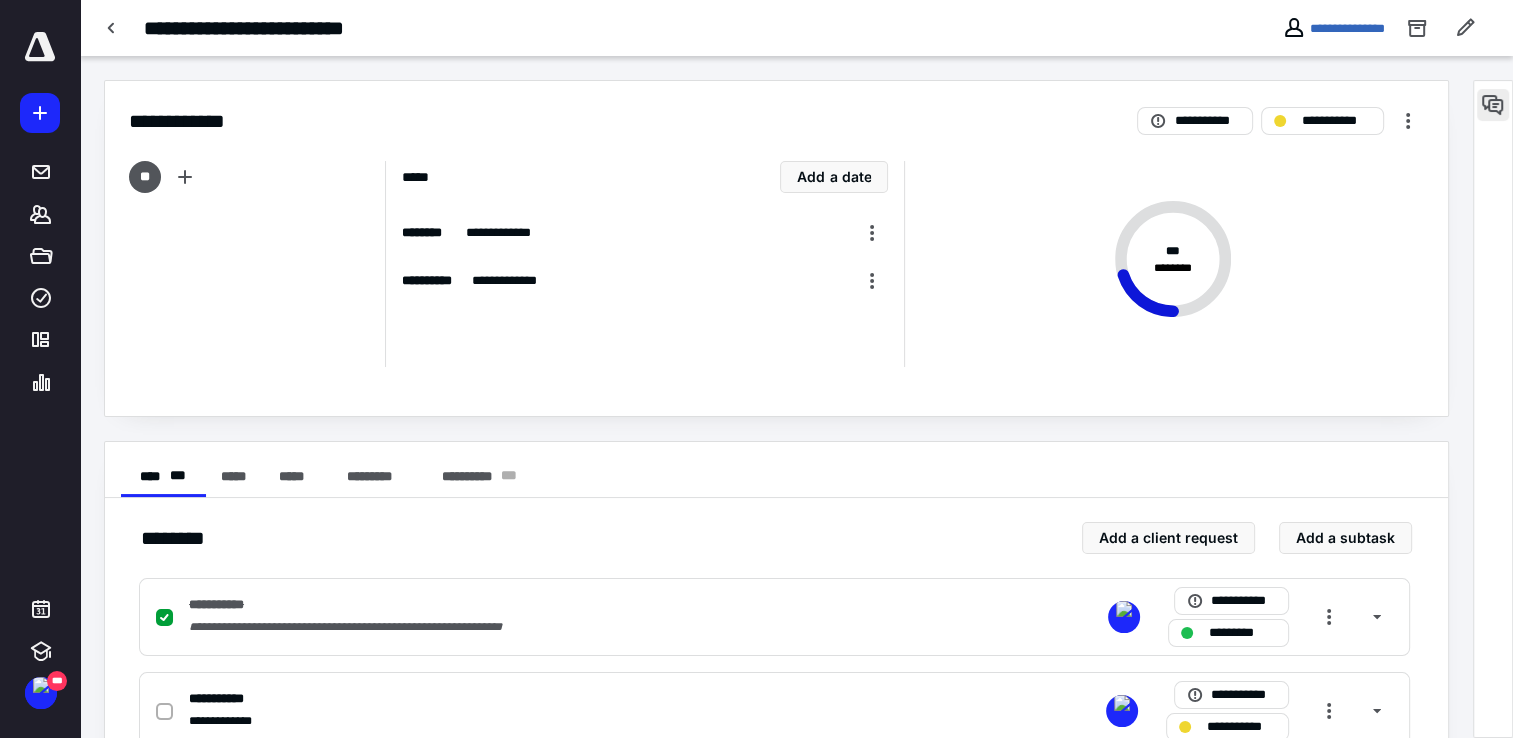 click at bounding box center [1493, 105] 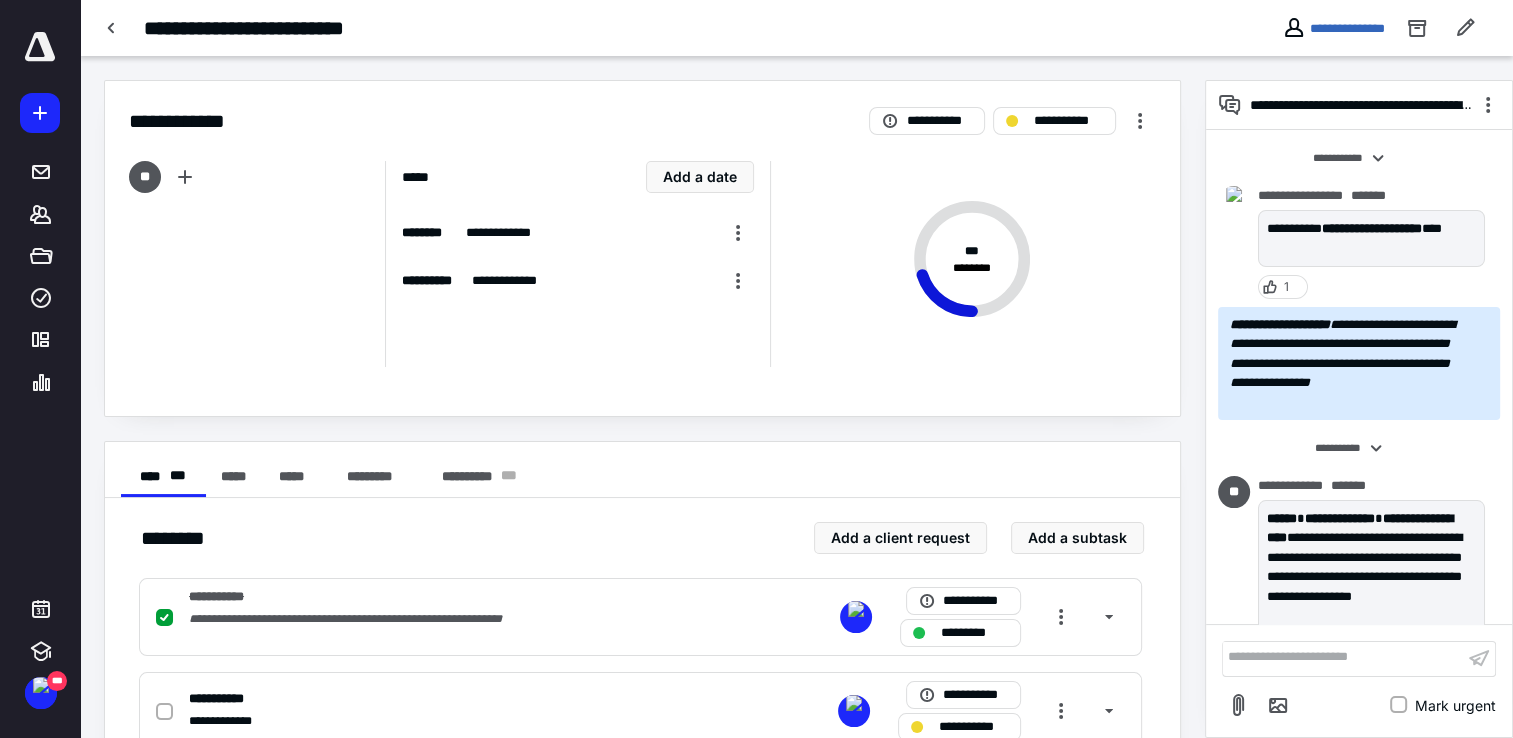 scroll, scrollTop: 273, scrollLeft: 0, axis: vertical 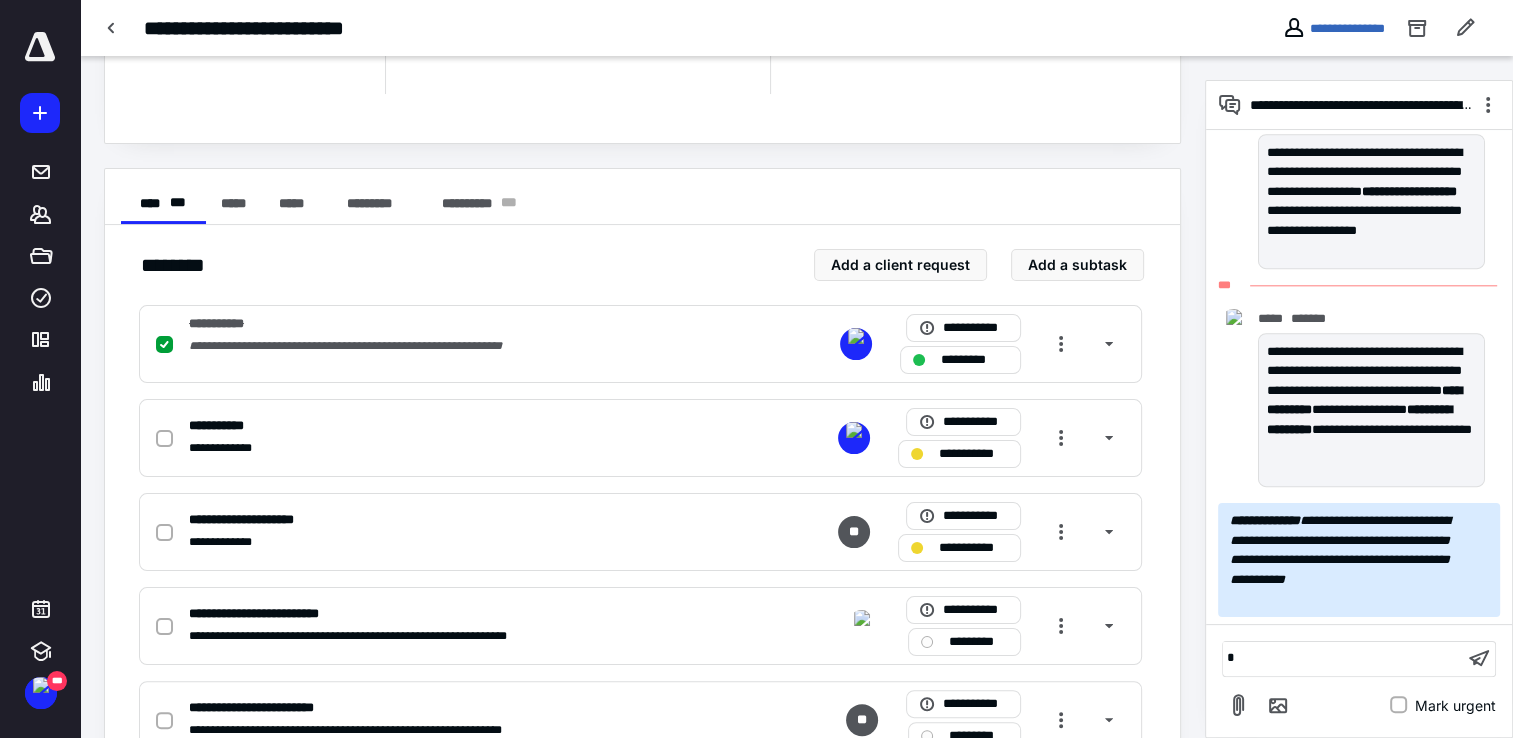 type 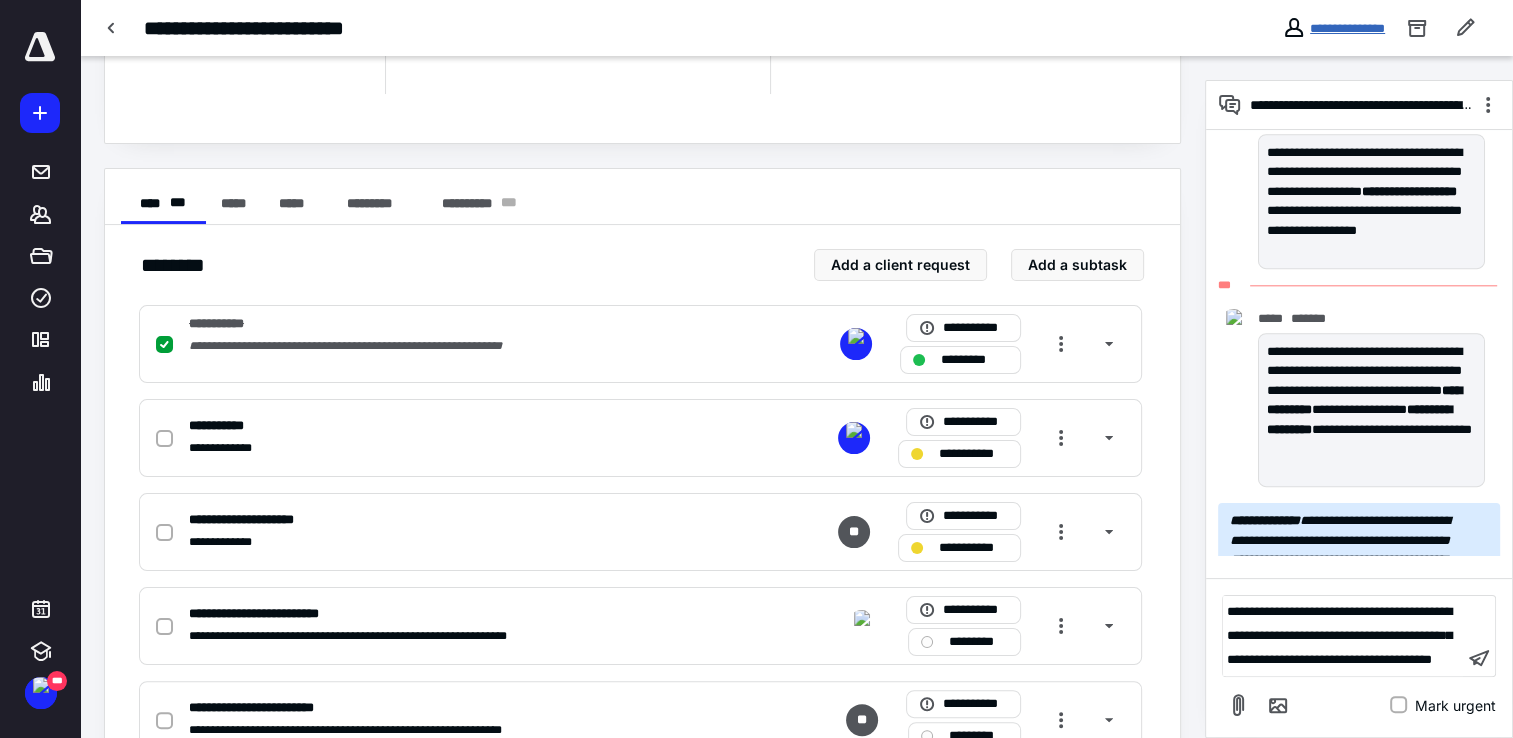 click on "**********" at bounding box center [1347, 28] 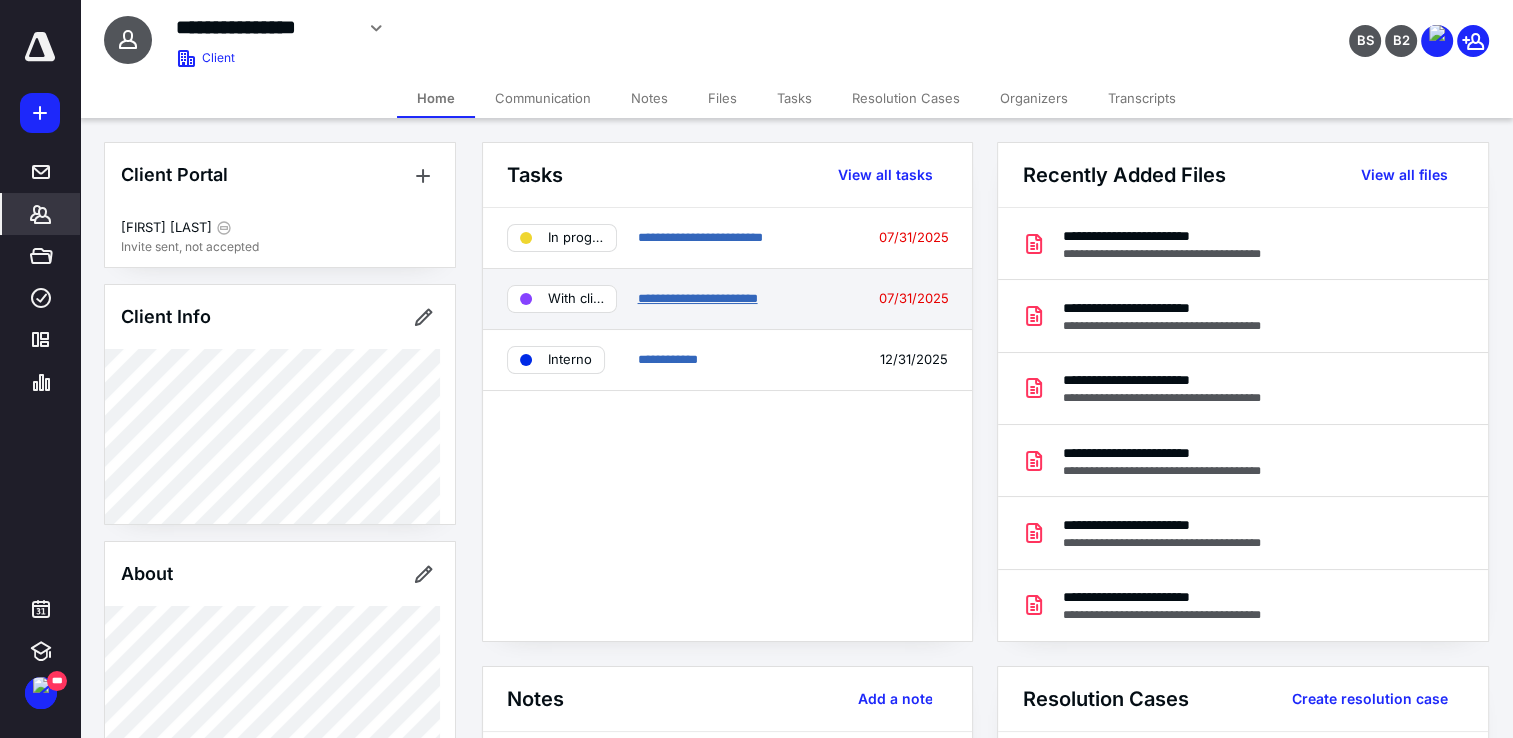 click on "**********" at bounding box center [697, 298] 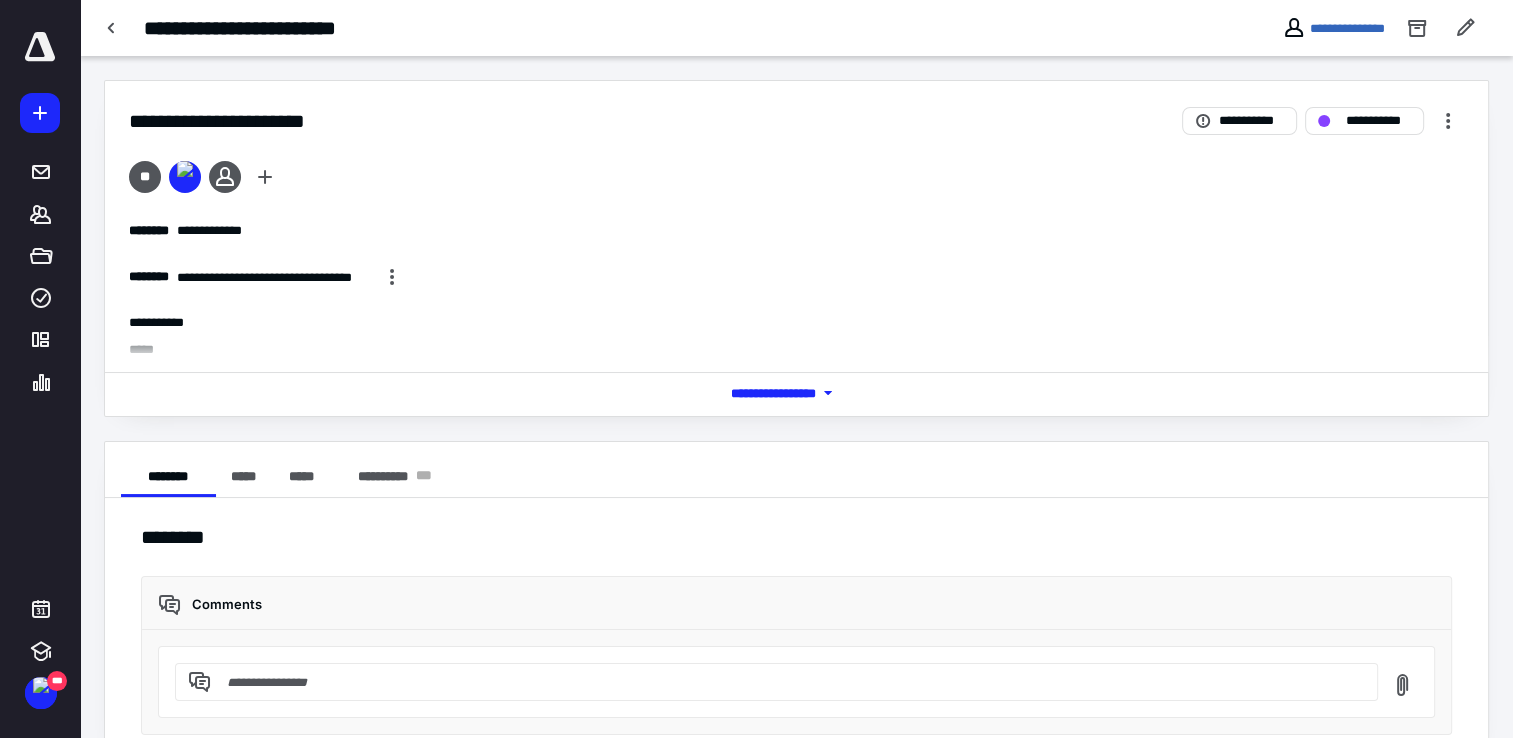 click on "*** **** *******" at bounding box center [797, 393] 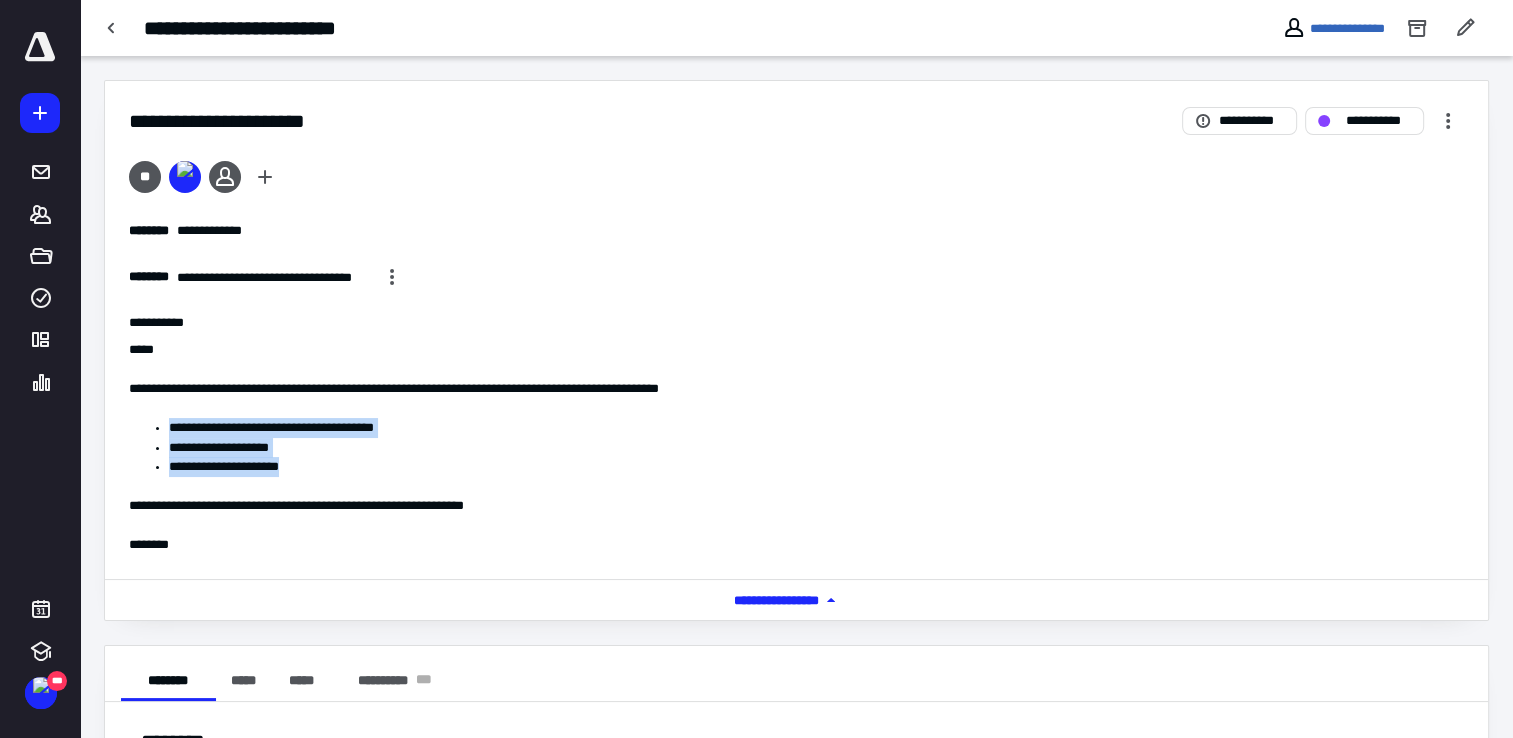 drag, startPoint x: 348, startPoint y: 462, endPoint x: 169, endPoint y: 424, distance: 182.98907 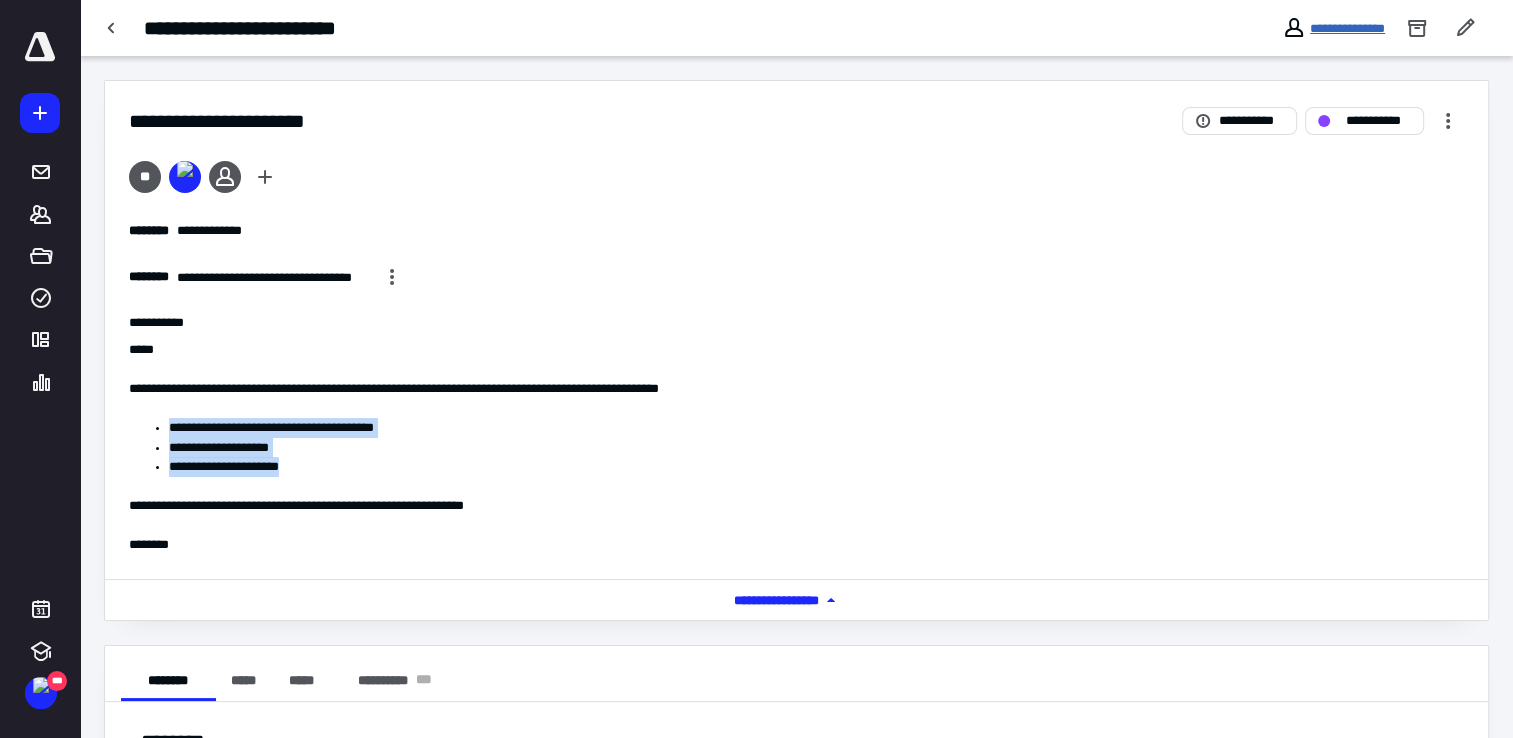 click on "**********" at bounding box center [1347, 28] 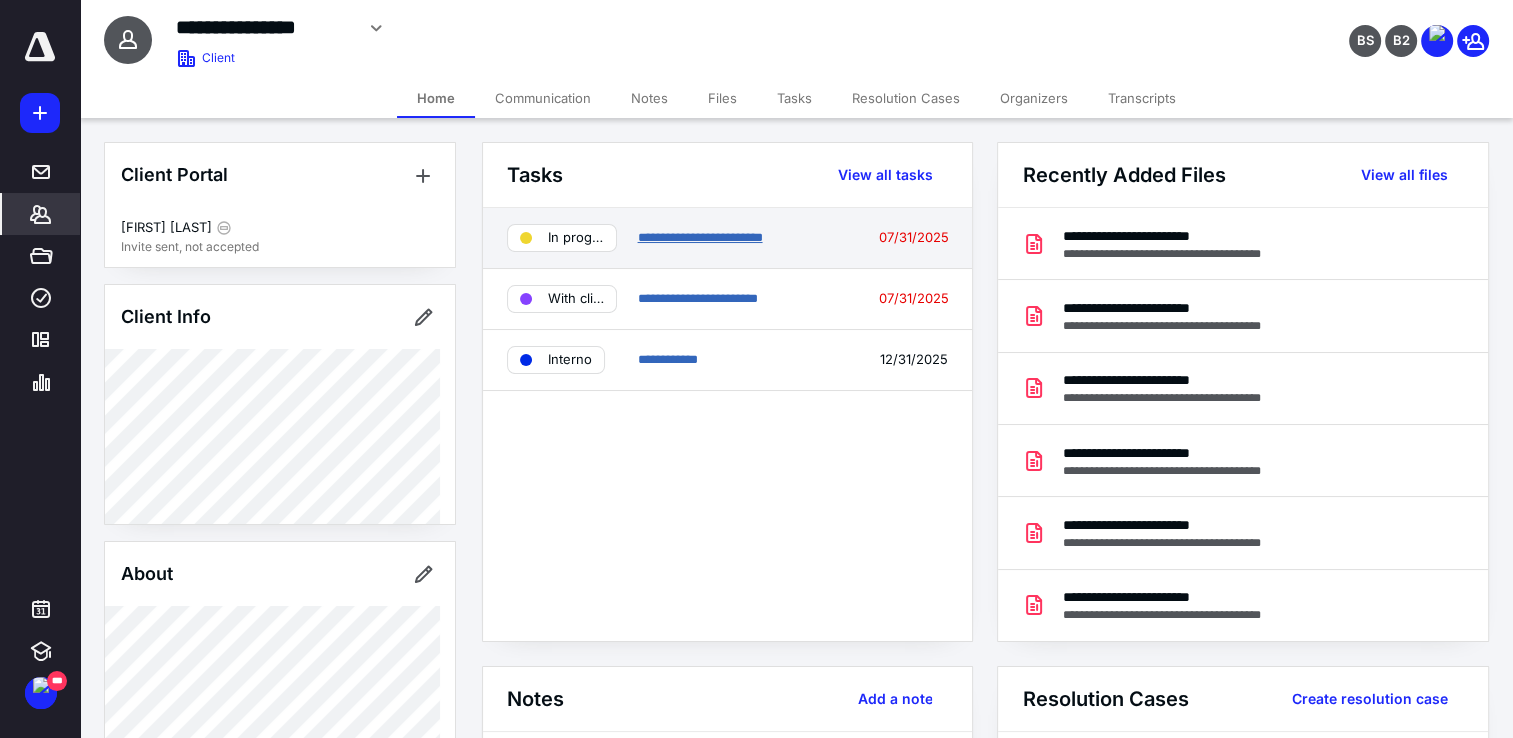 click on "**********" at bounding box center (699, 237) 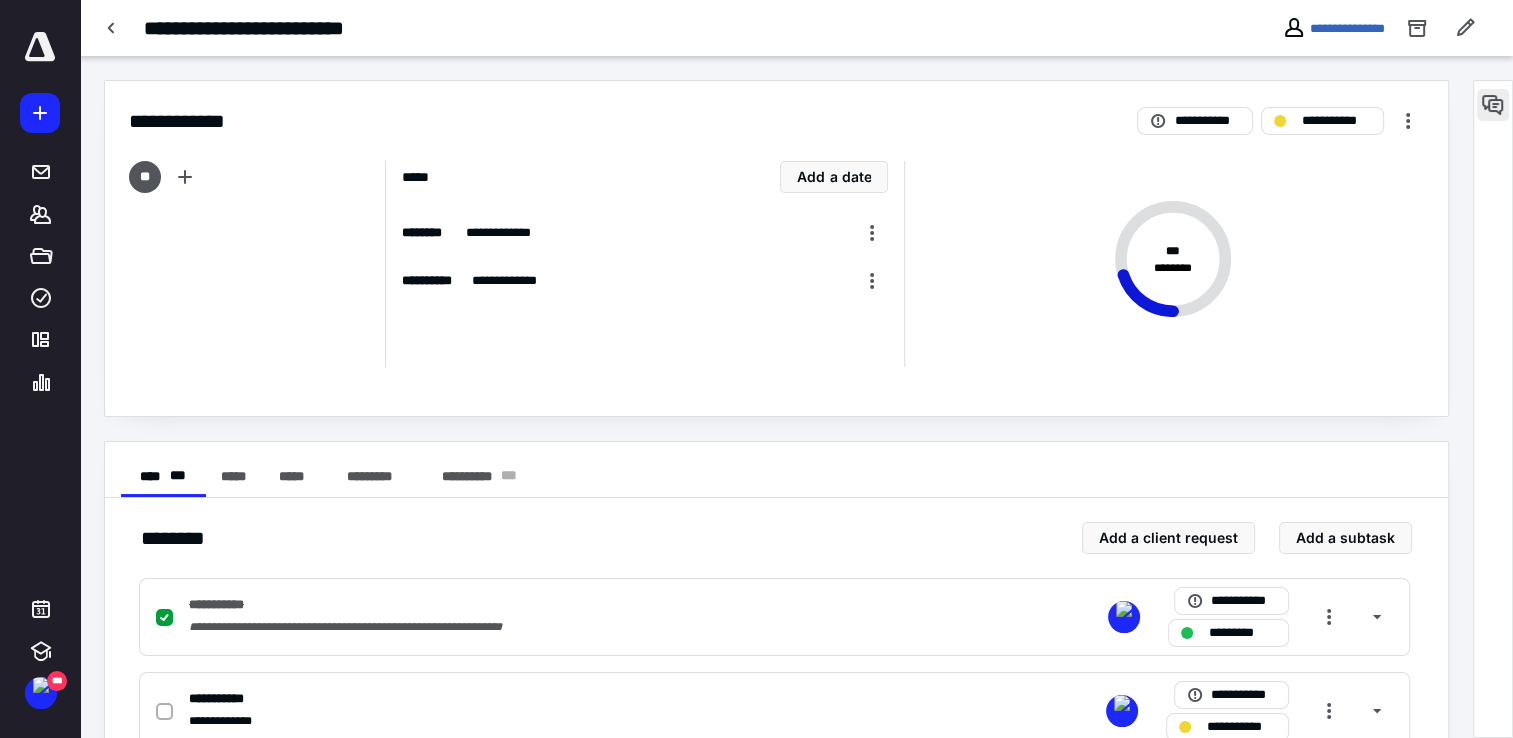 click at bounding box center (1493, 105) 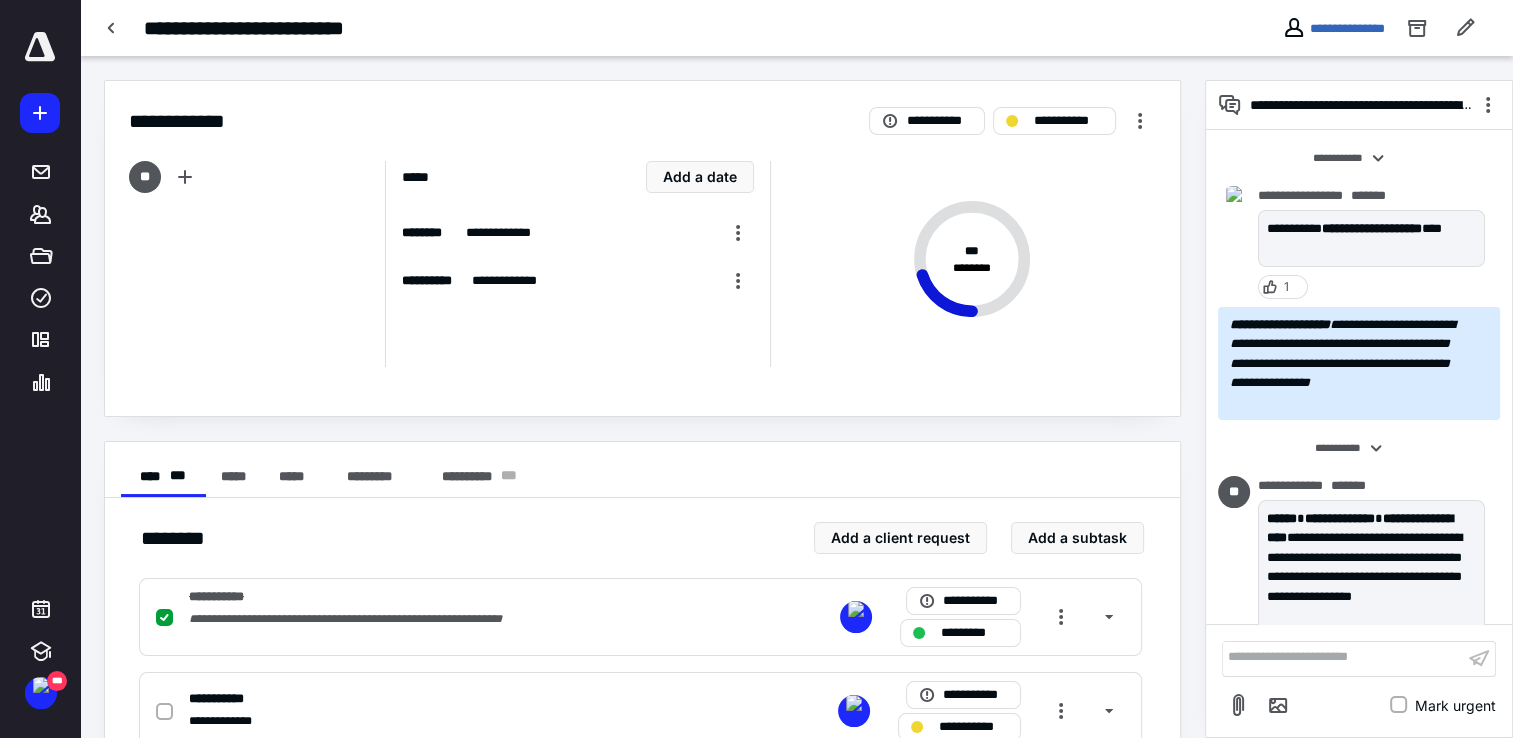 scroll, scrollTop: 944, scrollLeft: 0, axis: vertical 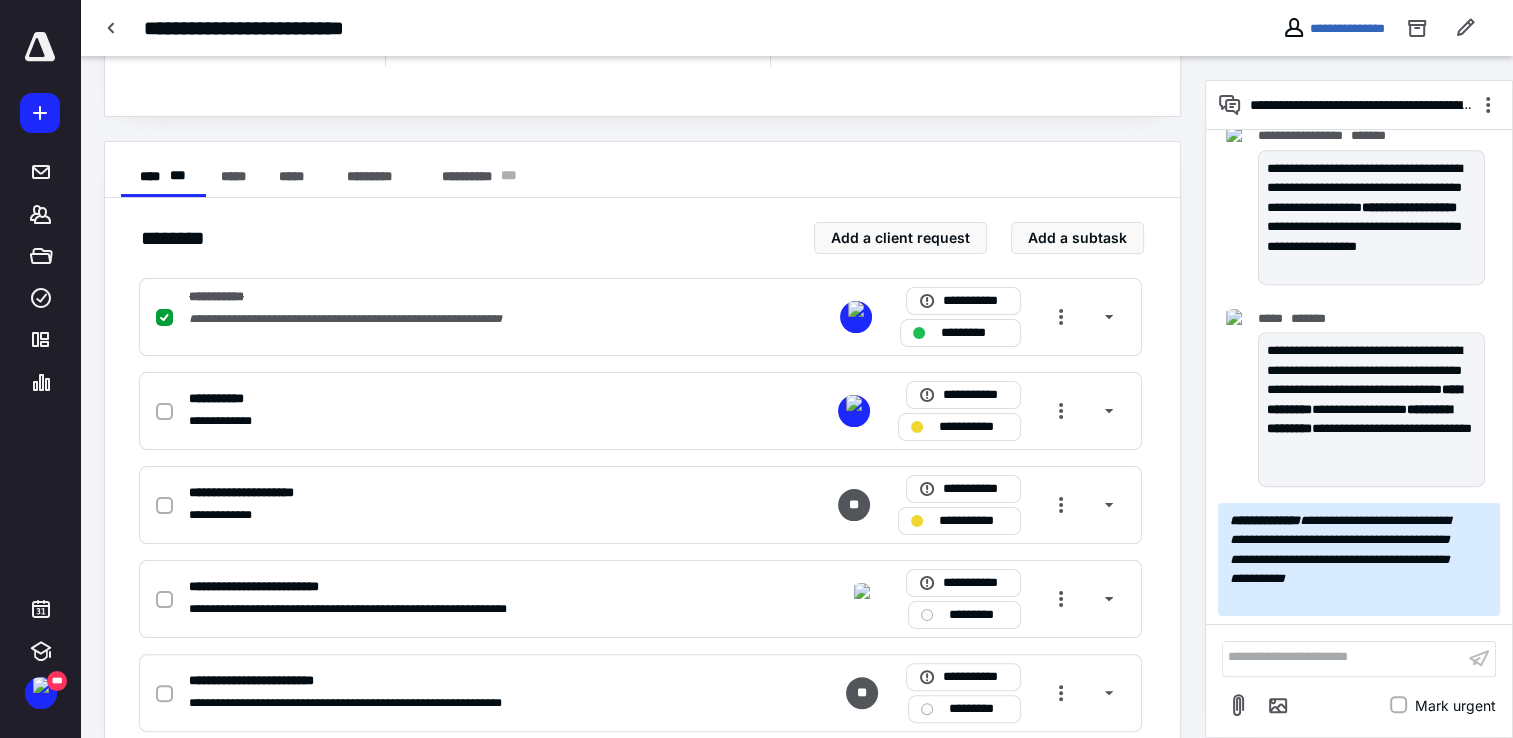 click at bounding box center [1343, 658] 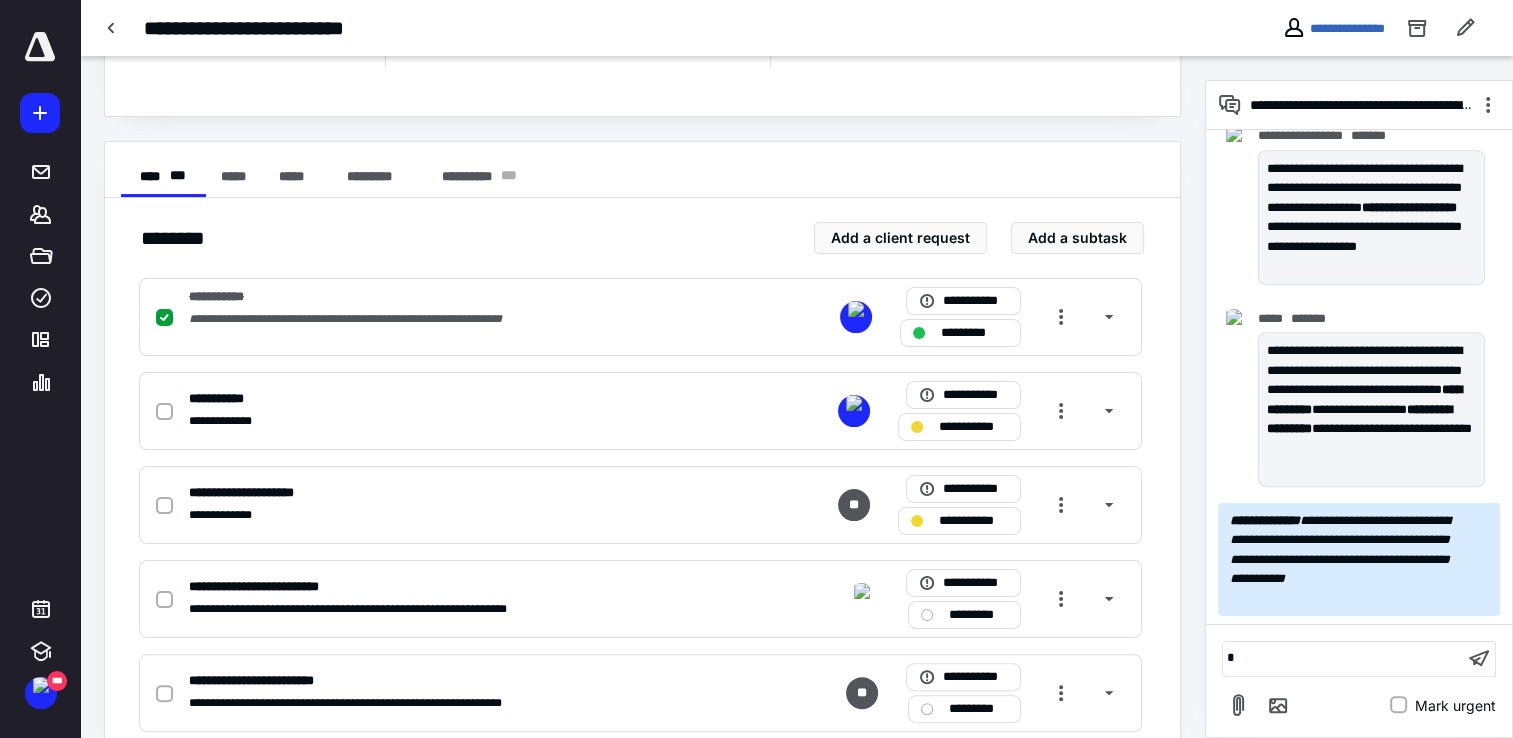 type 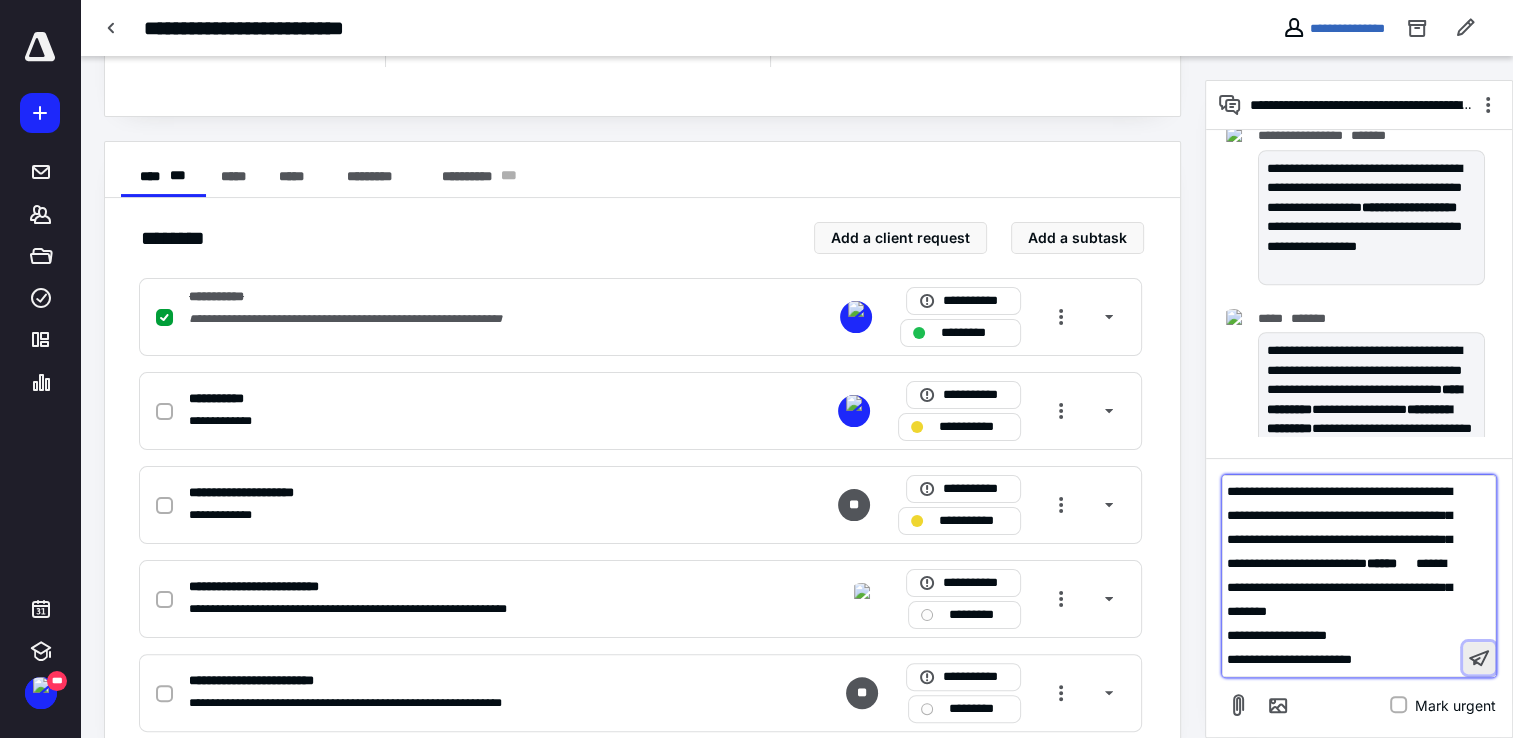 click at bounding box center [1479, 658] 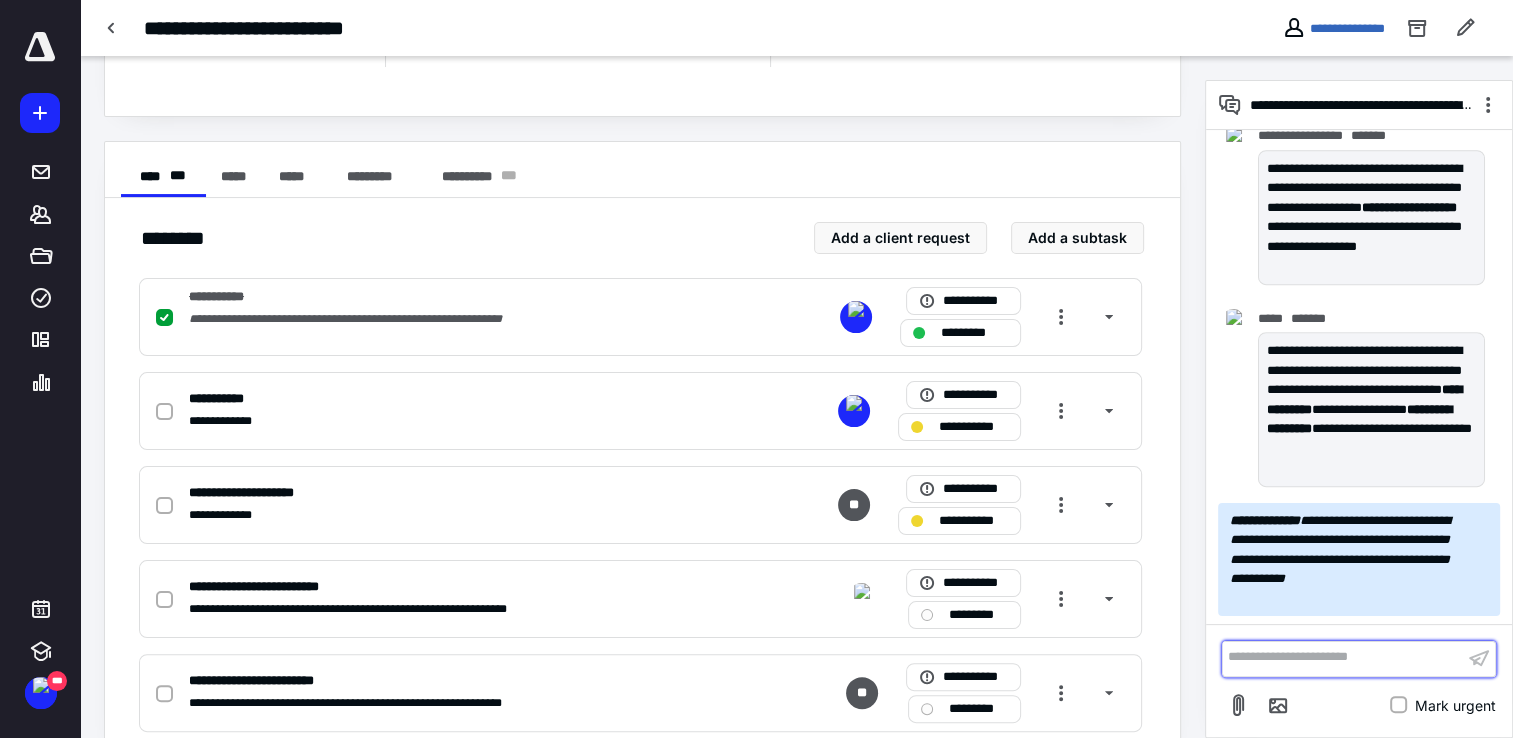 scroll, scrollTop: 1244, scrollLeft: 0, axis: vertical 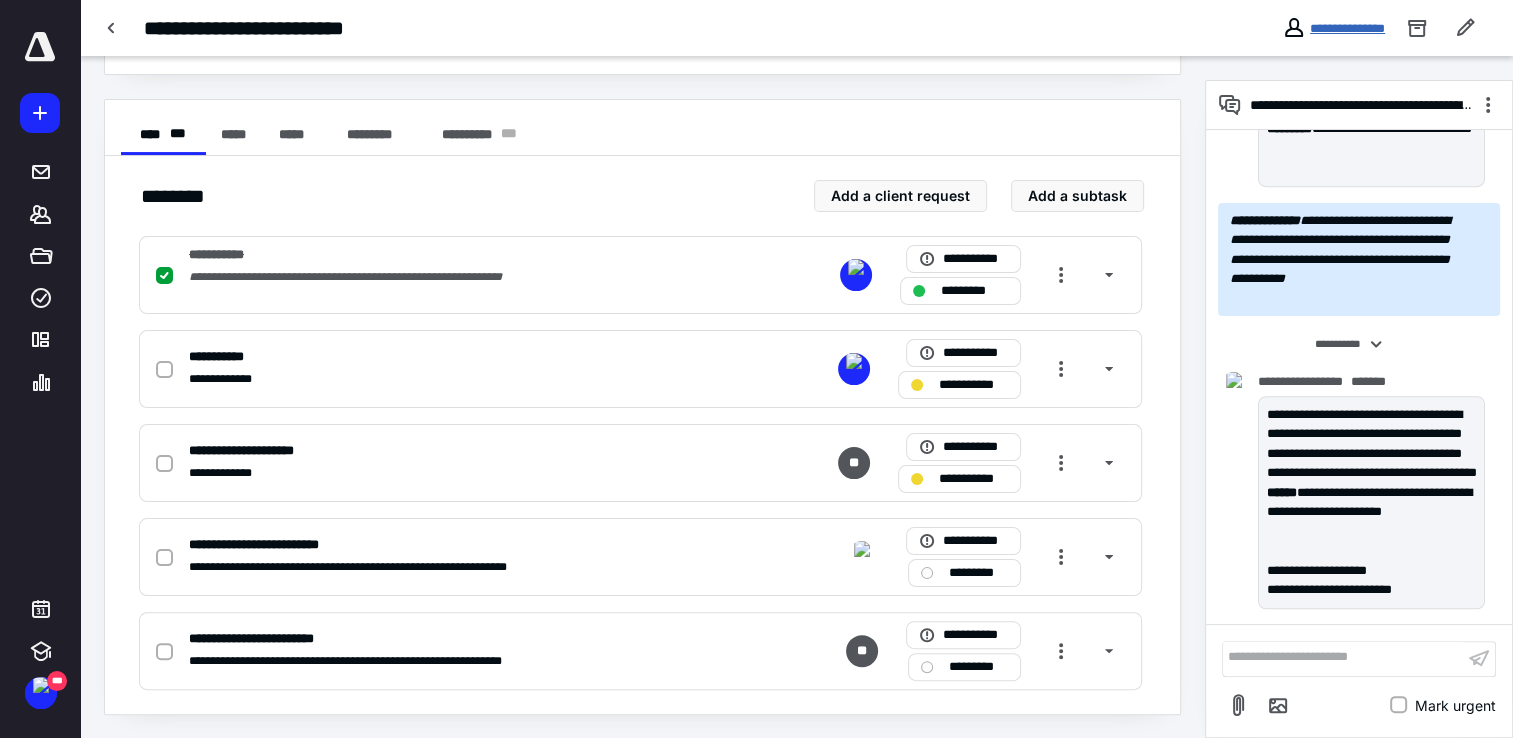 click on "**********" at bounding box center [1347, 28] 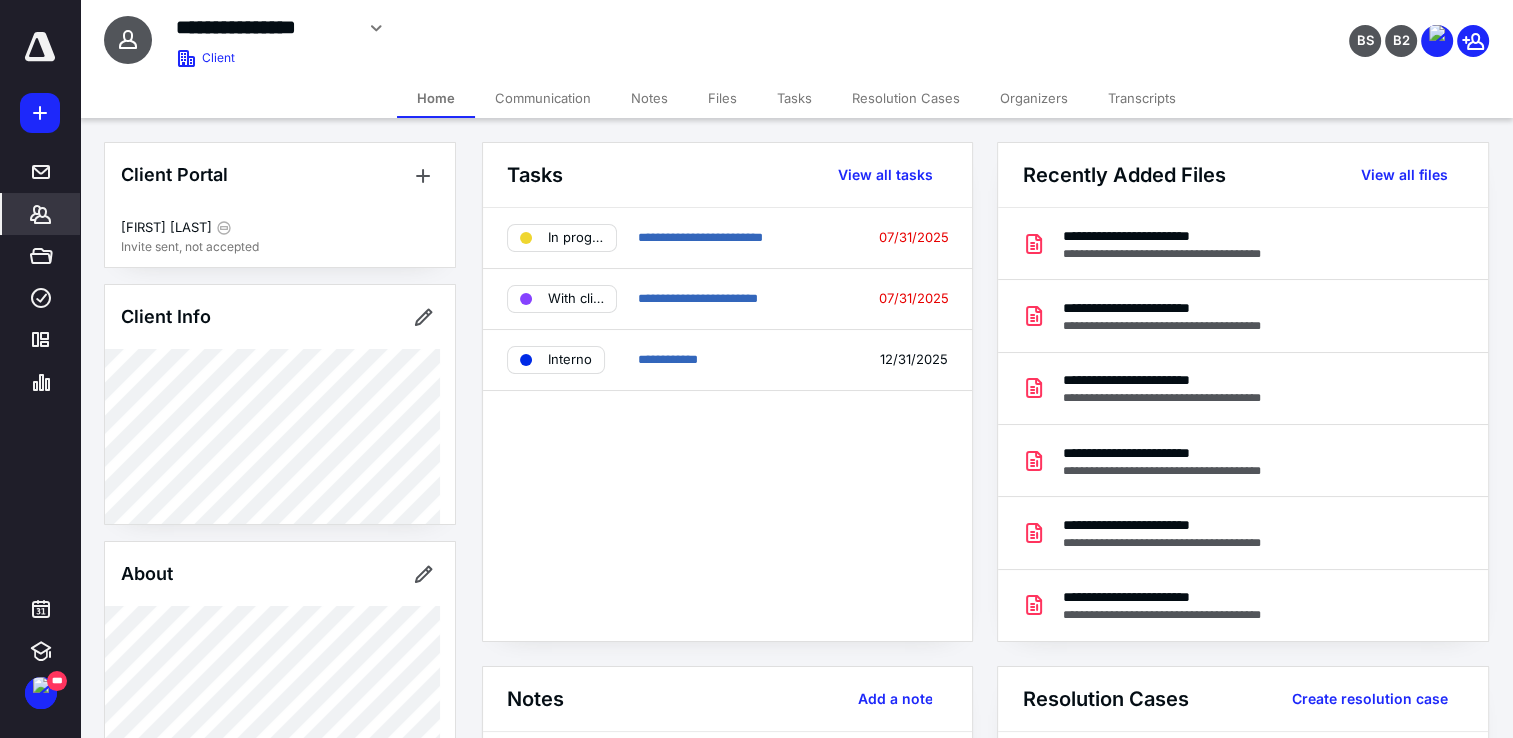 click on "*******" at bounding box center (41, 214) 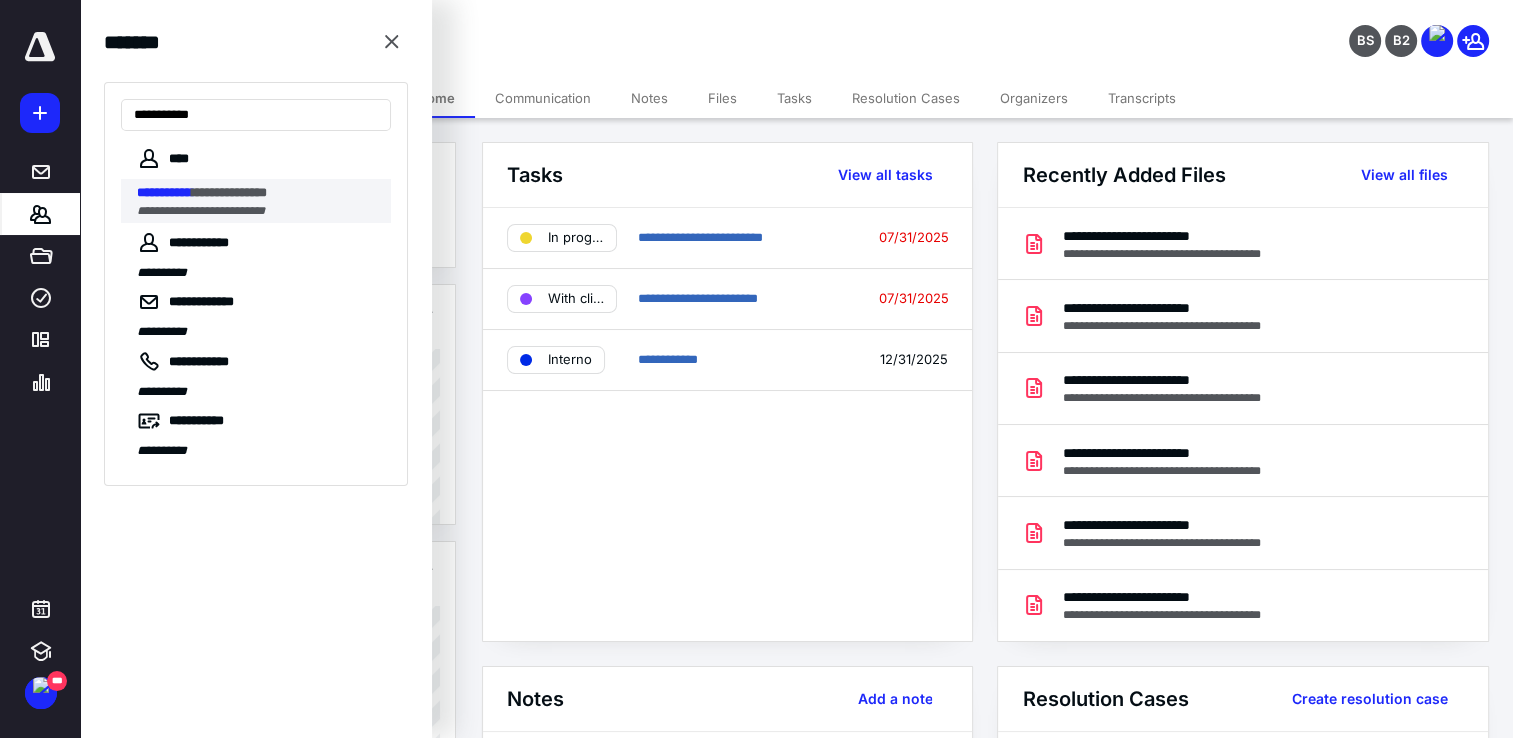 type on "**********" 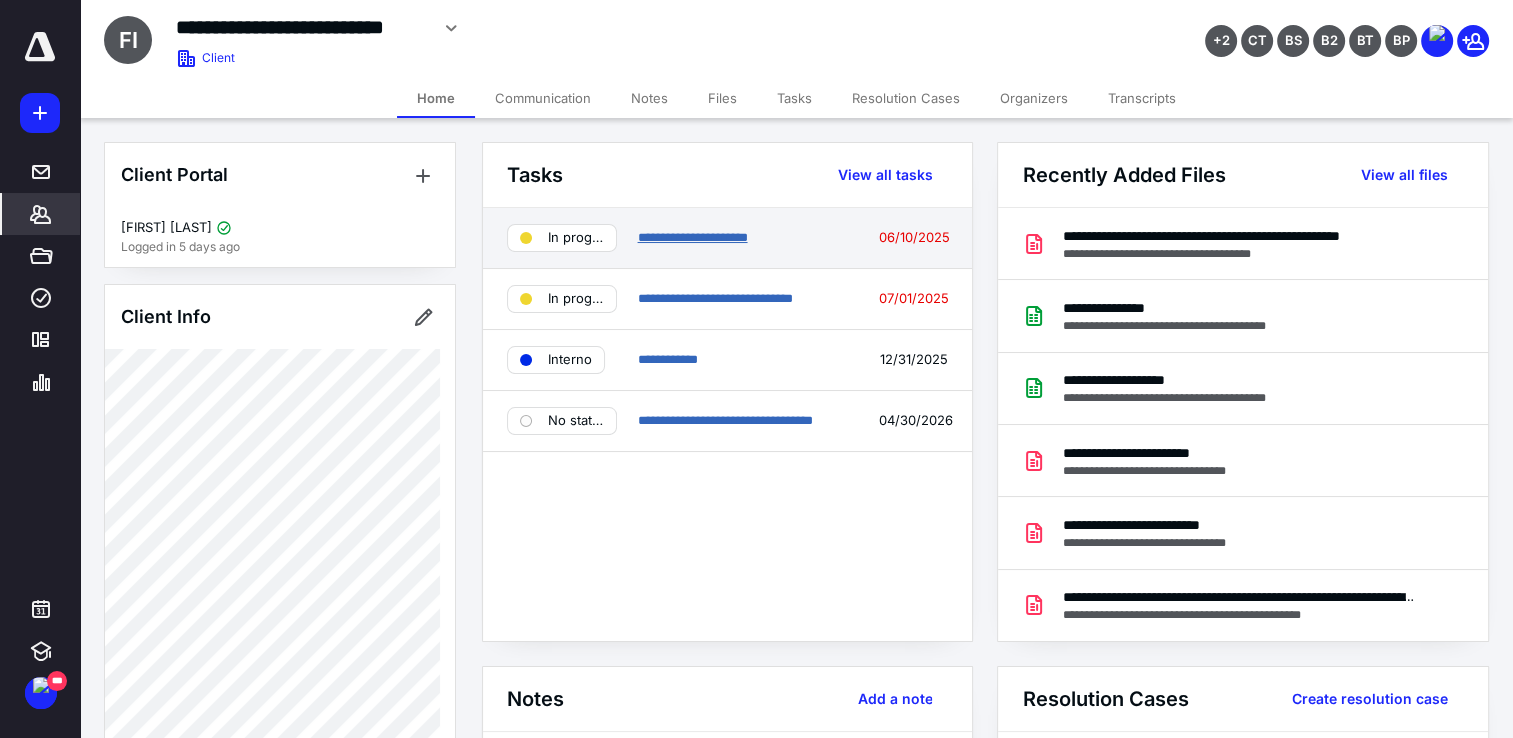 click on "**********" at bounding box center (692, 237) 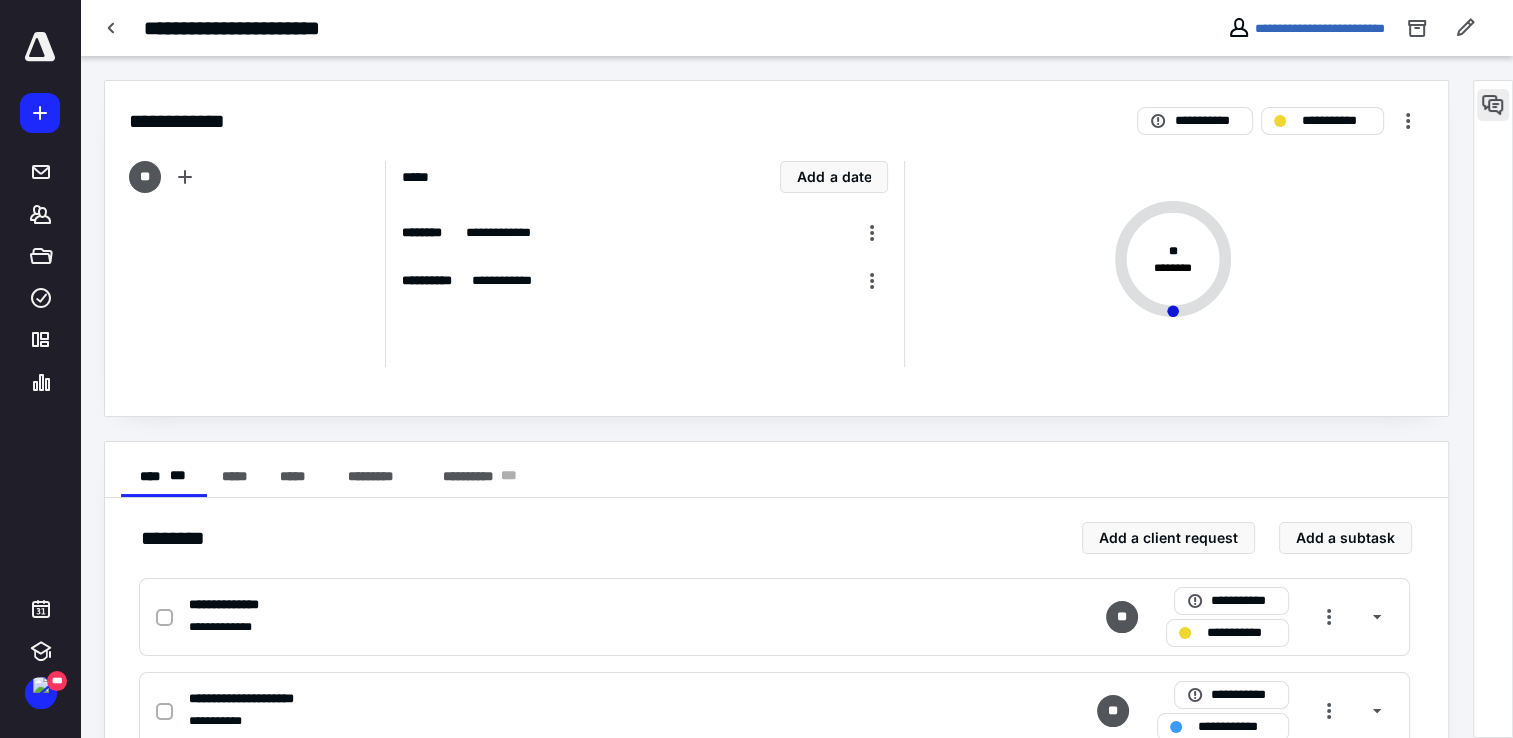 click at bounding box center [1493, 105] 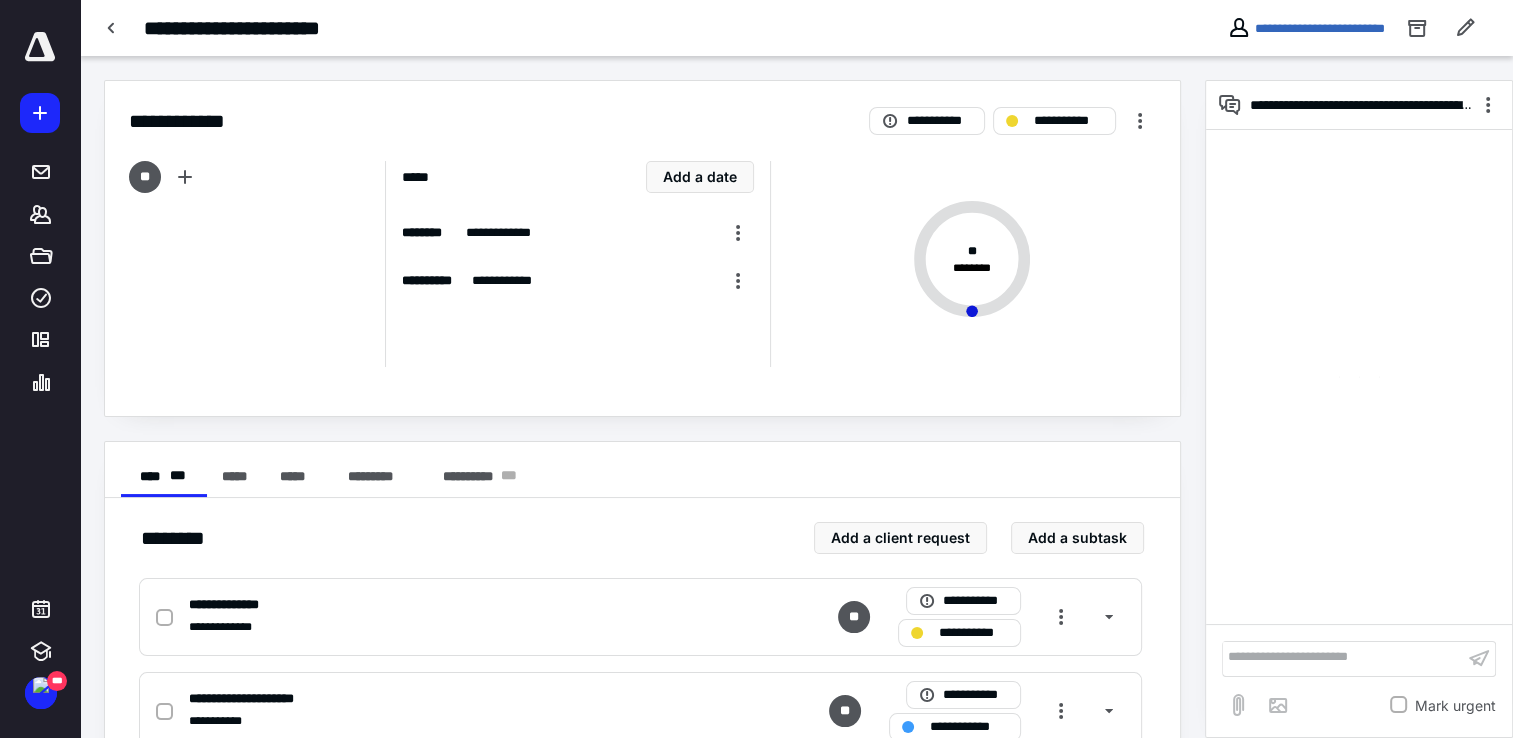 scroll, scrollTop: 248, scrollLeft: 0, axis: vertical 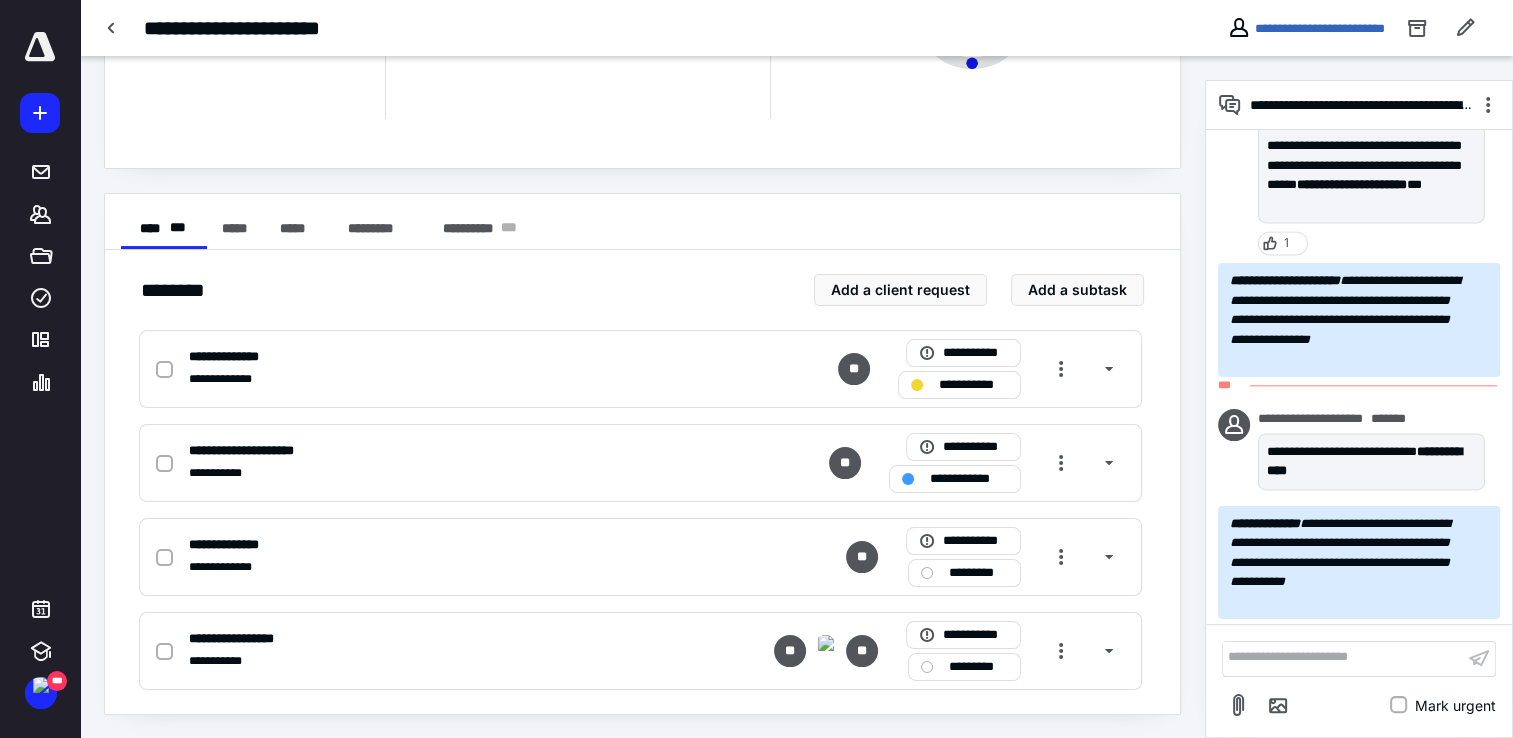 type 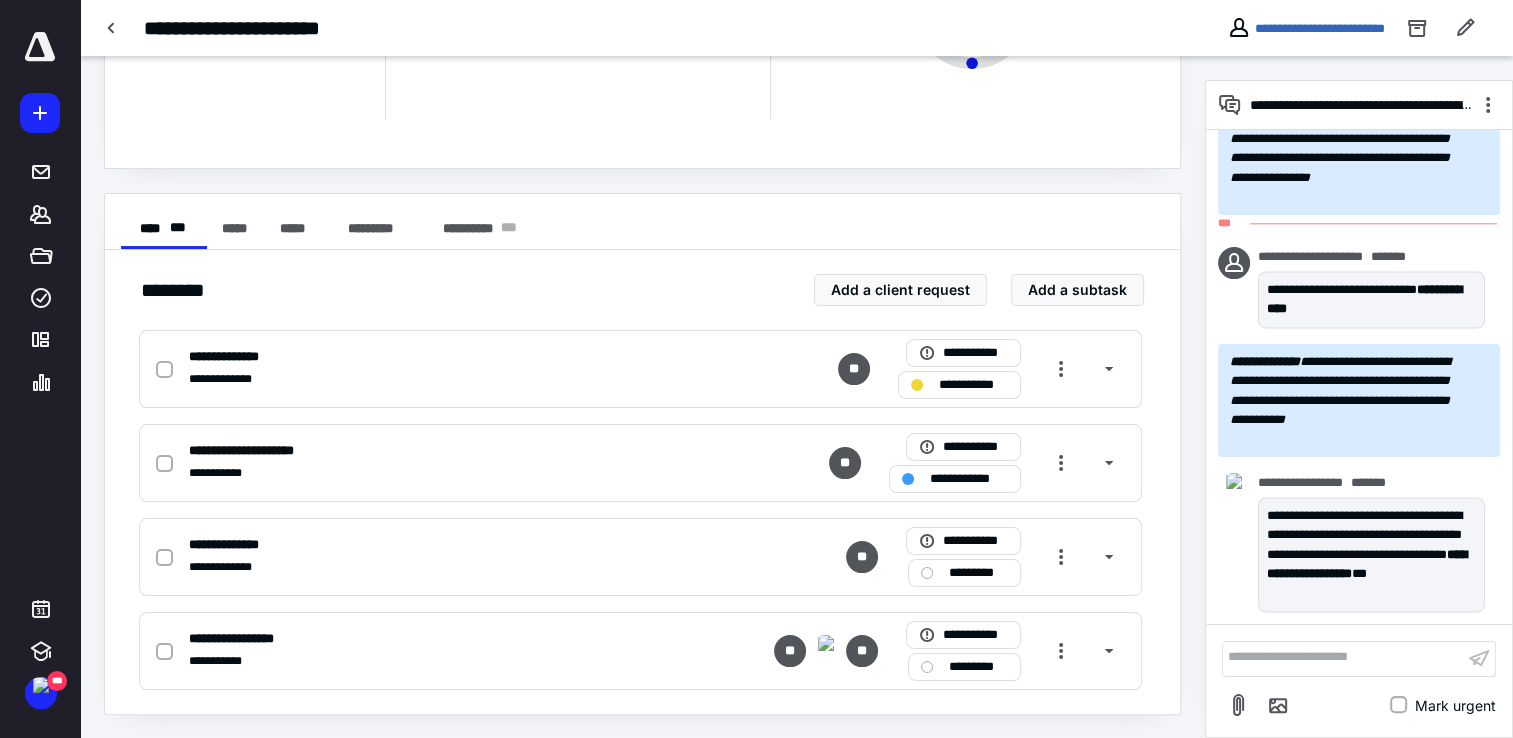 scroll, scrollTop: 3159, scrollLeft: 0, axis: vertical 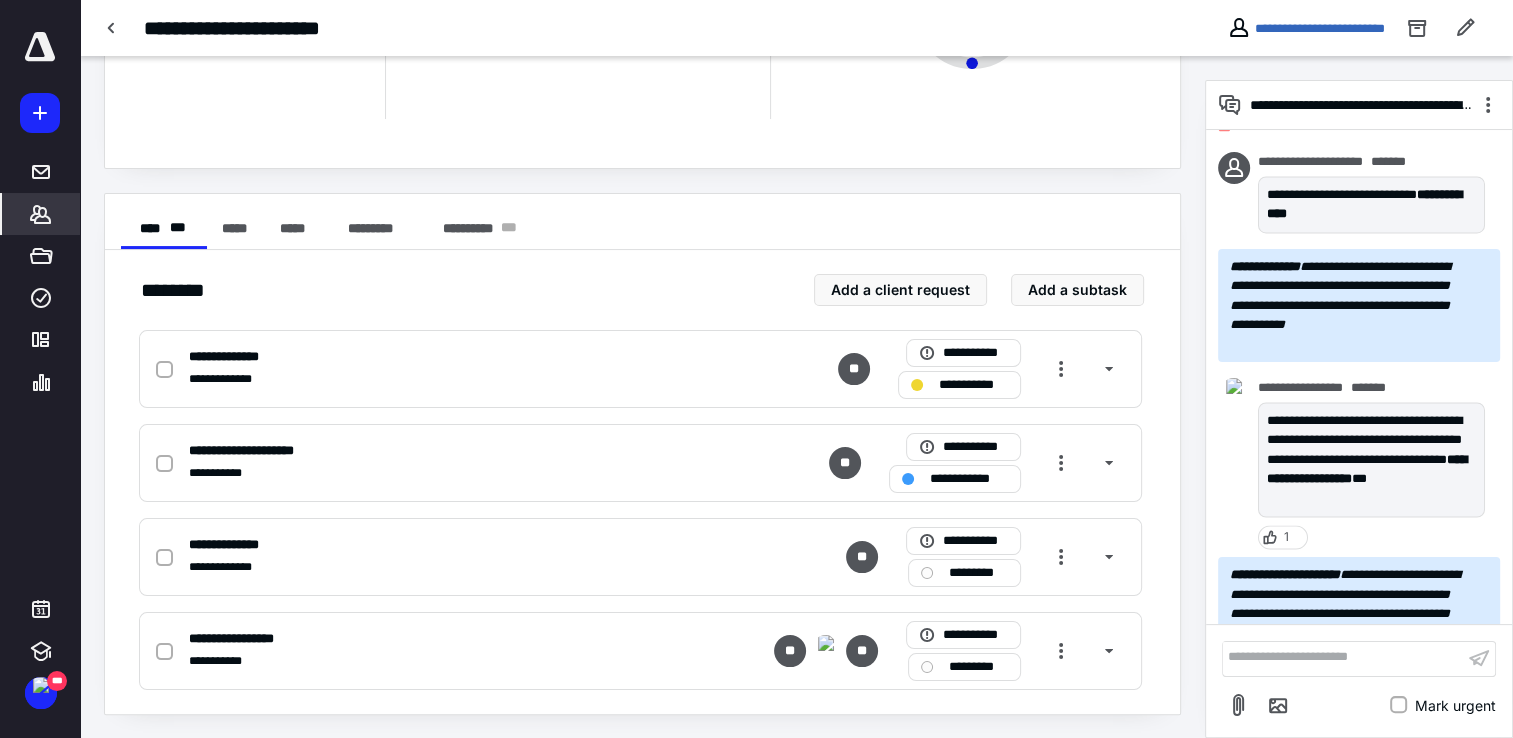 click 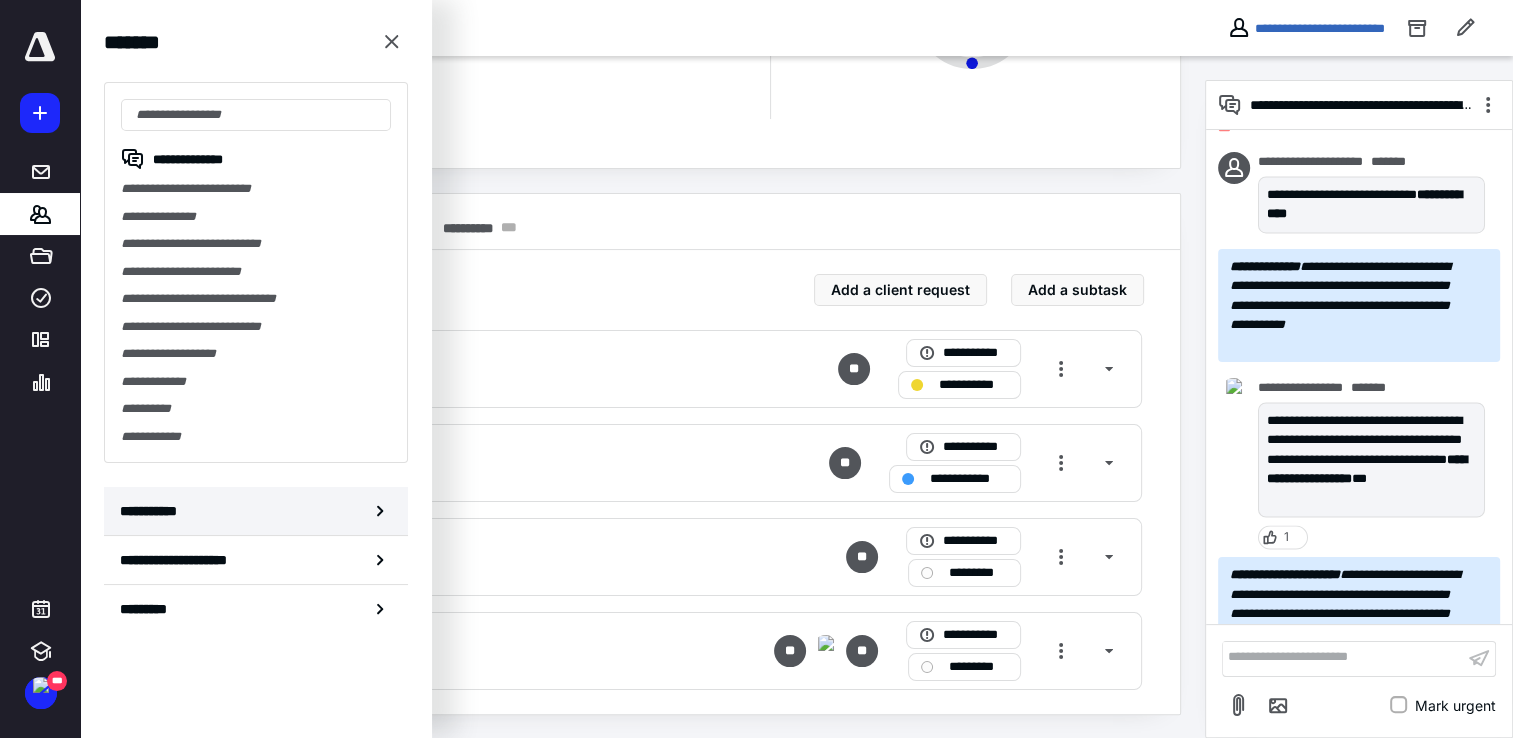 click on "**********" at bounding box center (256, 511) 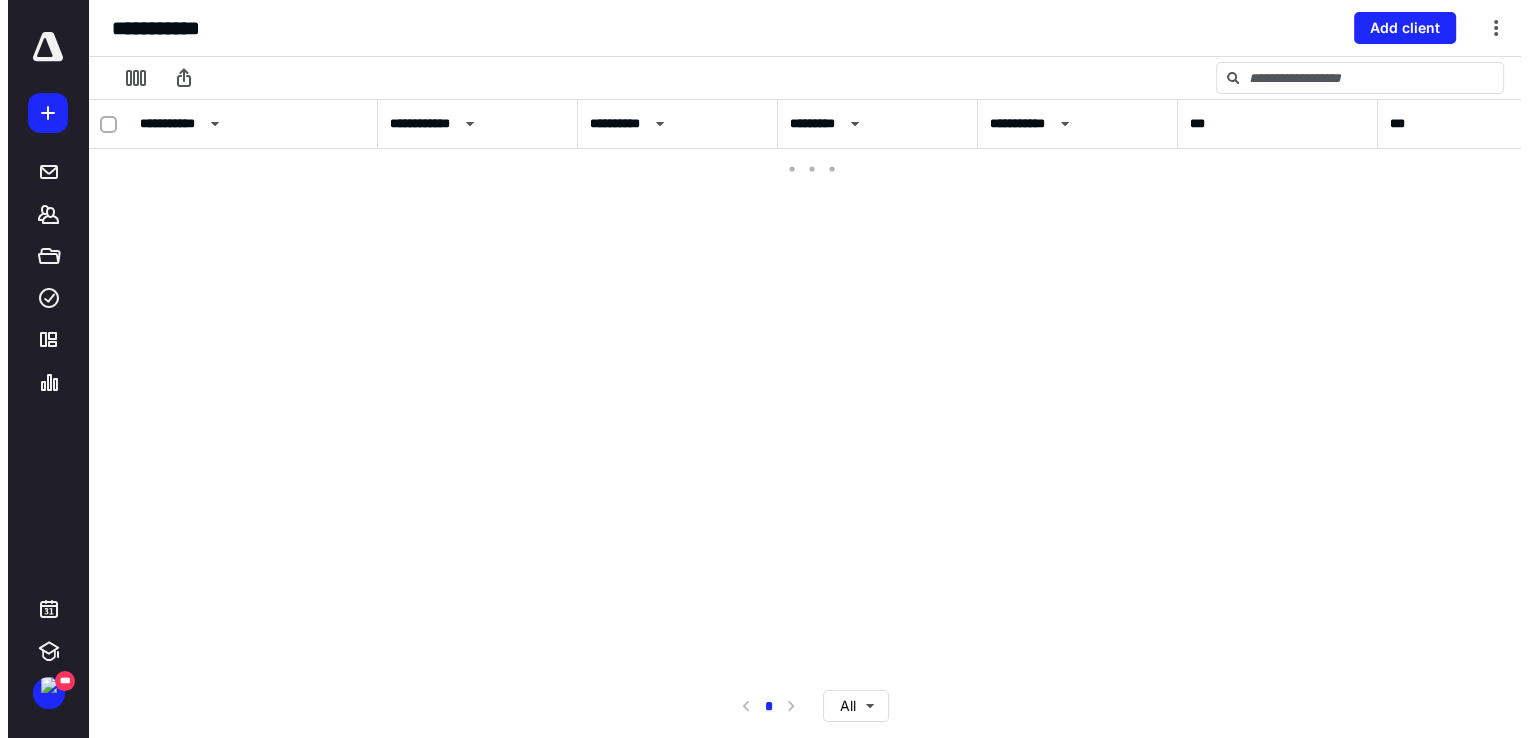 scroll, scrollTop: 0, scrollLeft: 0, axis: both 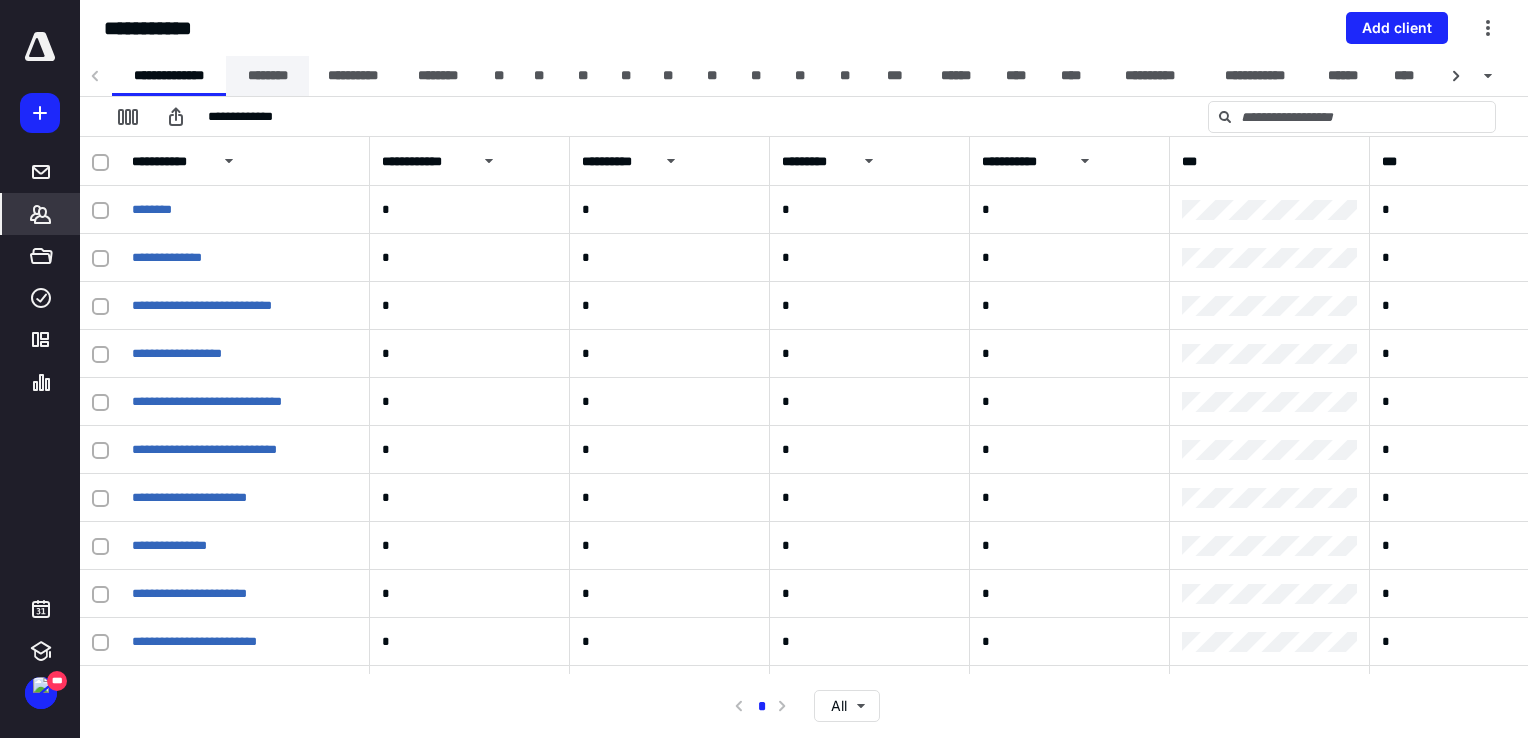 click on "********" at bounding box center [267, 76] 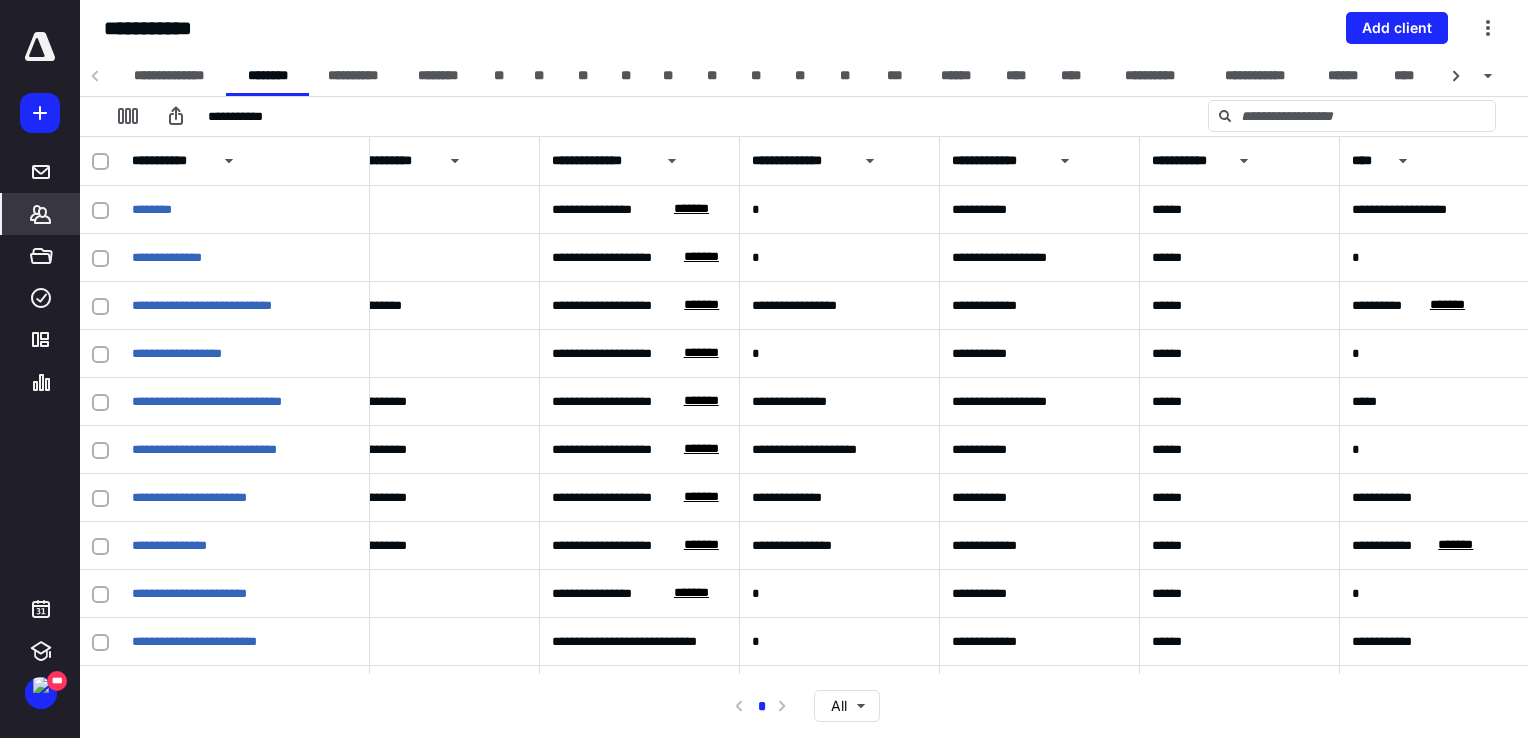 scroll, scrollTop: 0, scrollLeft: 1078, axis: horizontal 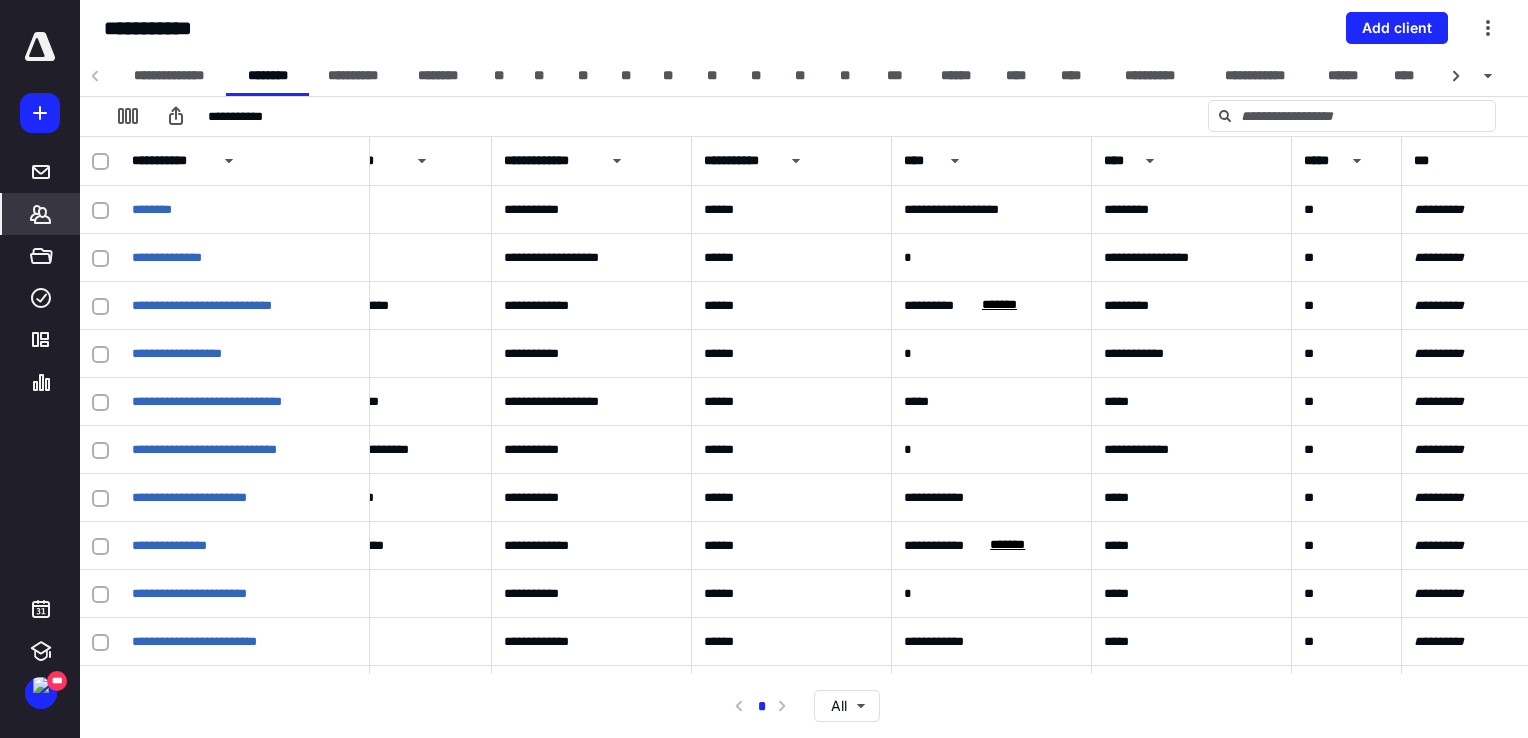 type 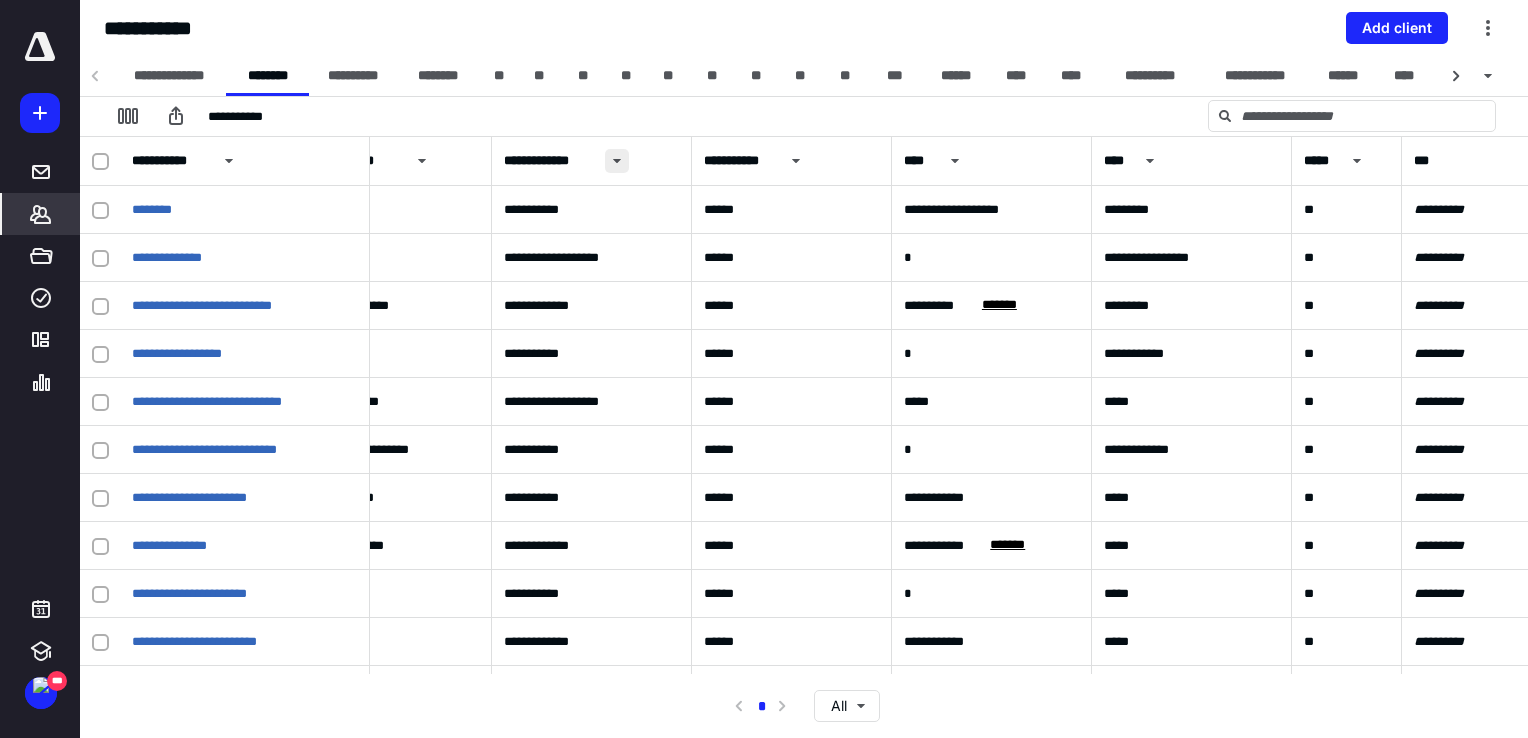 click at bounding box center (617, 161) 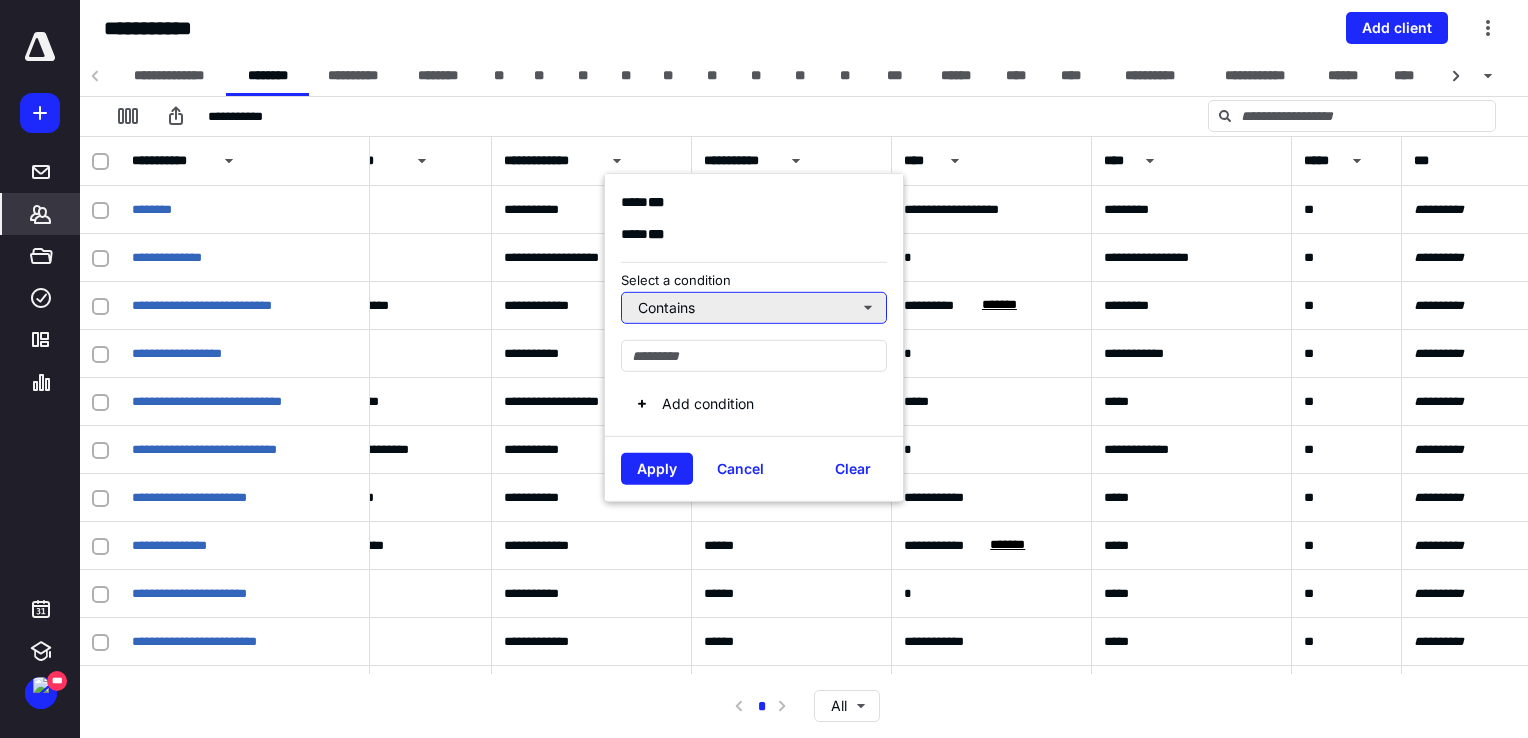 click on "Contains" at bounding box center [754, 307] 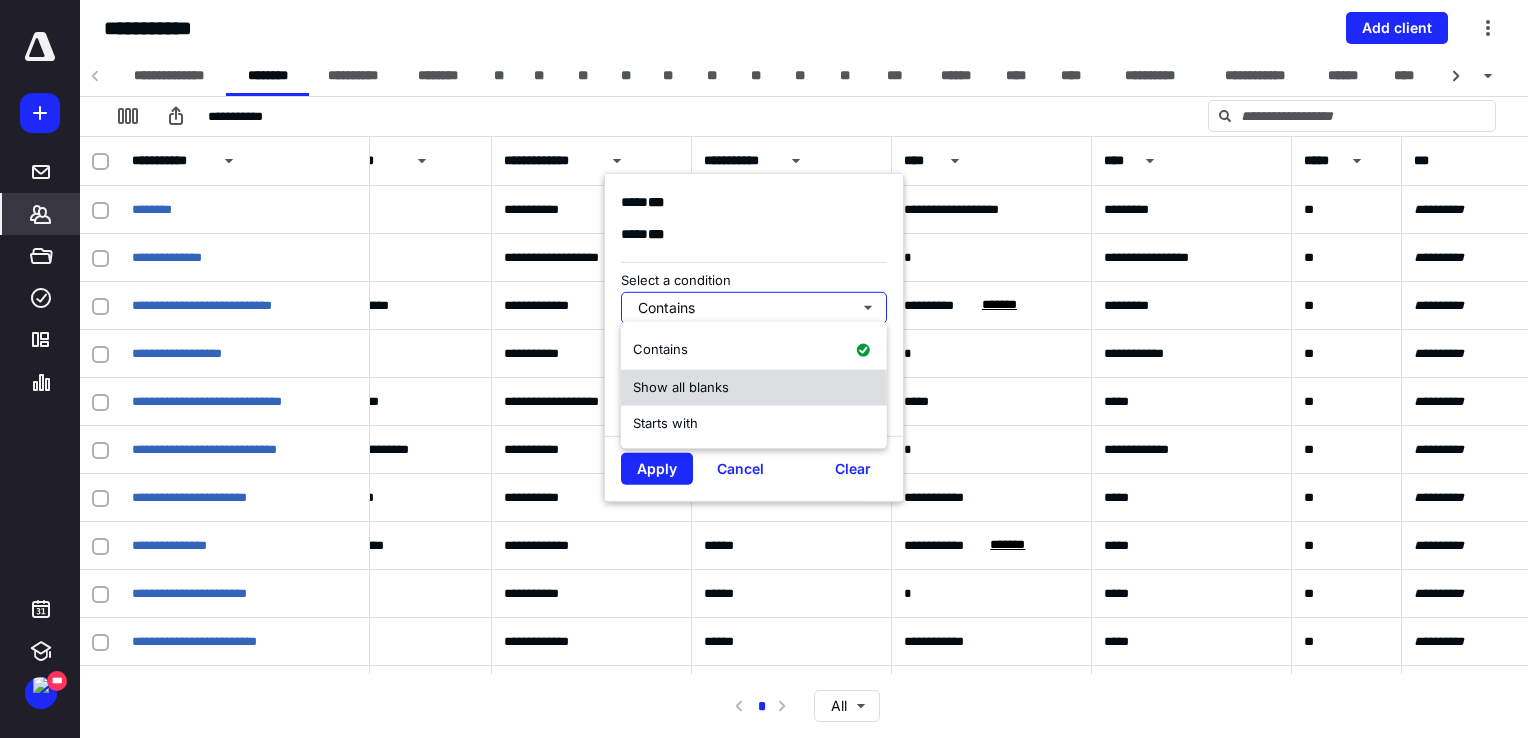 click on "Show all blanks" at bounding box center (681, 387) 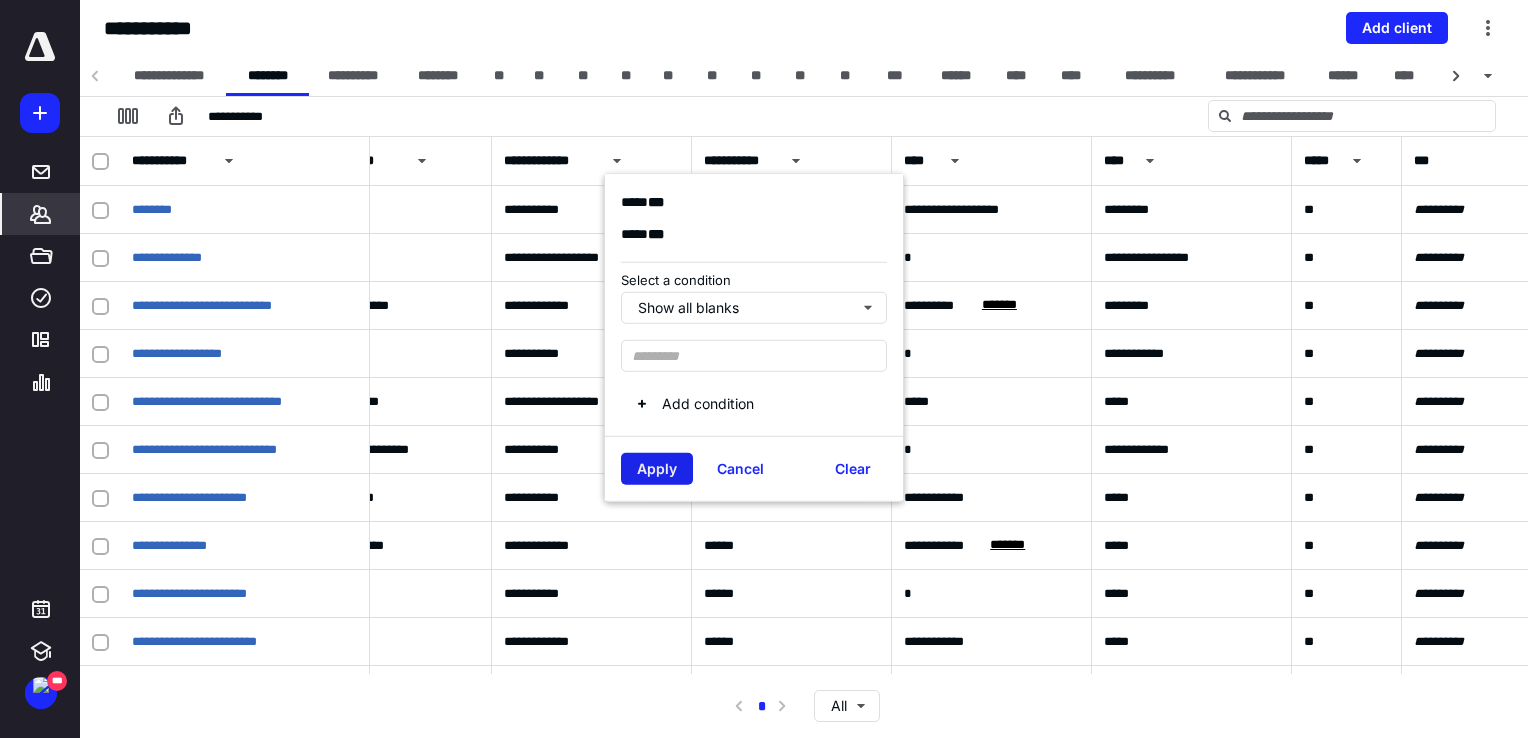 click on "Apply" at bounding box center (657, 468) 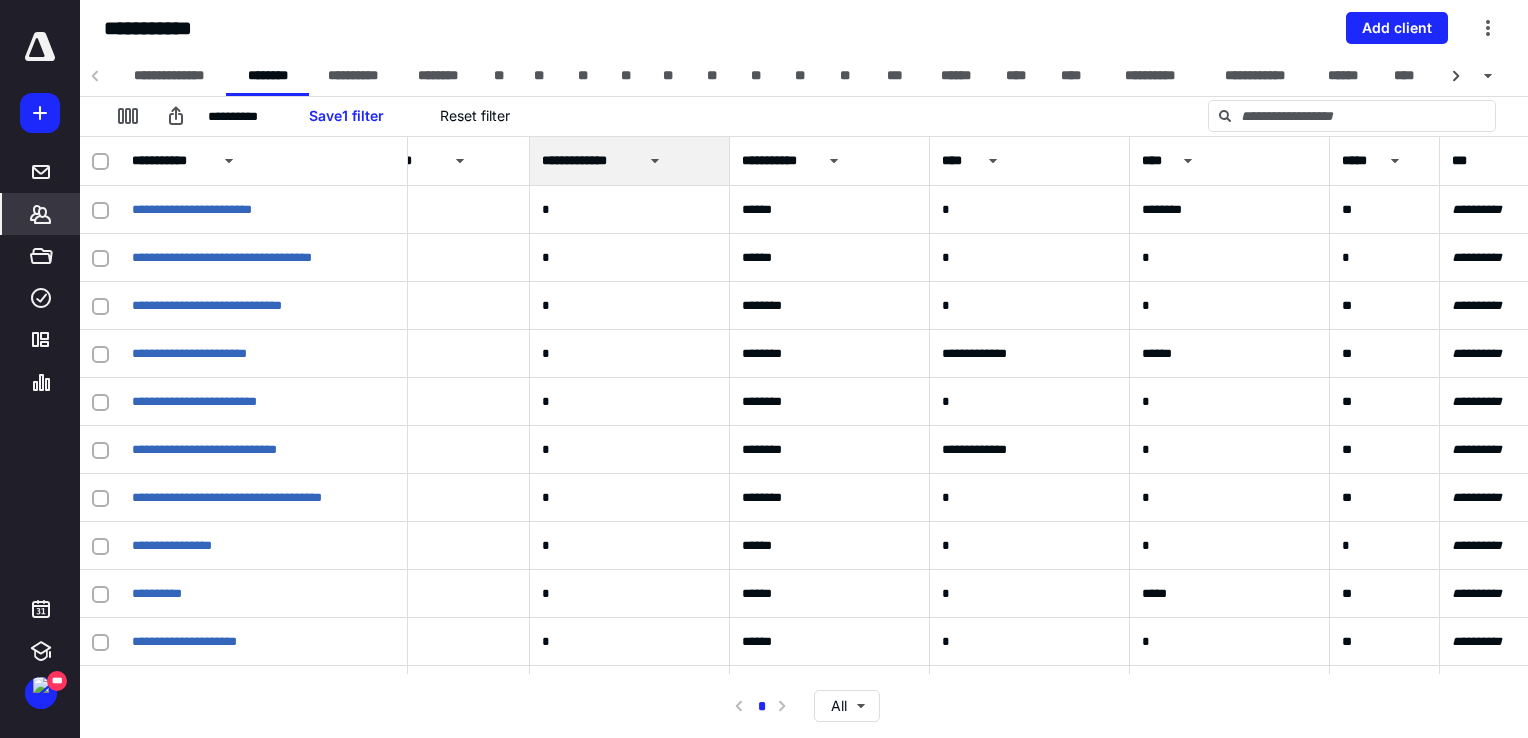 drag, startPoint x: 366, startPoint y: 170, endPoint x: 441, endPoint y: 171, distance: 75.00667 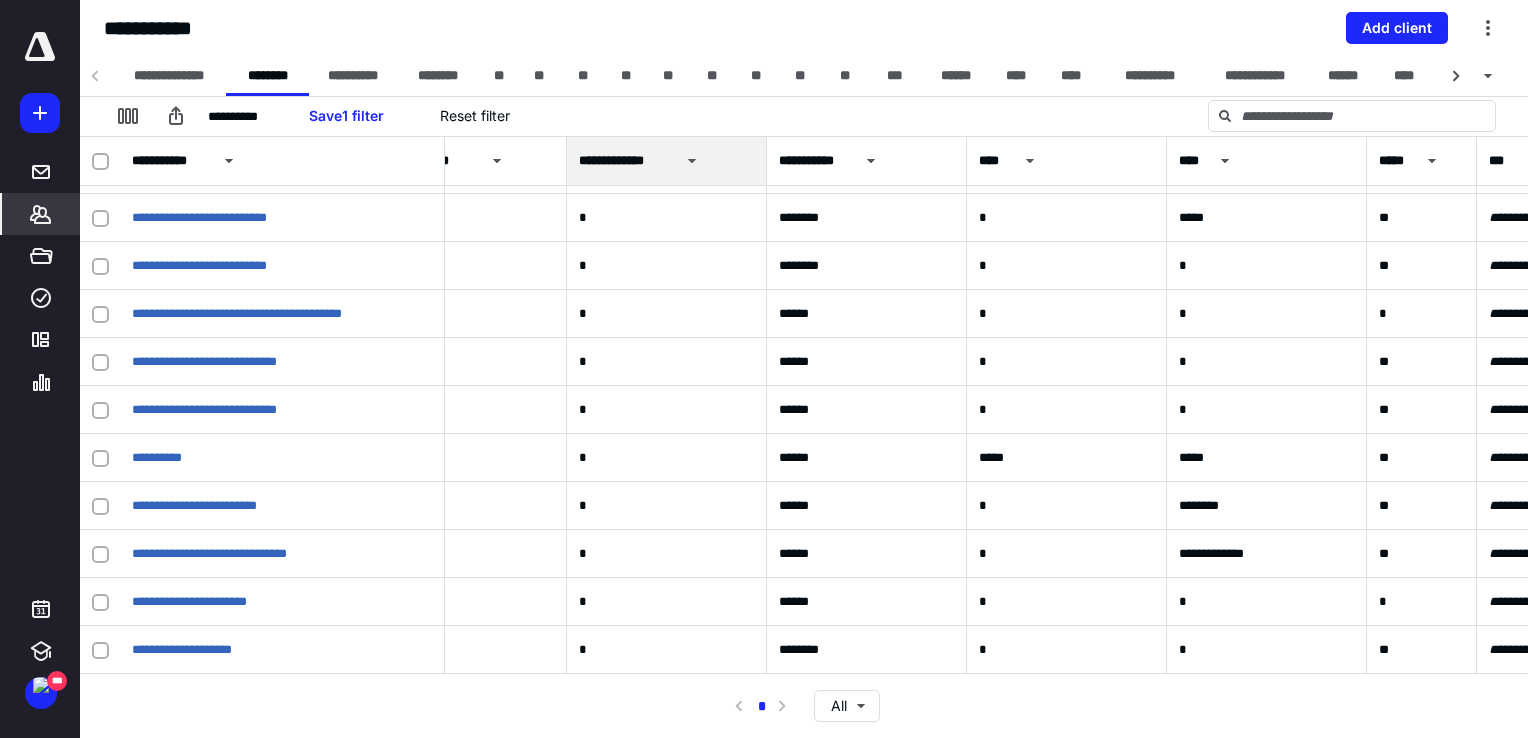 scroll, scrollTop: 1014, scrollLeft: 1078, axis: both 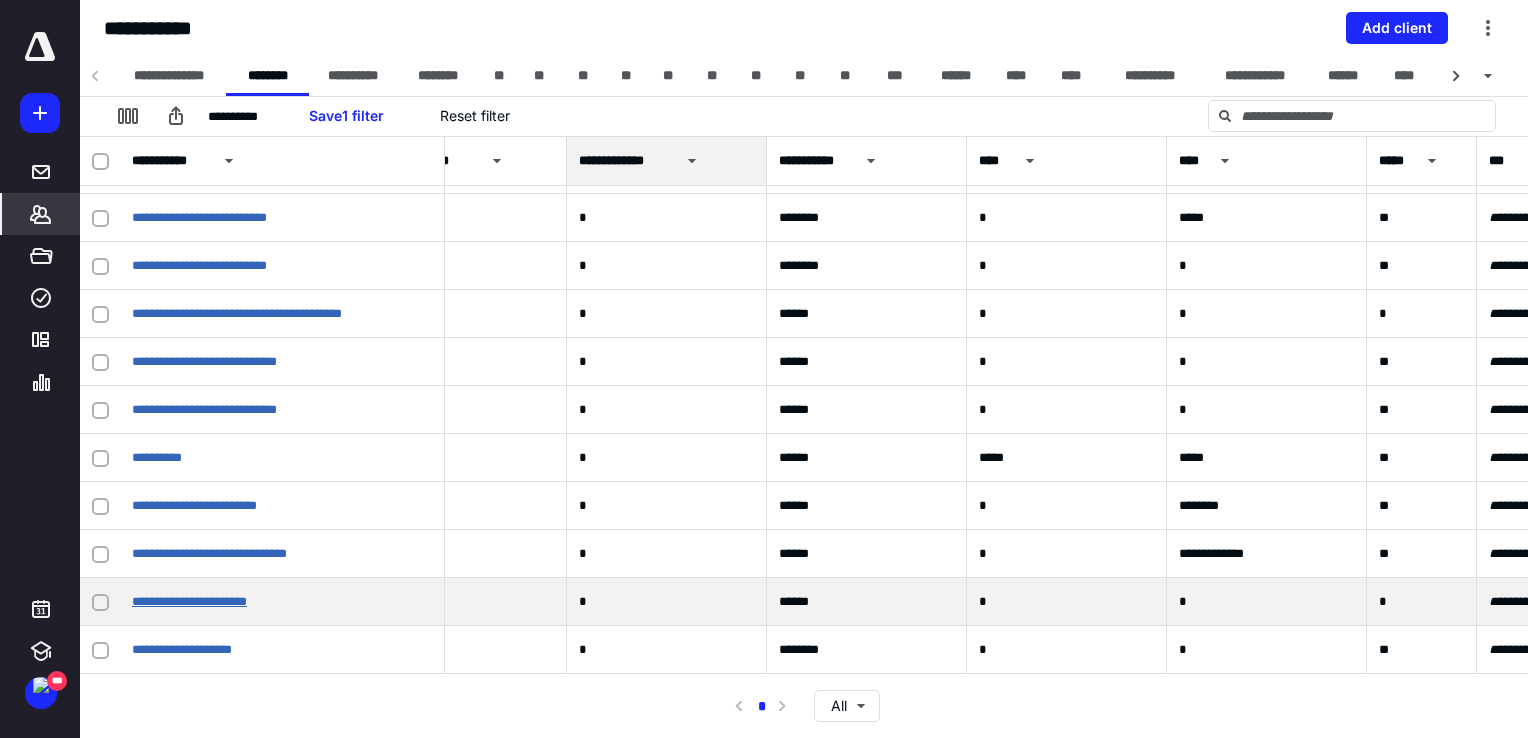 click on "**********" at bounding box center [189, 601] 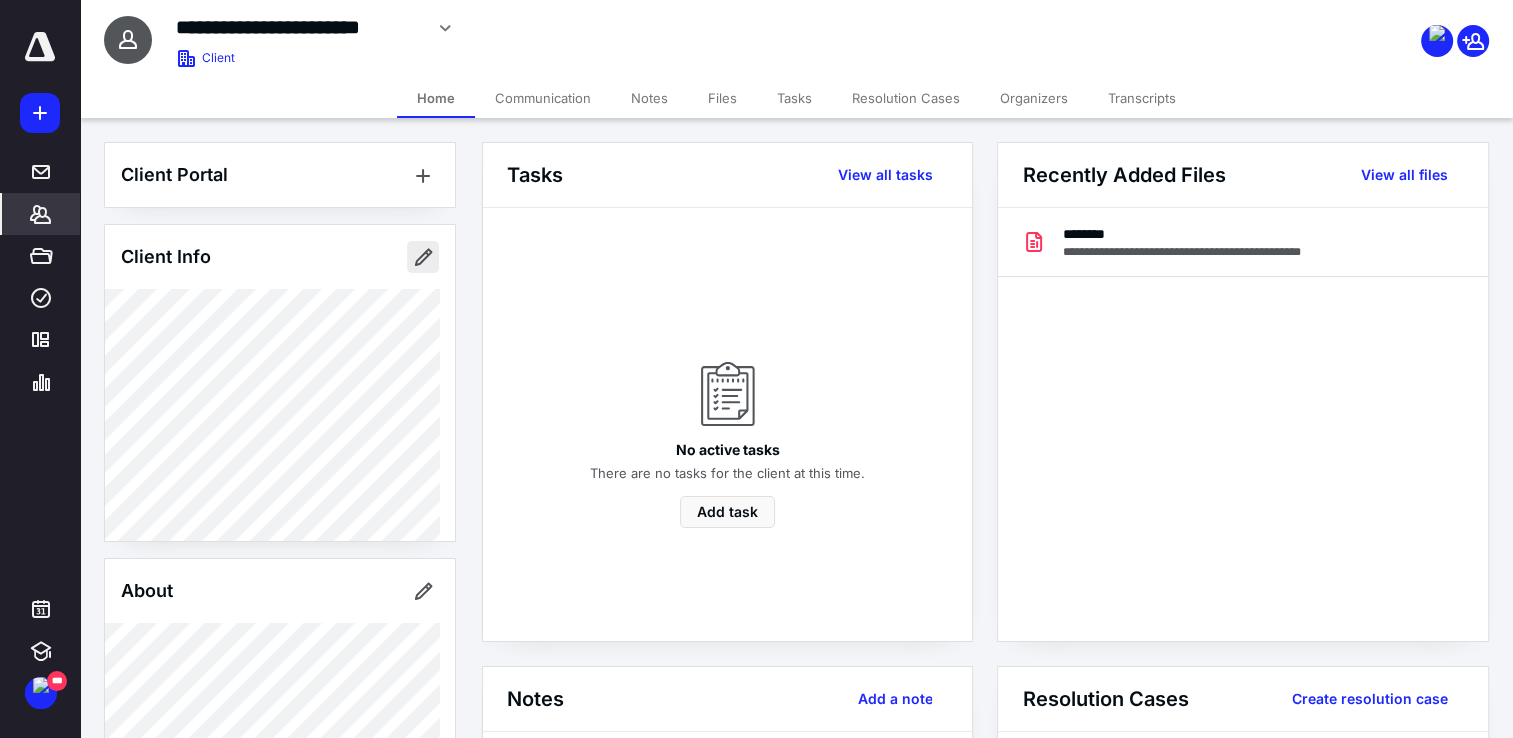 click at bounding box center (423, 257) 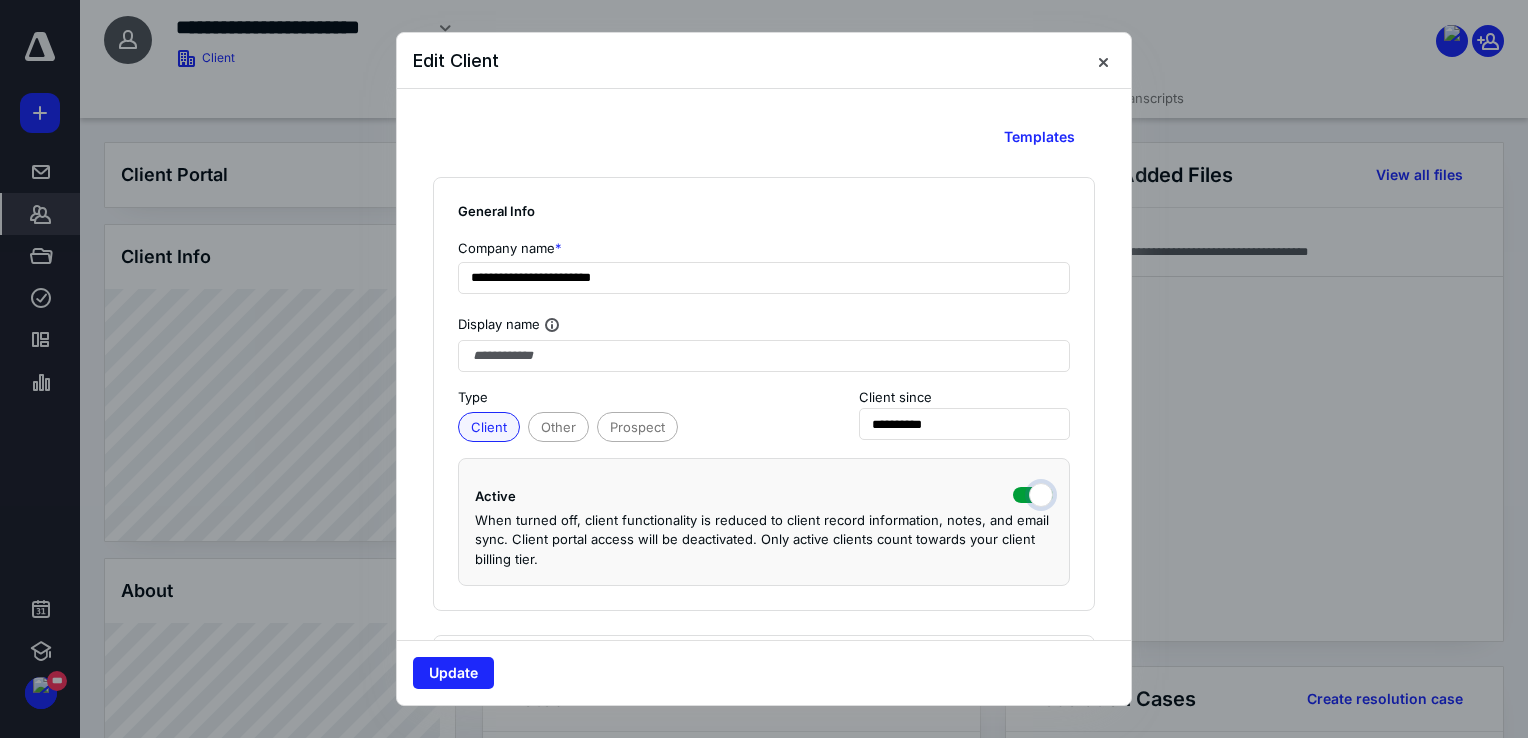 click at bounding box center [1033, 493] 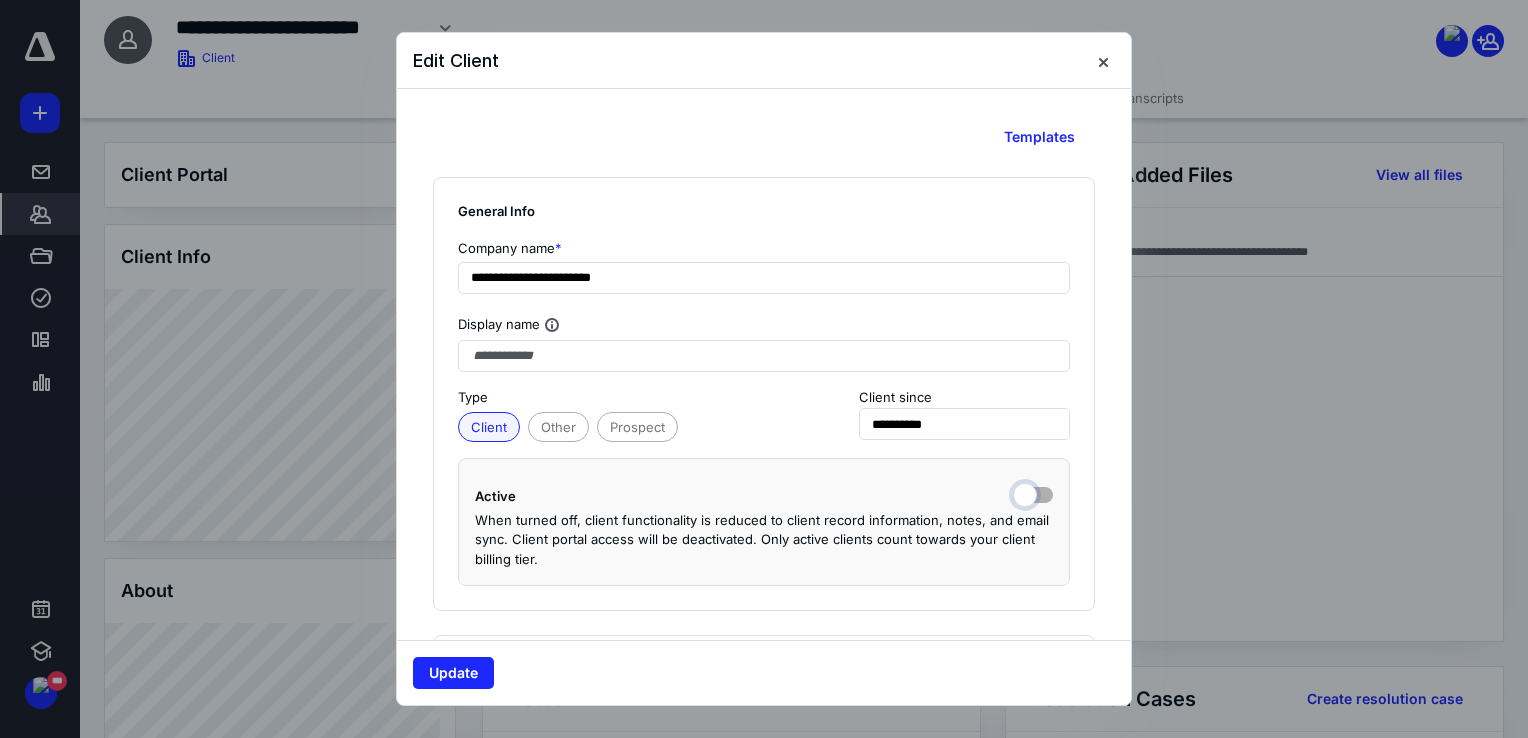 checkbox on "false" 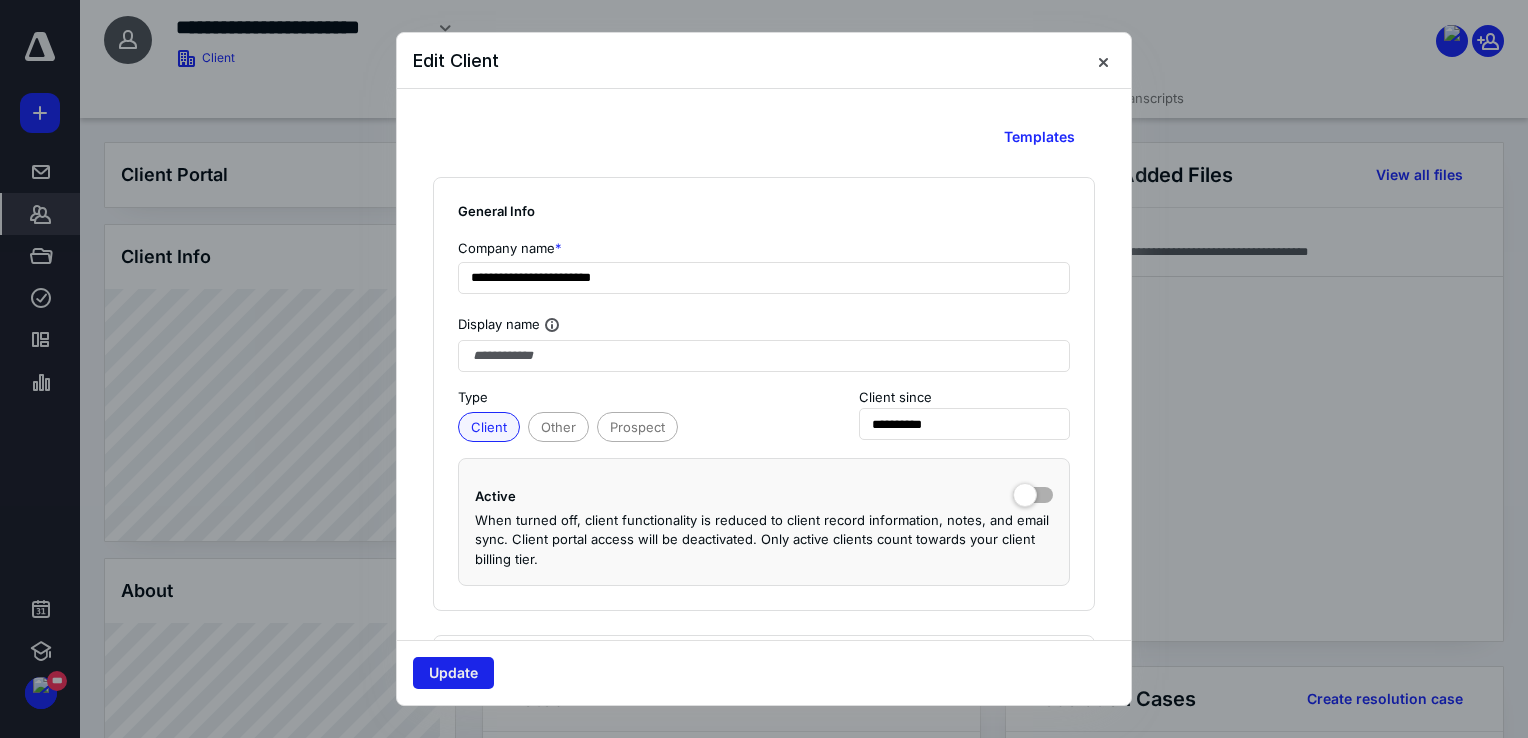 click on "Update" at bounding box center [453, 673] 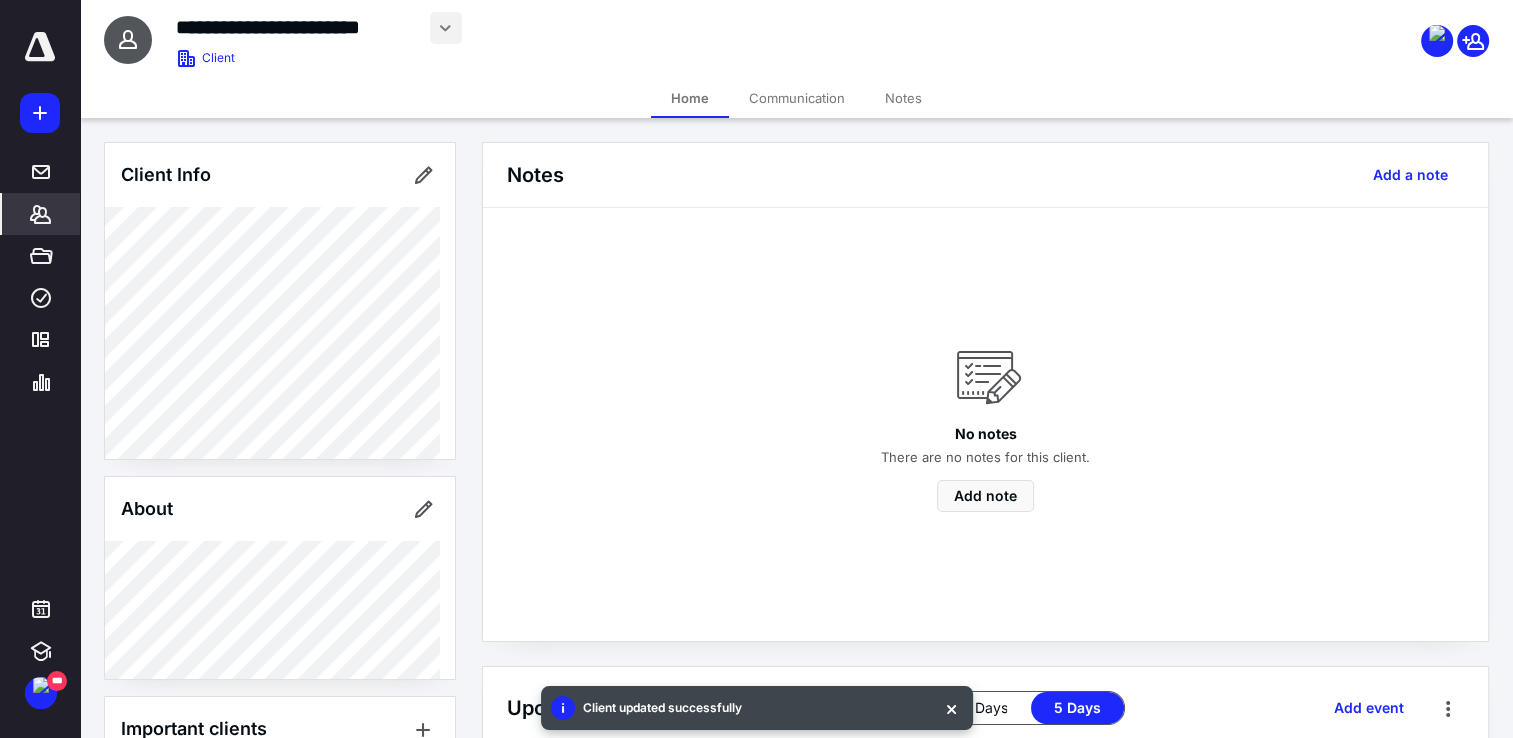 click at bounding box center (446, 28) 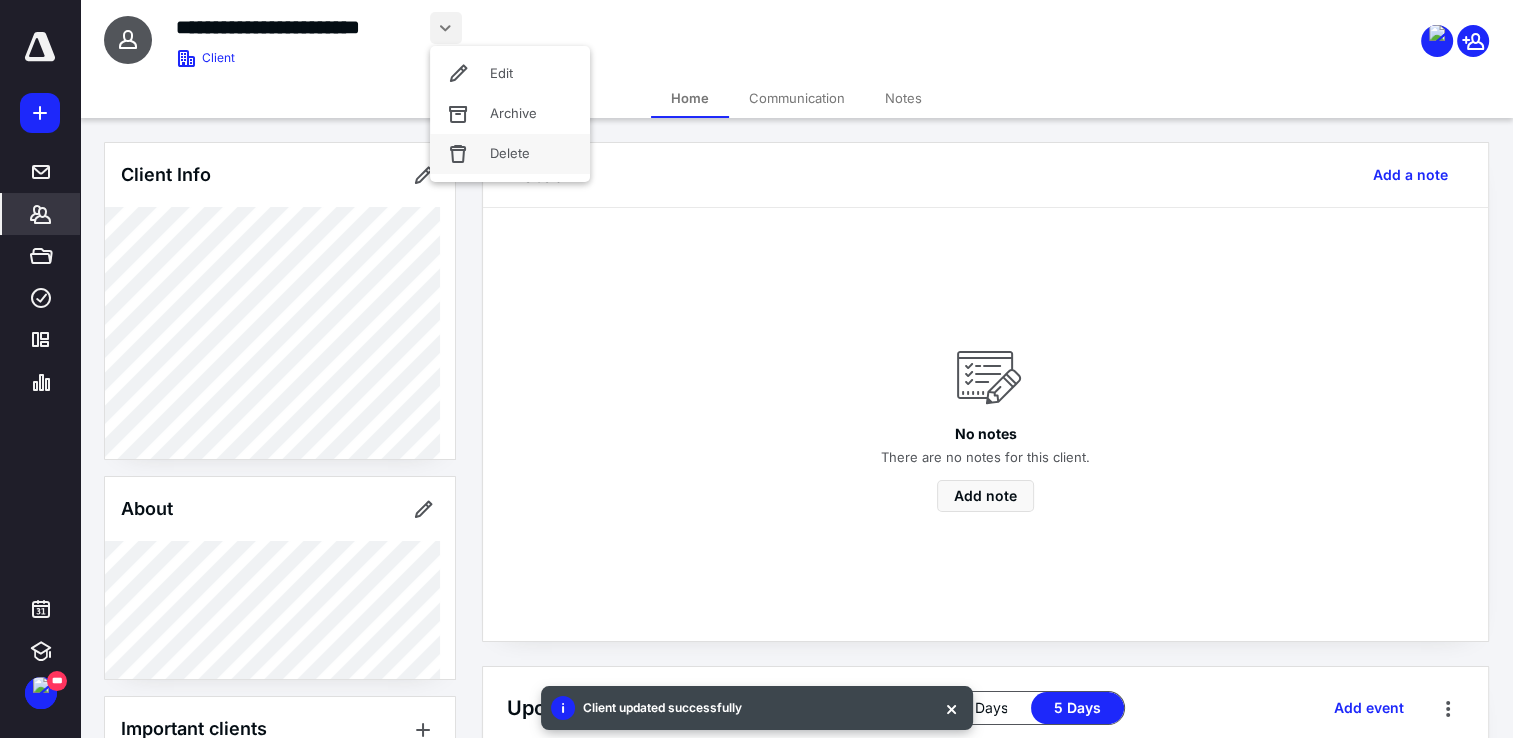 click on "Delete" at bounding box center [510, 154] 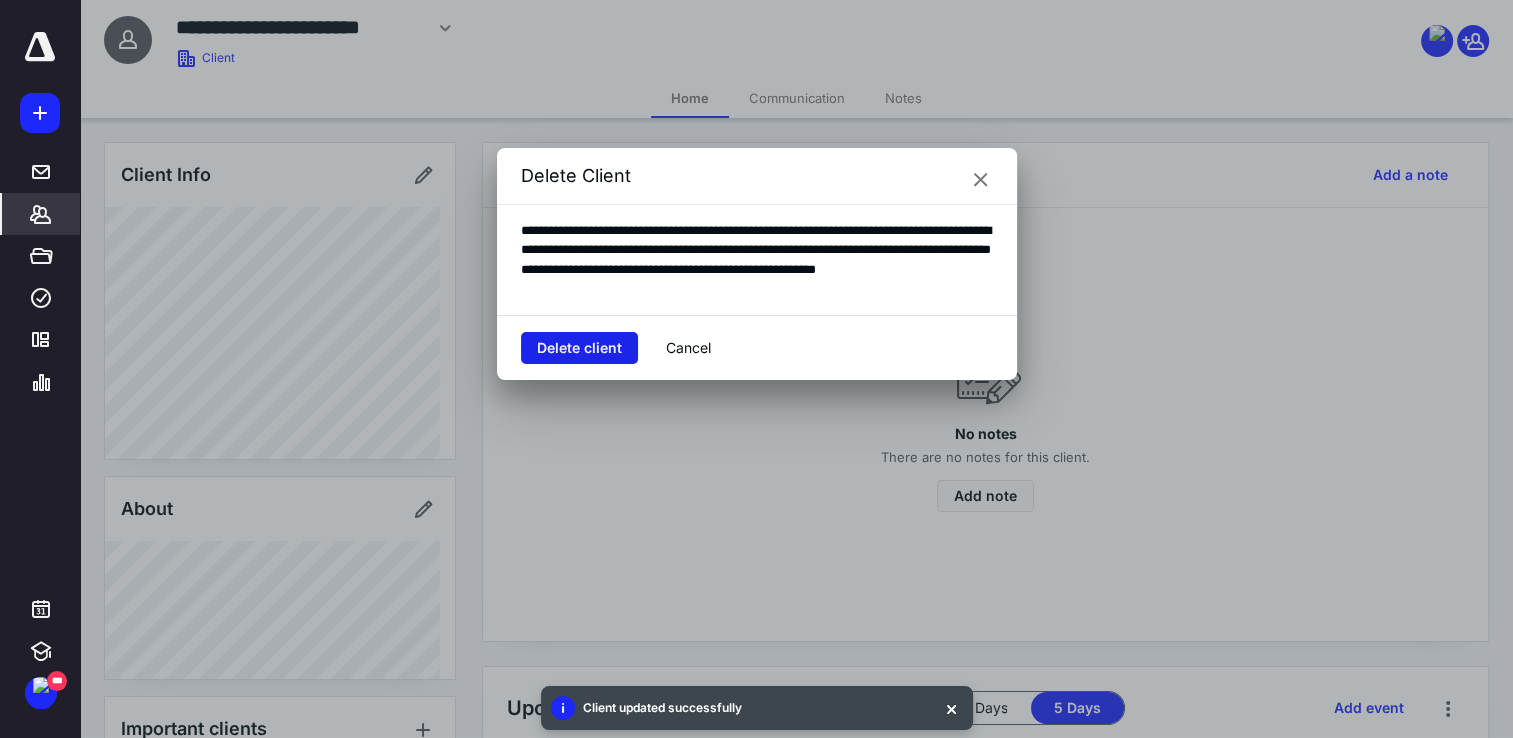 click on "Delete client" at bounding box center [579, 348] 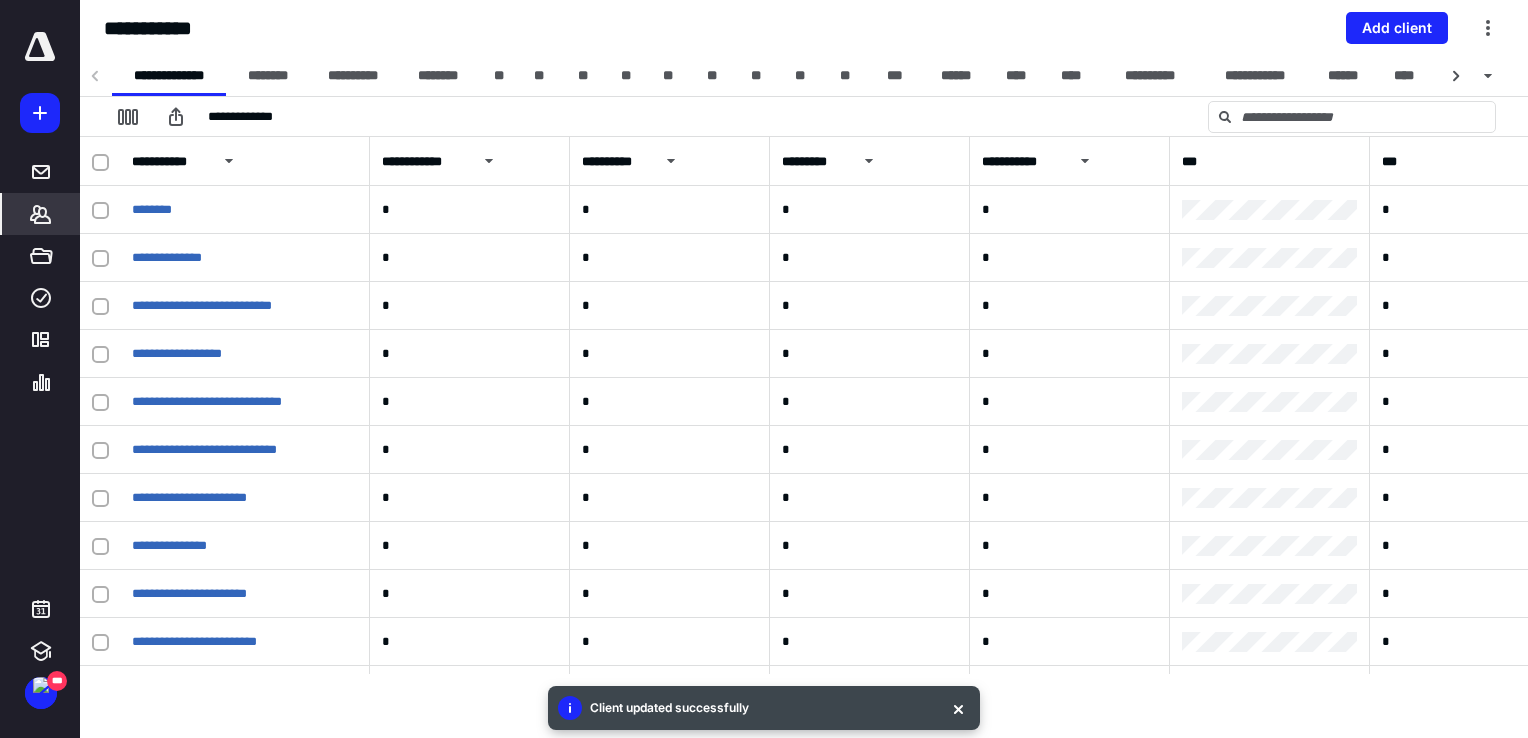 click on "*******" at bounding box center (41, 214) 